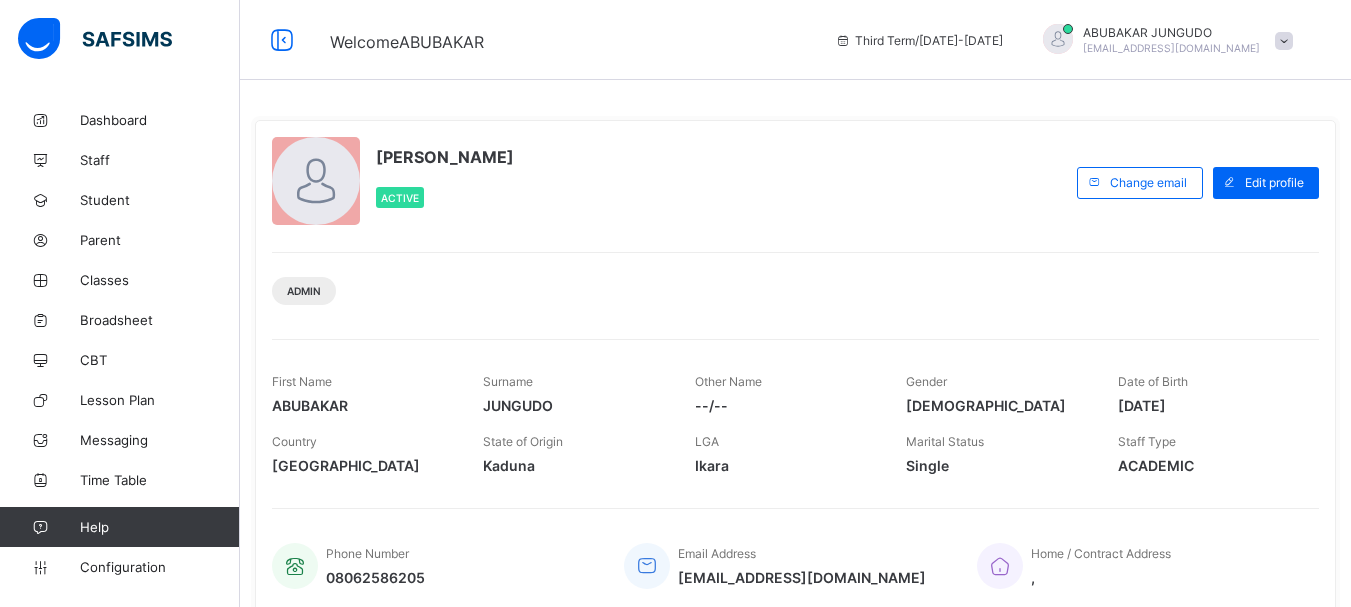 scroll, scrollTop: 0, scrollLeft: 0, axis: both 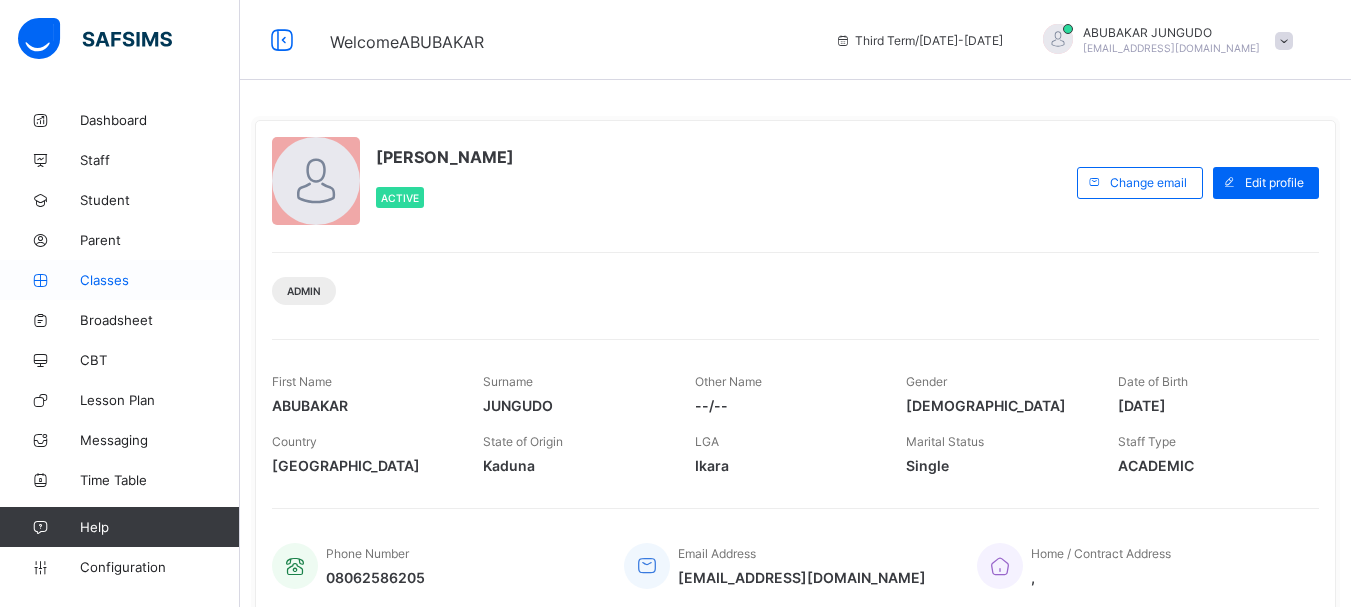 click on "Classes" at bounding box center (160, 280) 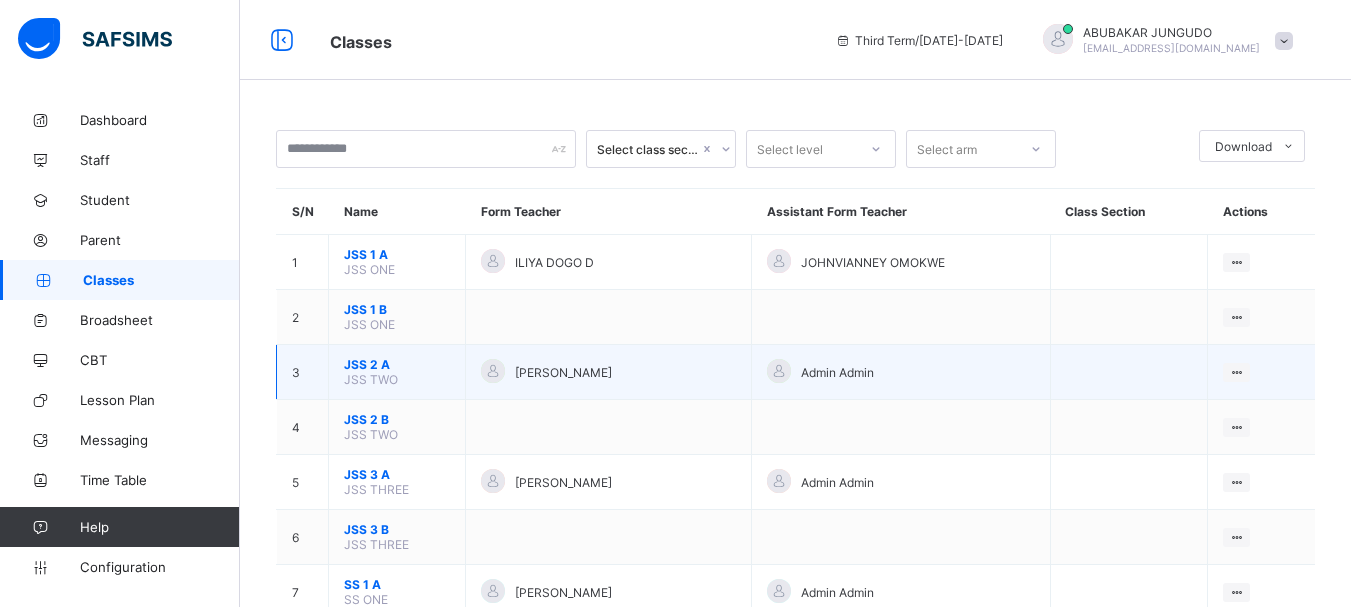 click on "JSS 2   A" at bounding box center [397, 364] 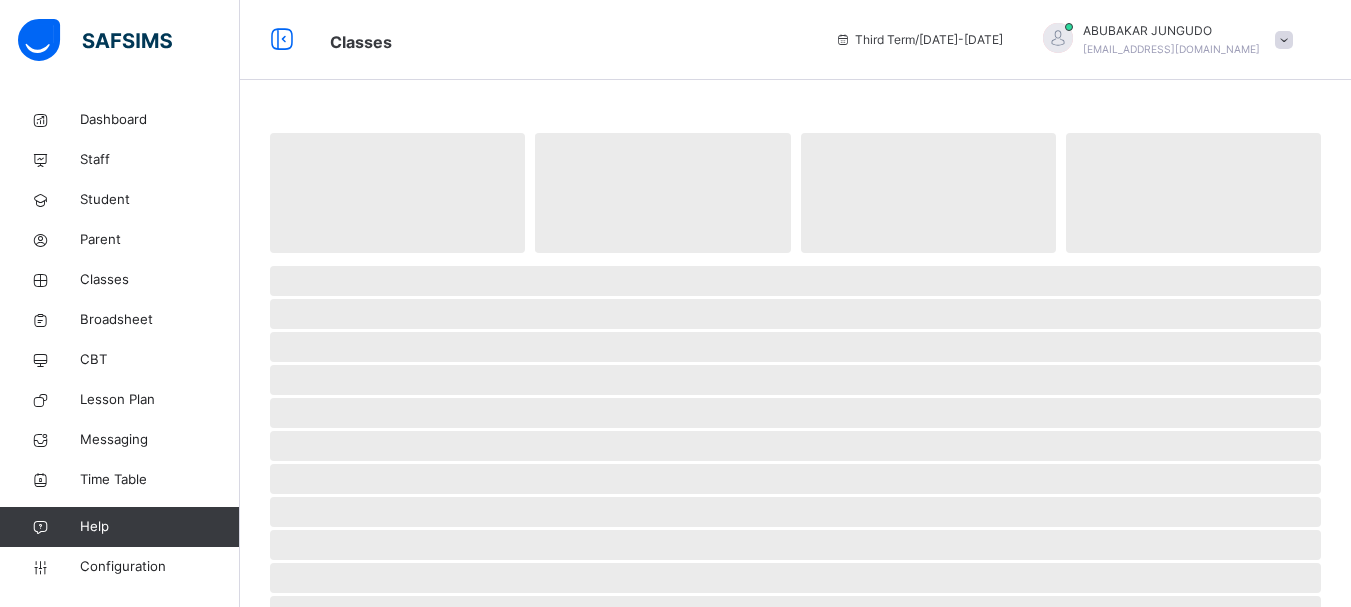 click on "‌ ‌ ‌ ‌ ‌ ‌ ‌ ‌ ‌ ‌ ‌ ‌ ‌ ‌ ‌ ‌ ‌ ‌ ‌ ‌ ‌ ‌ ‌ ‌ ‌ ‌ ‌ ‌ ‌" at bounding box center [795, 559] 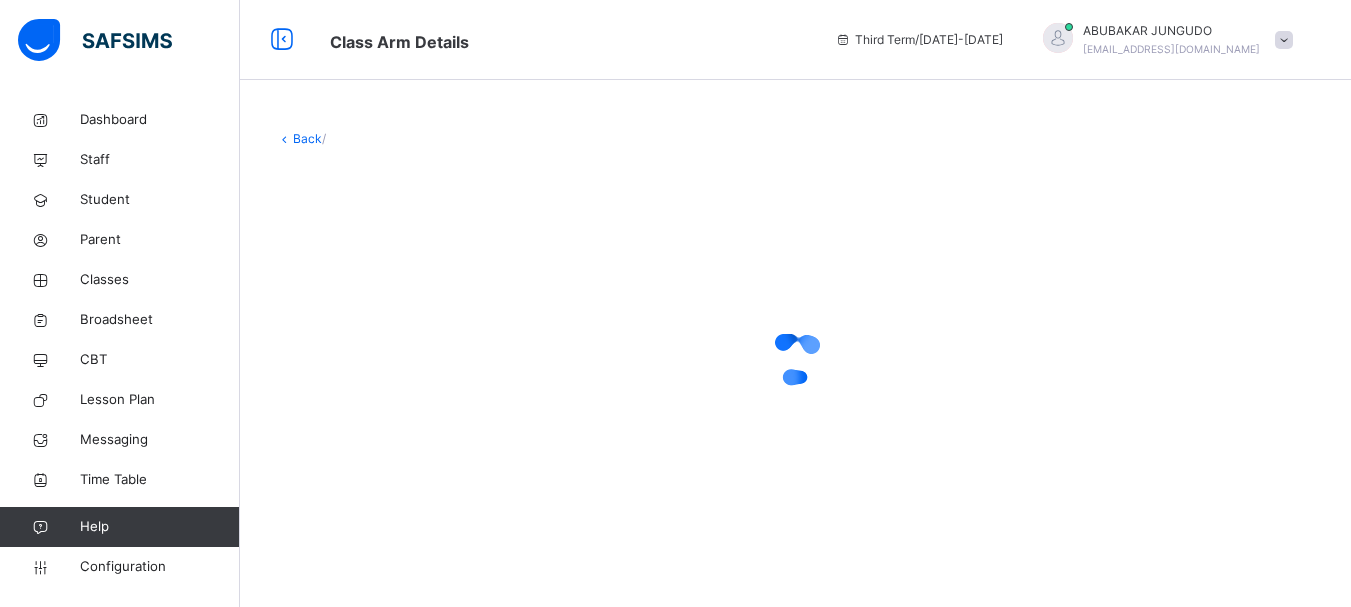 click on "Back  /" at bounding box center [795, 303] 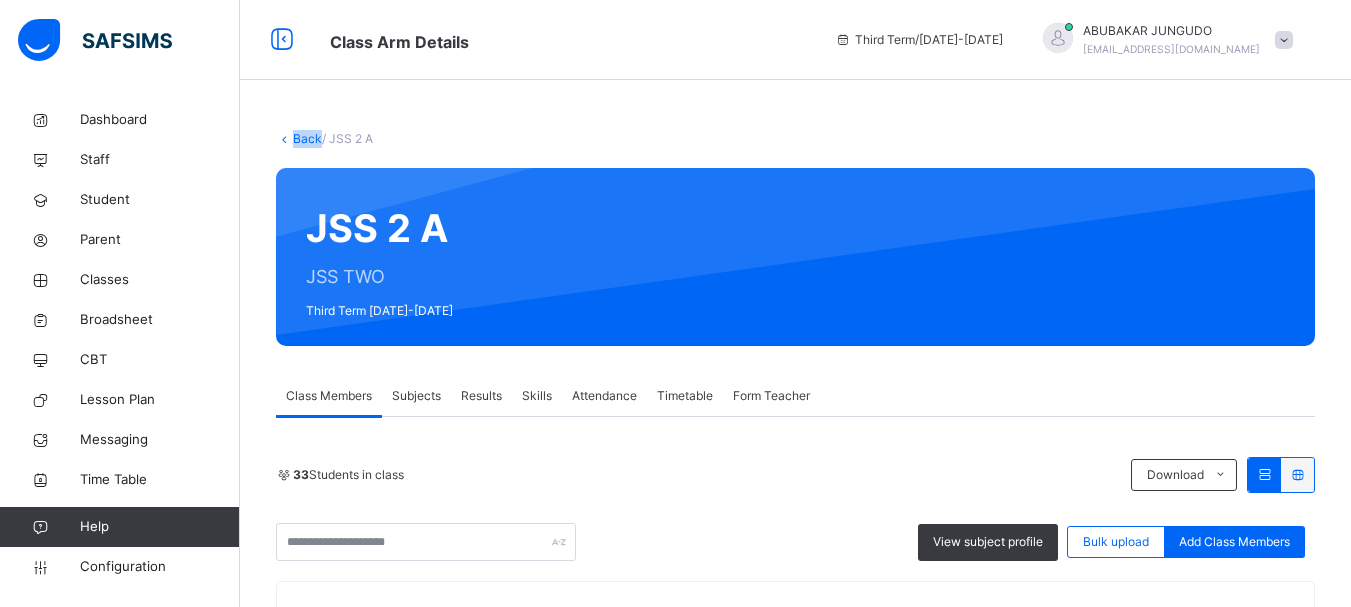 scroll, scrollTop: 320, scrollLeft: 0, axis: vertical 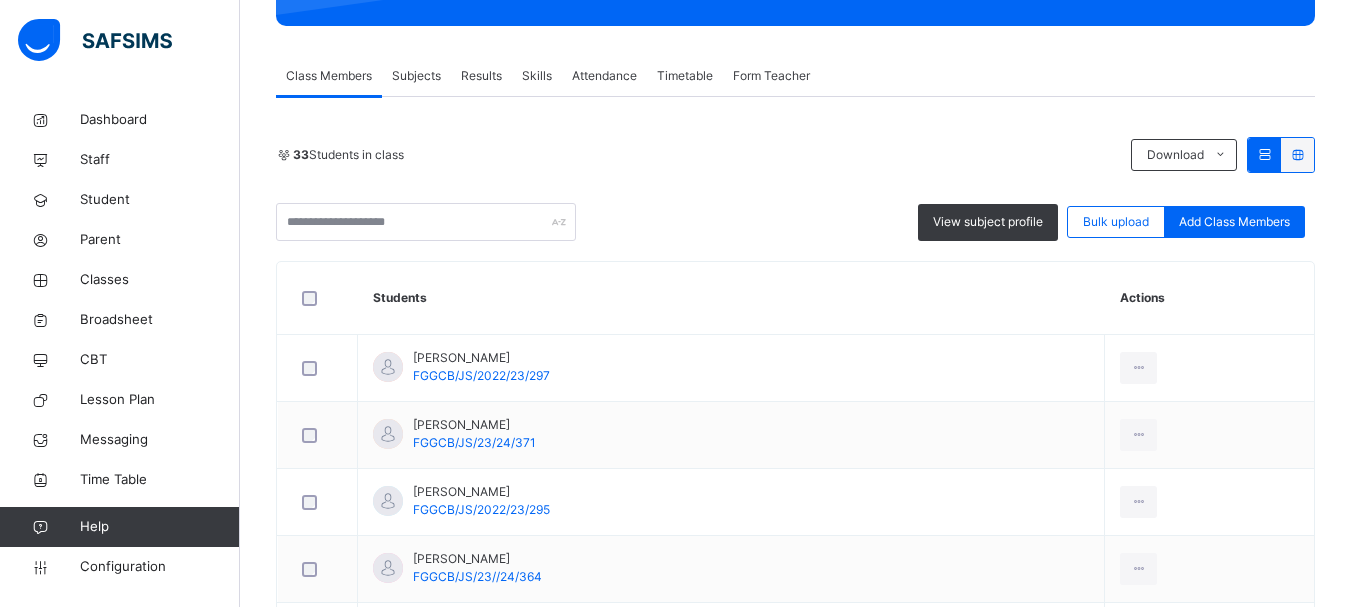 click on "Subjects" at bounding box center (416, 76) 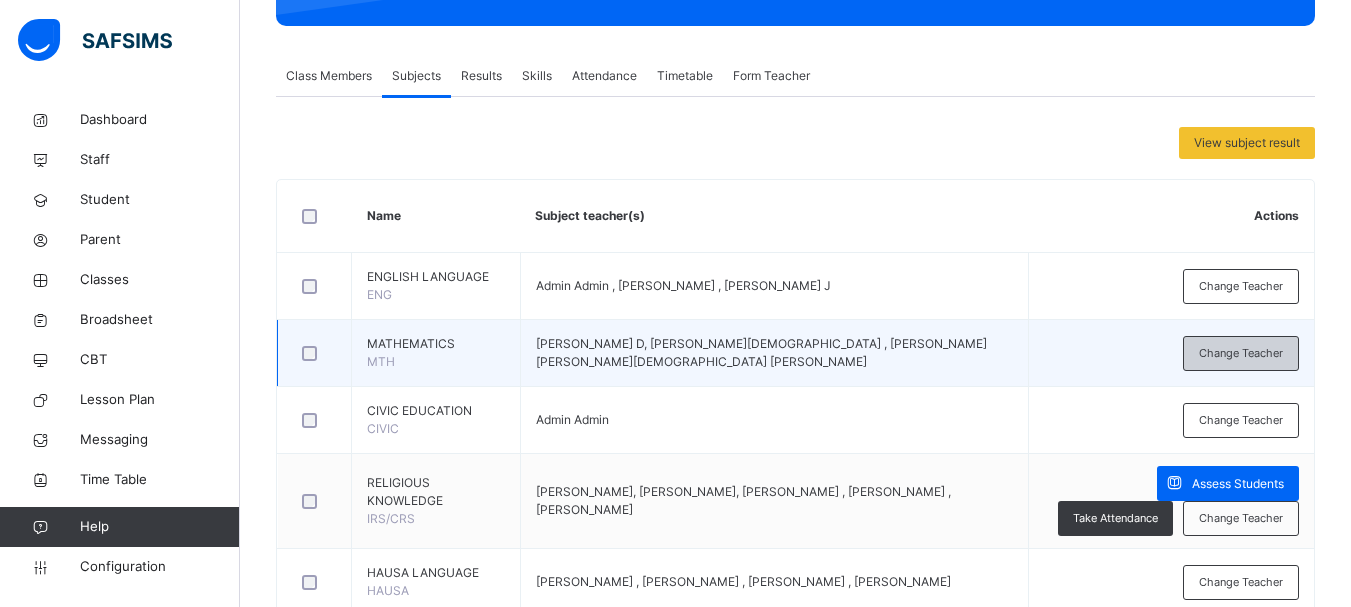 click on "Change Teacher" at bounding box center [1241, 353] 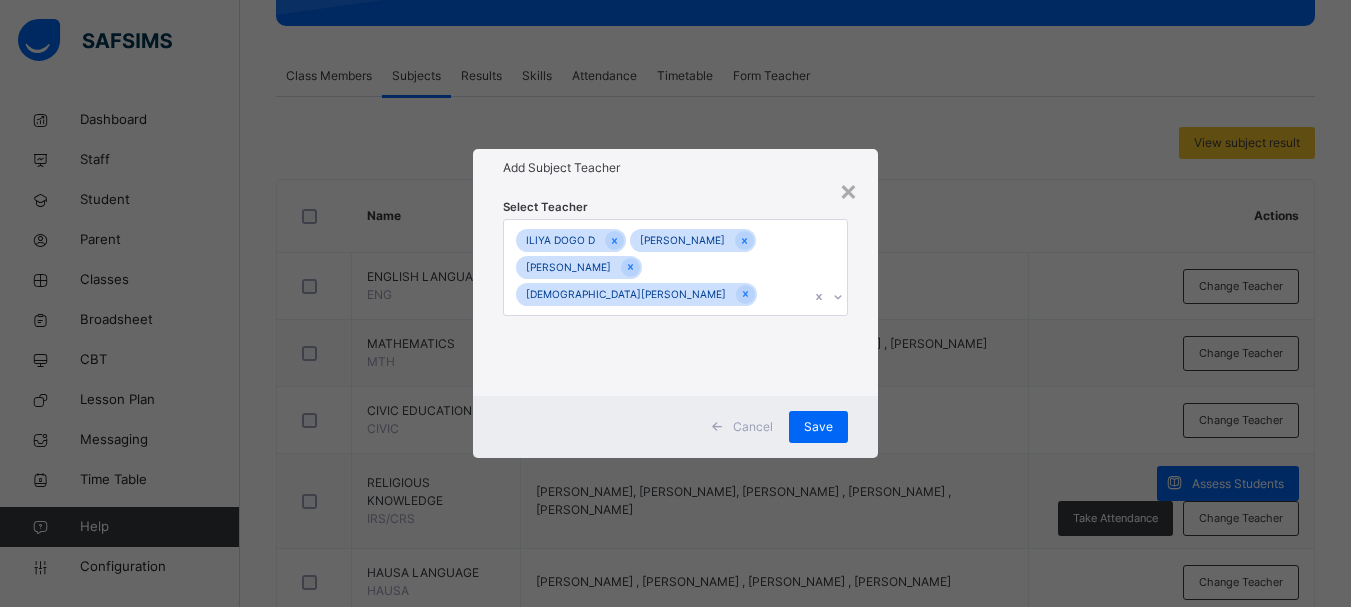 click on "[PERSON_NAME] D NA'[PERSON_NAME]  [PERSON_NAME] [PERSON_NAME][DEMOGRAPHIC_DATA] [PERSON_NAME]" at bounding box center (656, 268) 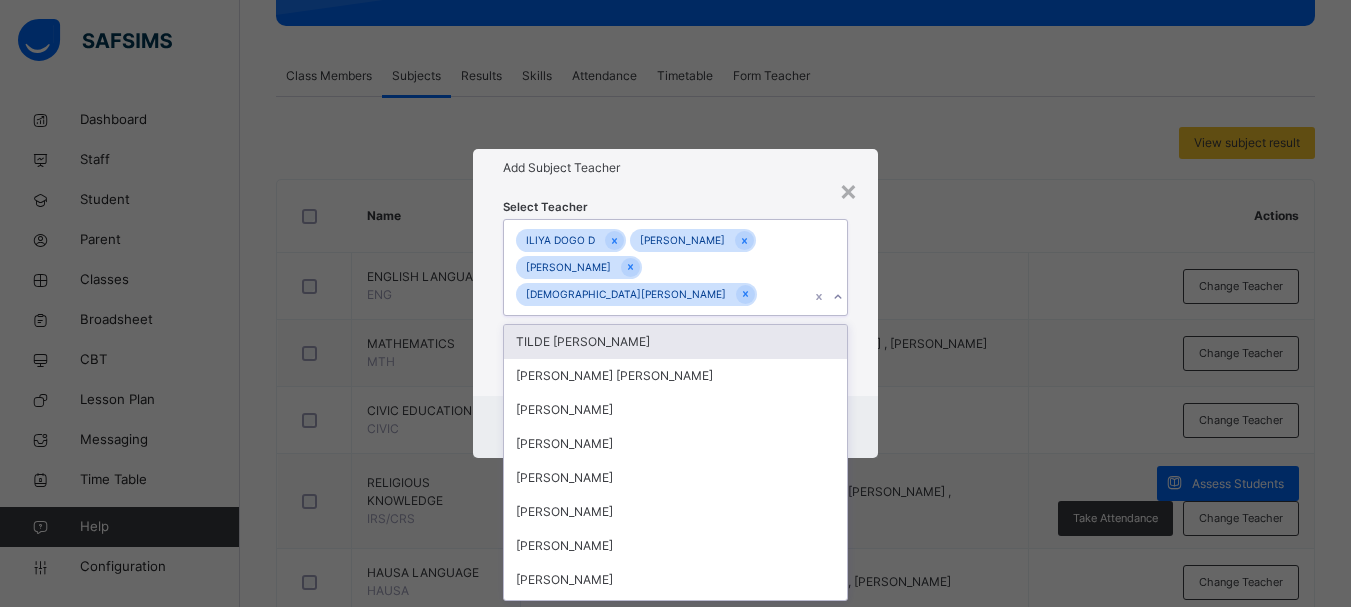 scroll, scrollTop: 0, scrollLeft: 0, axis: both 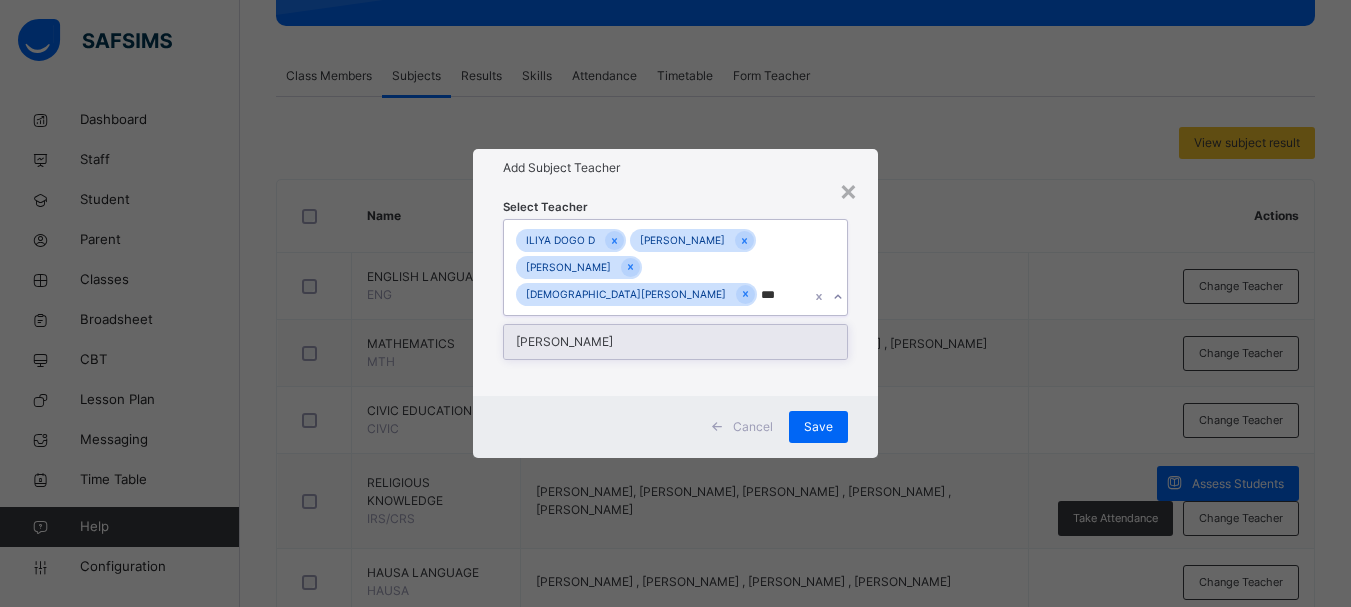 type on "****" 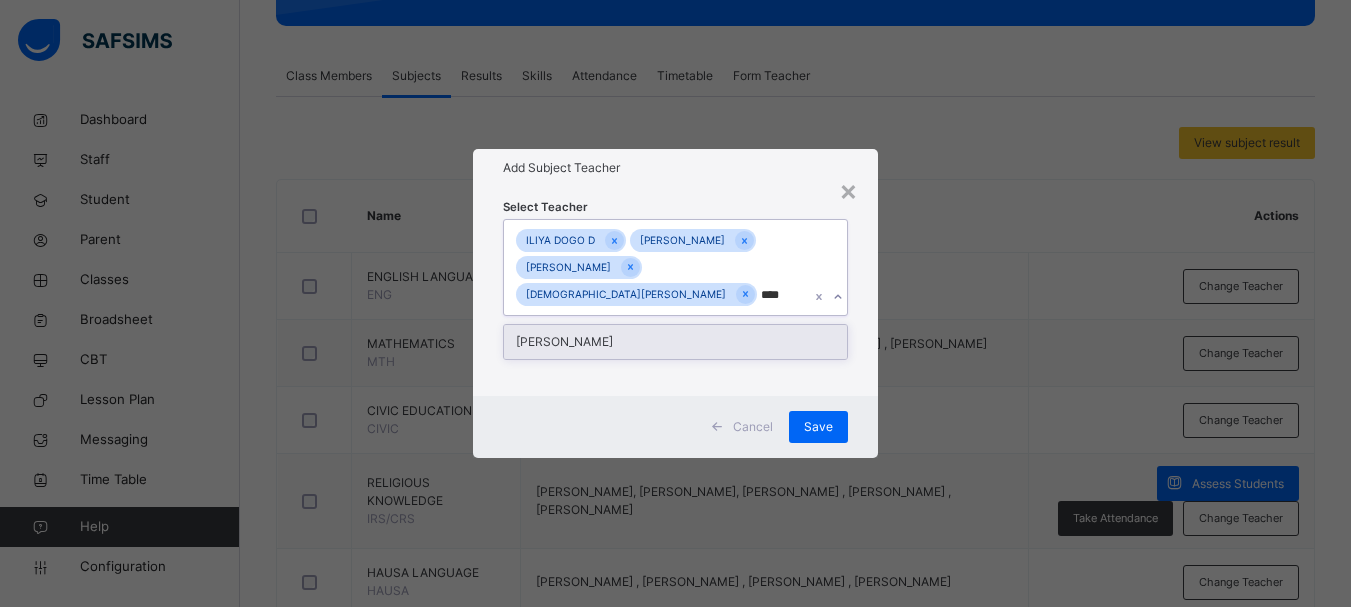 click on "[PERSON_NAME]" at bounding box center [675, 342] 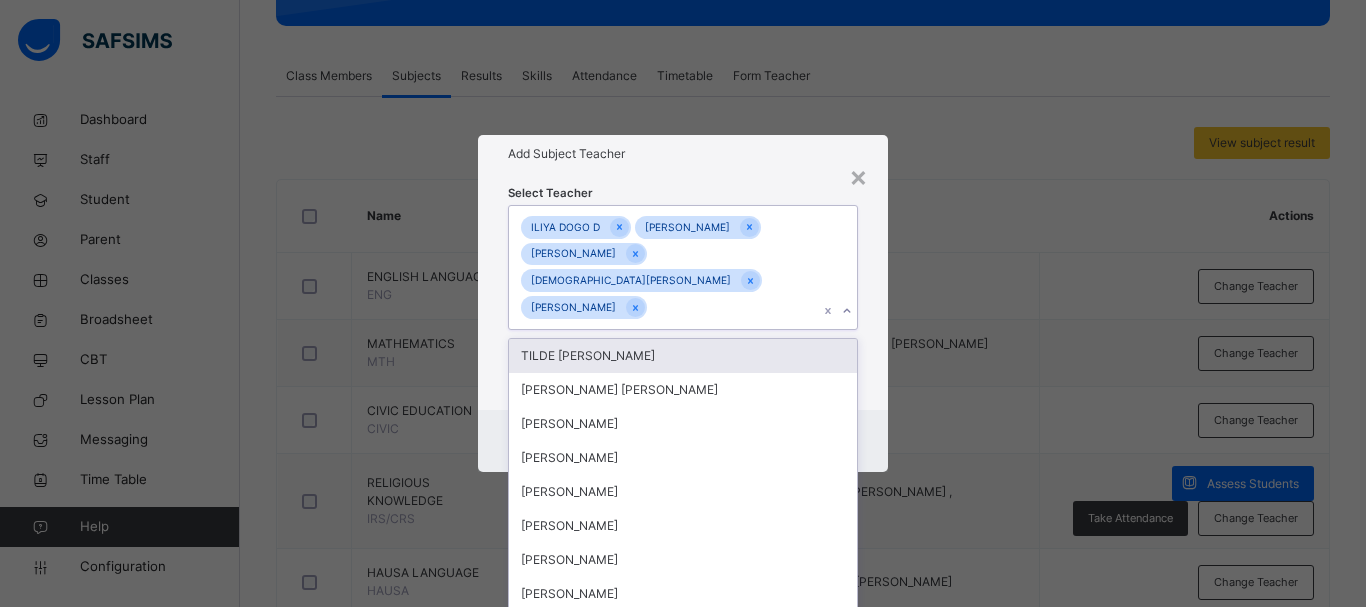 click on "ILIYA DOGO D NA'[PERSON_NAME]  [PERSON_NAME] [PERSON_NAME][DEMOGRAPHIC_DATA] [PERSON_NAME]  [PERSON_NAME]" at bounding box center [664, 267] 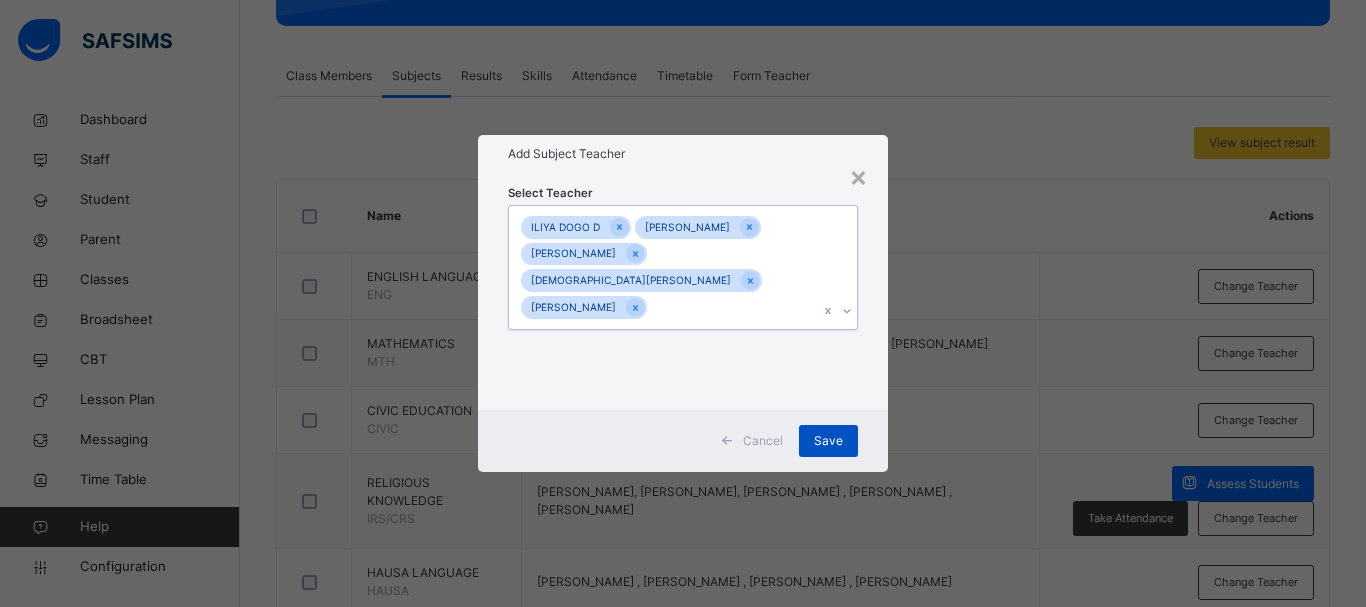 click on "Save" at bounding box center [828, 441] 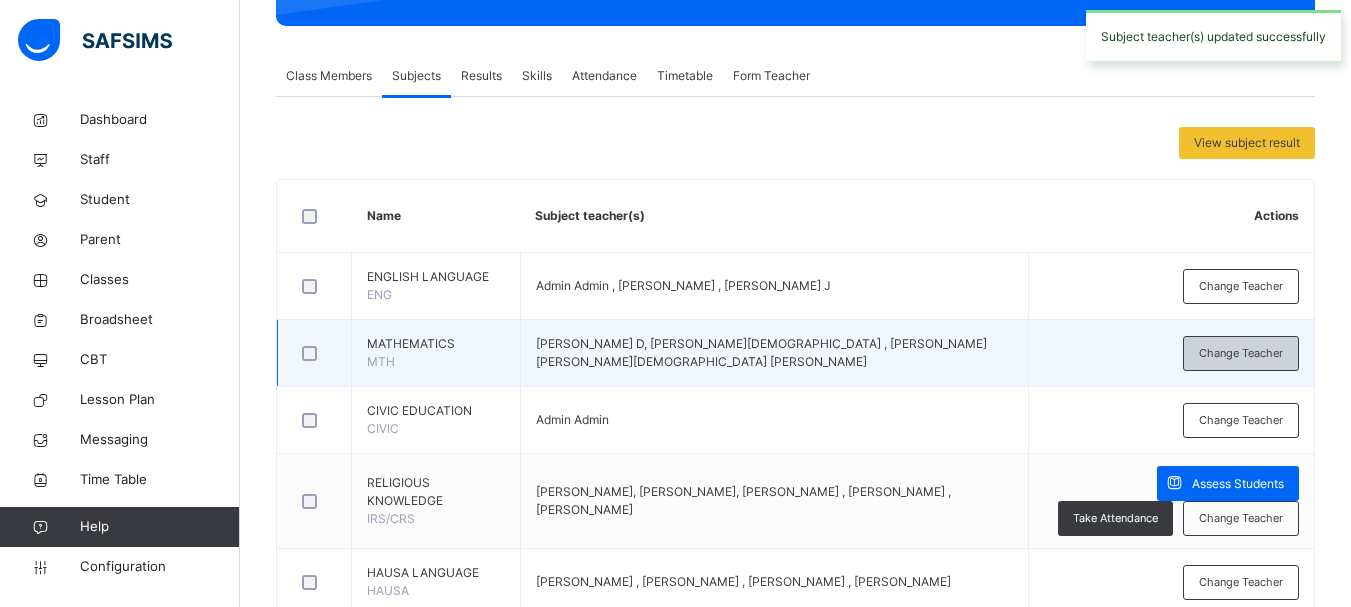 click on "Change Teacher" at bounding box center [1241, 353] 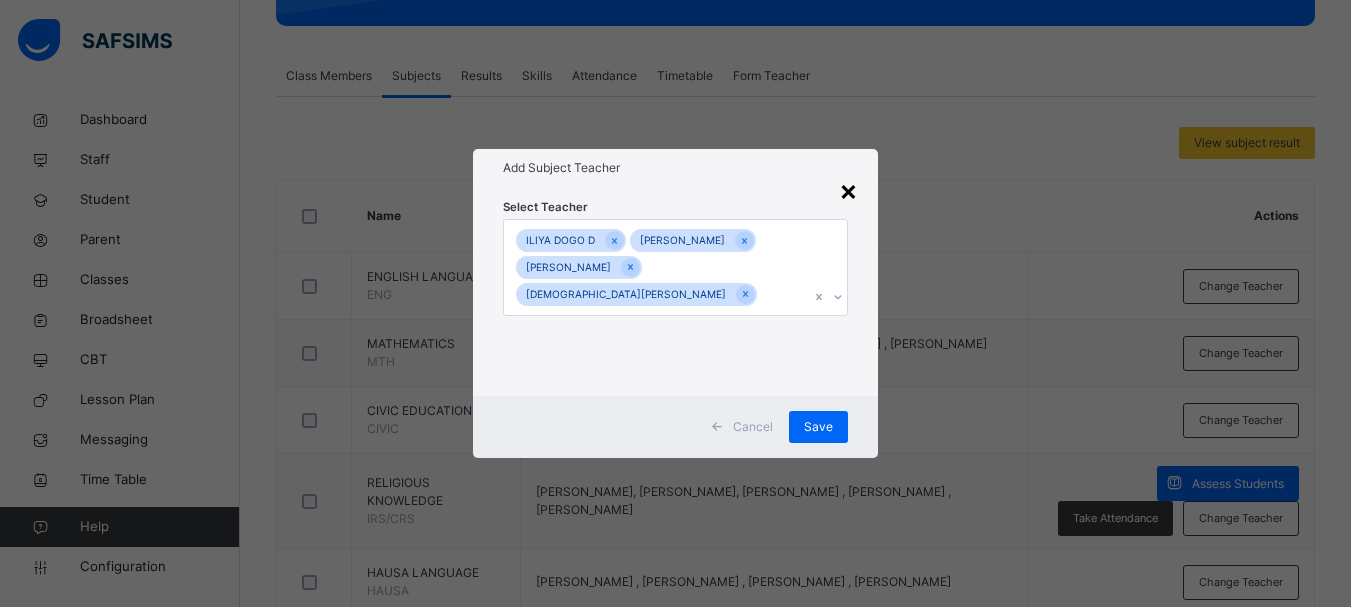 click on "×" at bounding box center [848, 190] 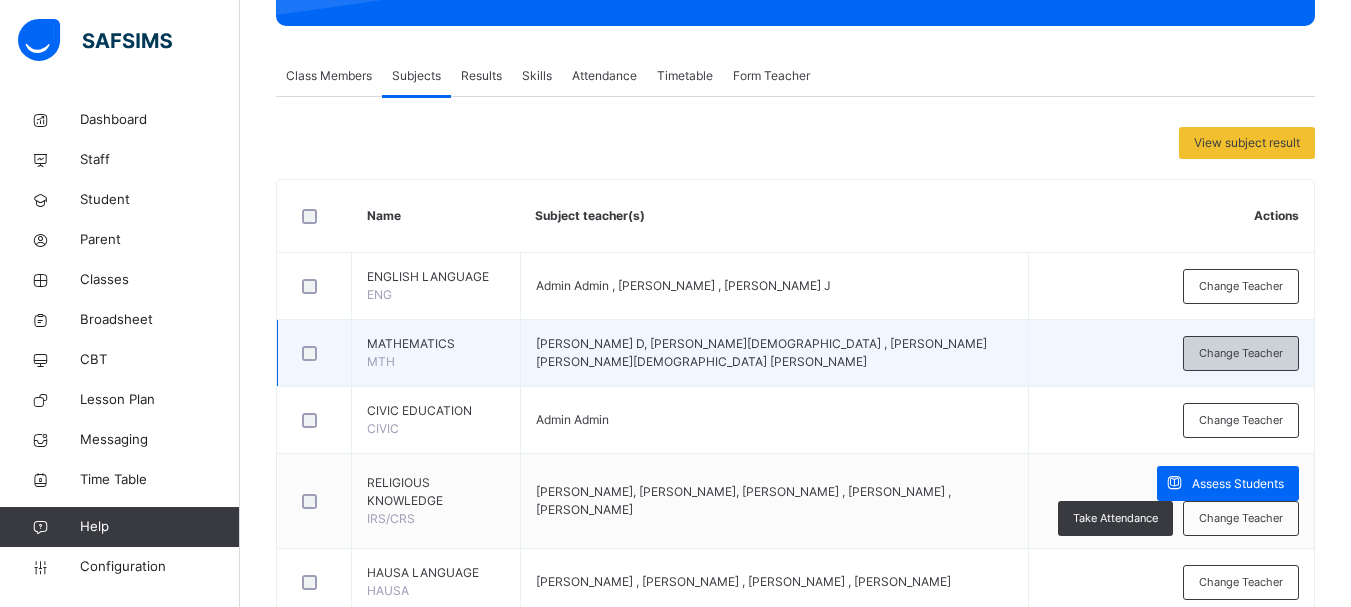 click on "Change Teacher" at bounding box center (1241, 353) 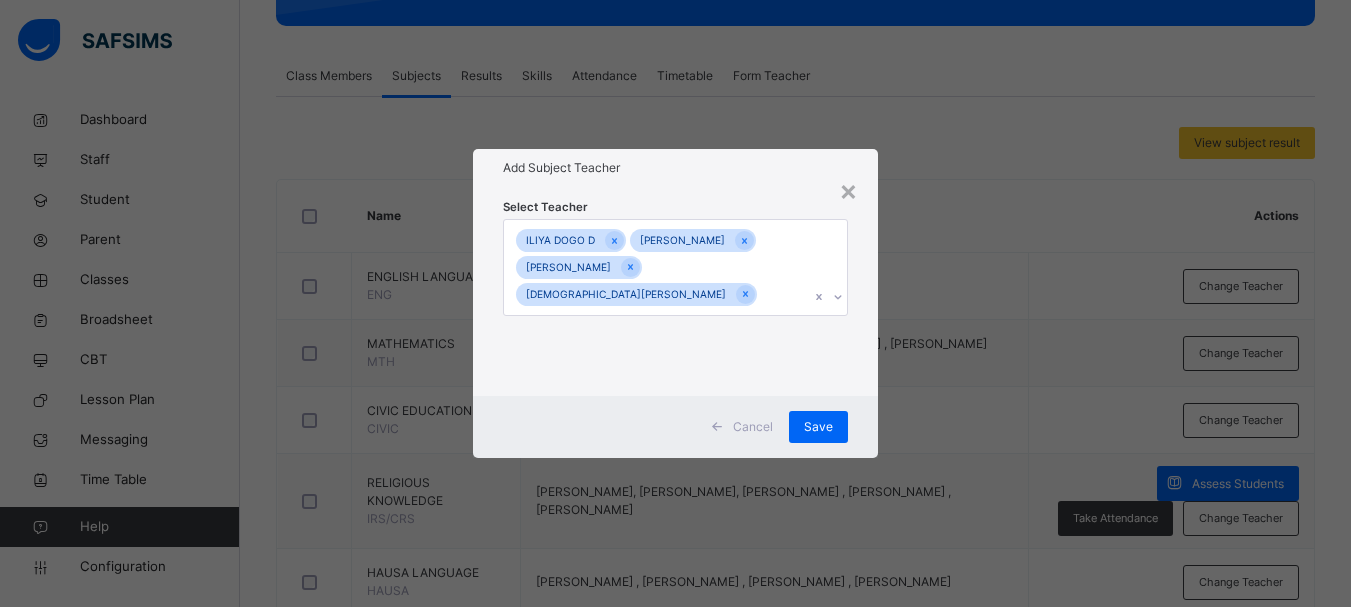 click on "[PERSON_NAME] D NA'[PERSON_NAME]  [PERSON_NAME] [PERSON_NAME][DEMOGRAPHIC_DATA] [PERSON_NAME]" at bounding box center (656, 268) 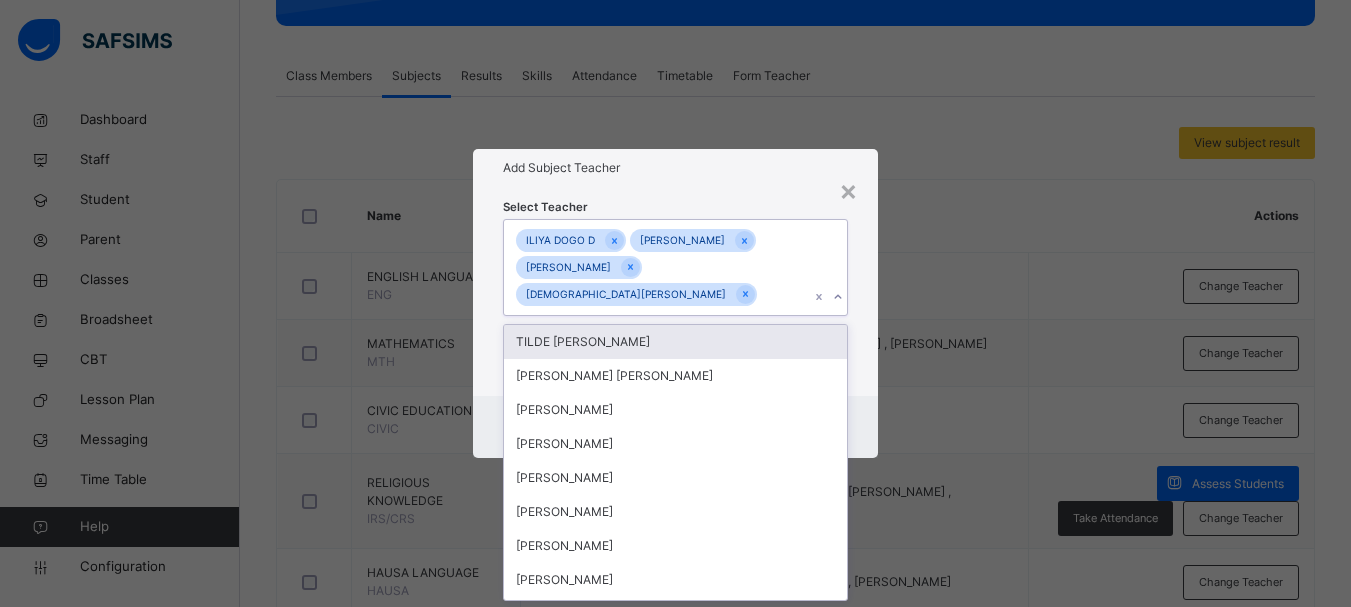 scroll, scrollTop: 0, scrollLeft: 0, axis: both 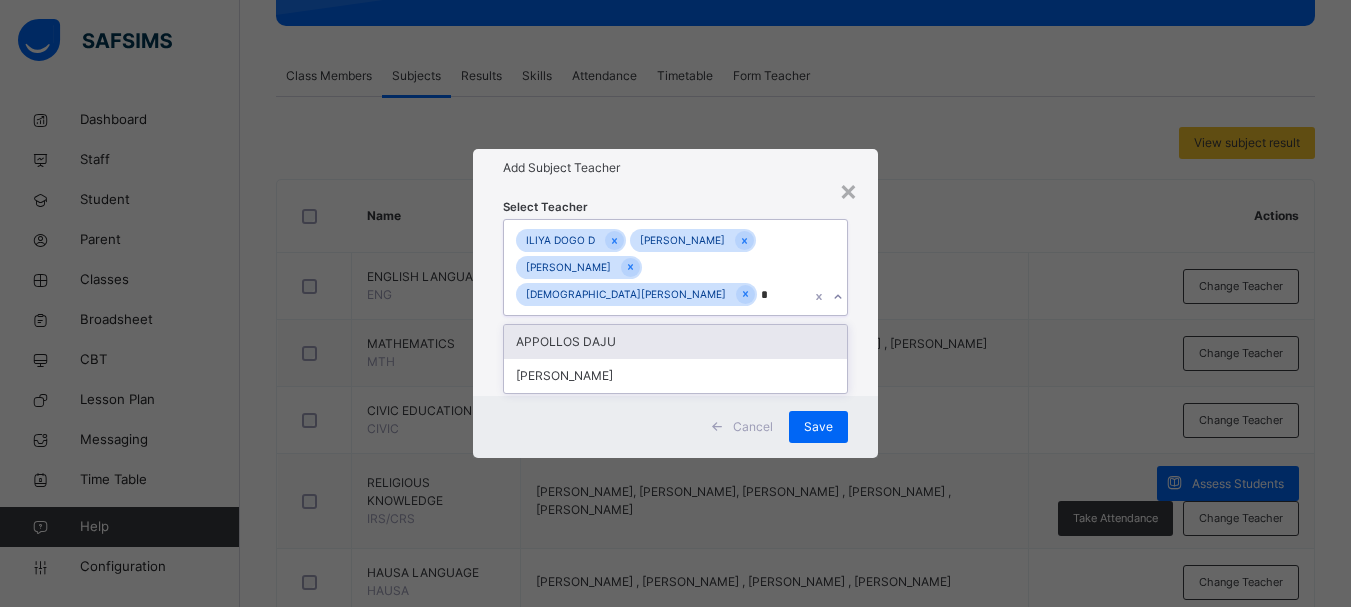 type on "**" 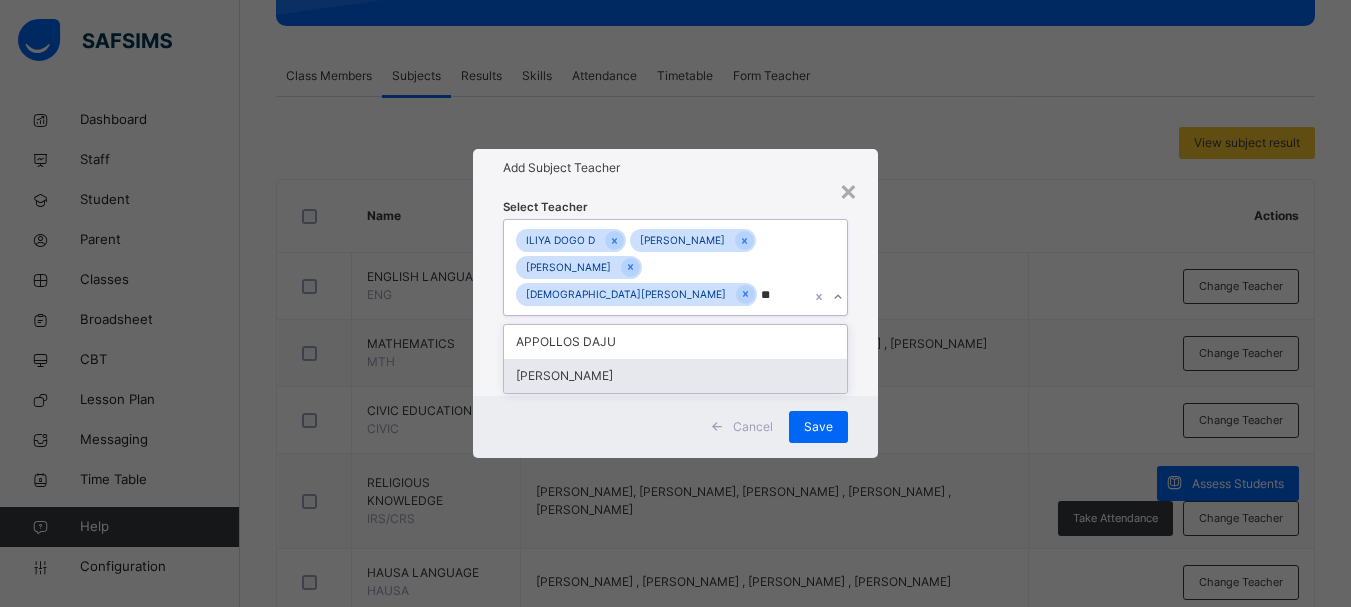 click on "[PERSON_NAME]" at bounding box center [675, 376] 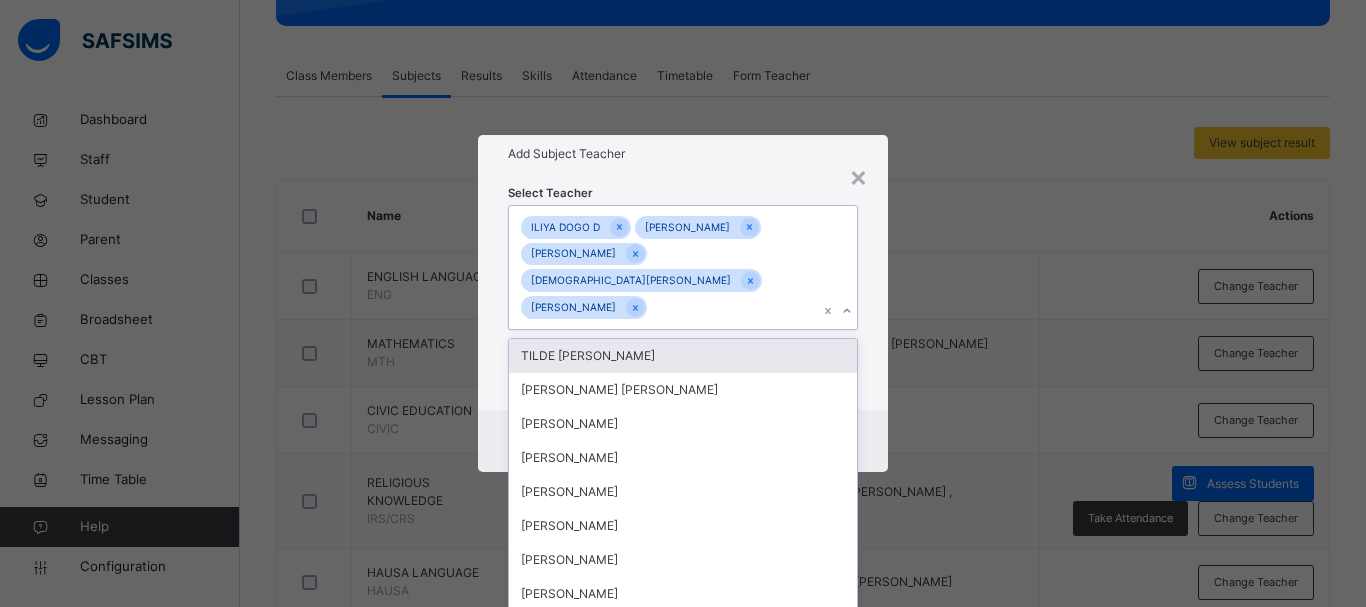 click at bounding box center [838, 267] 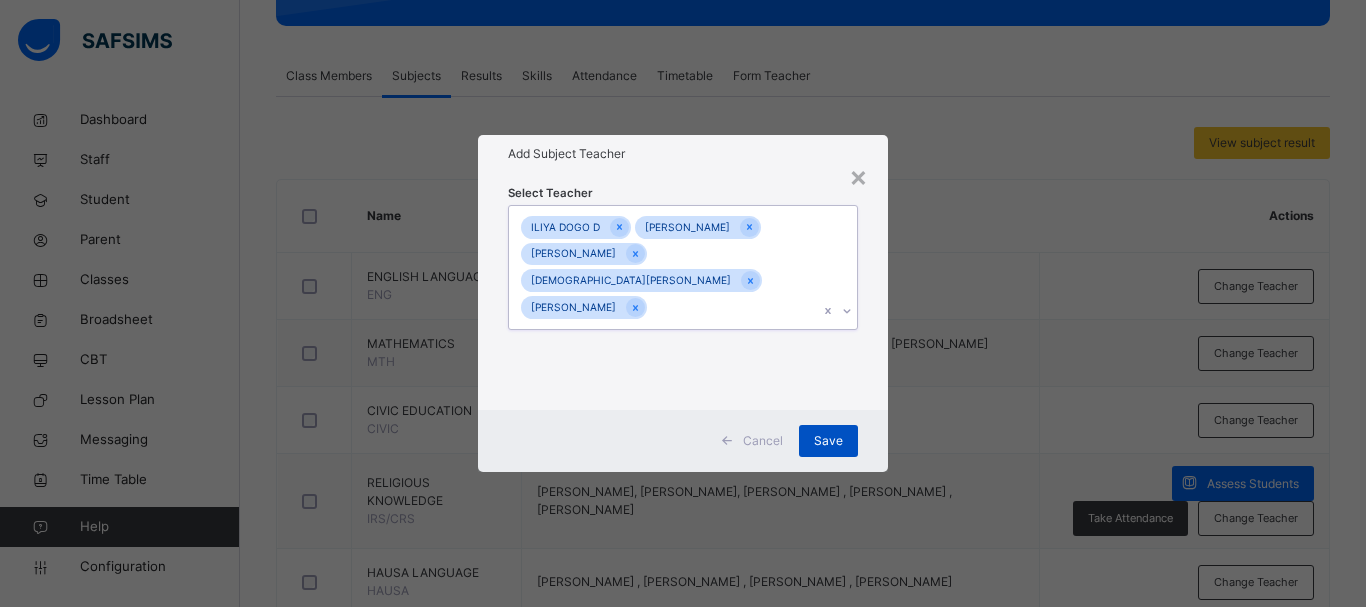 click on "Save" at bounding box center [828, 441] 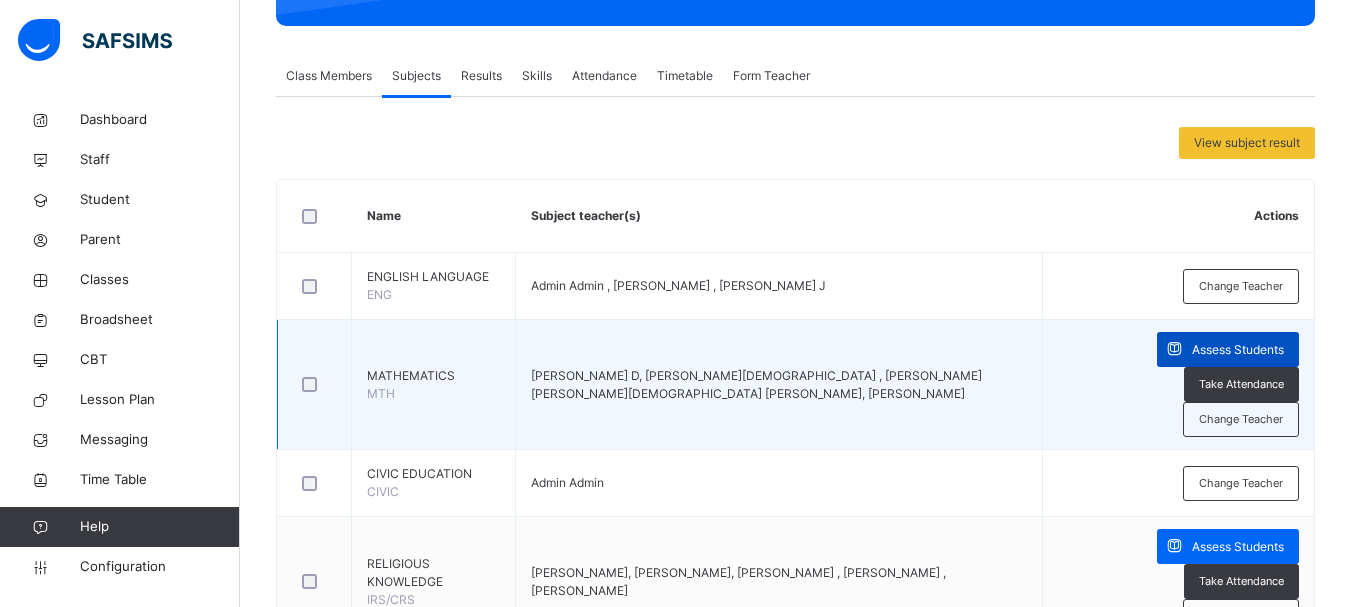 click on "Assess Students" at bounding box center (1238, 350) 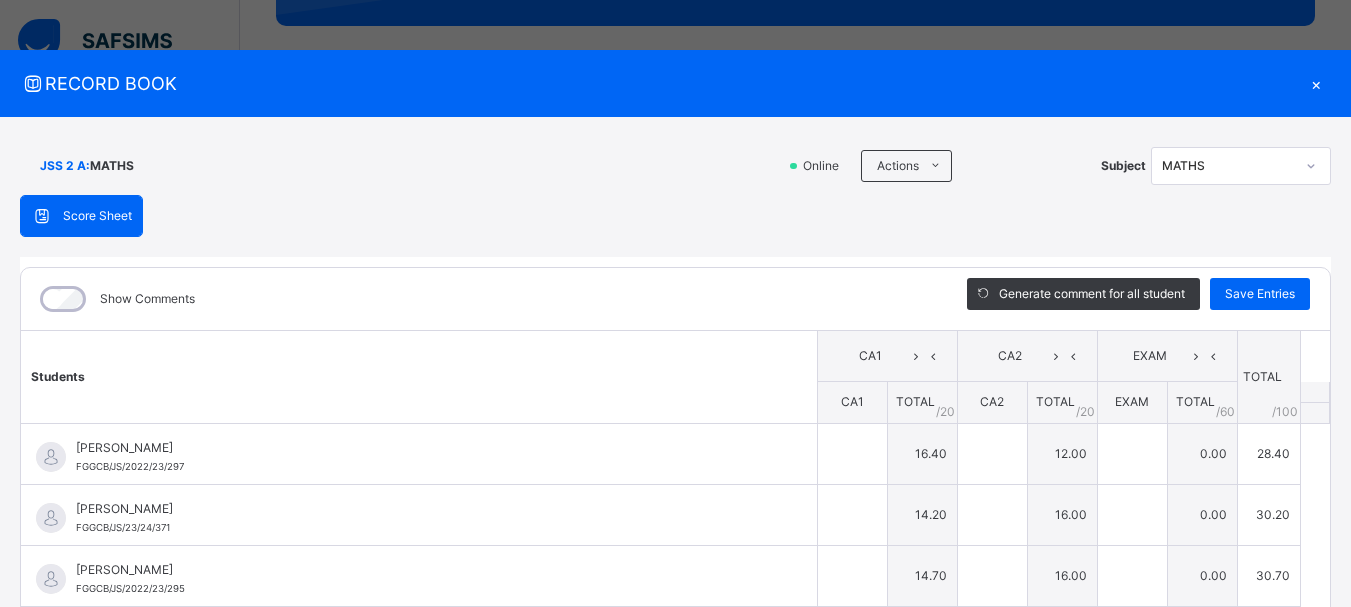 scroll, scrollTop: 400, scrollLeft: 0, axis: vertical 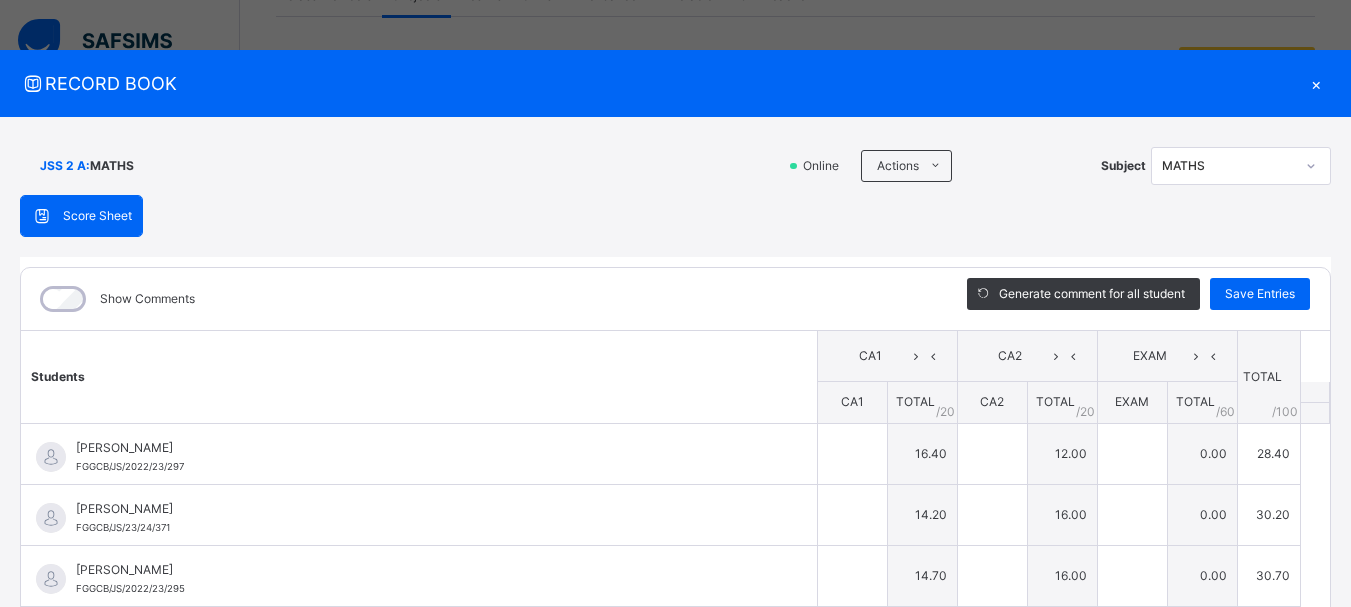 type on "****" 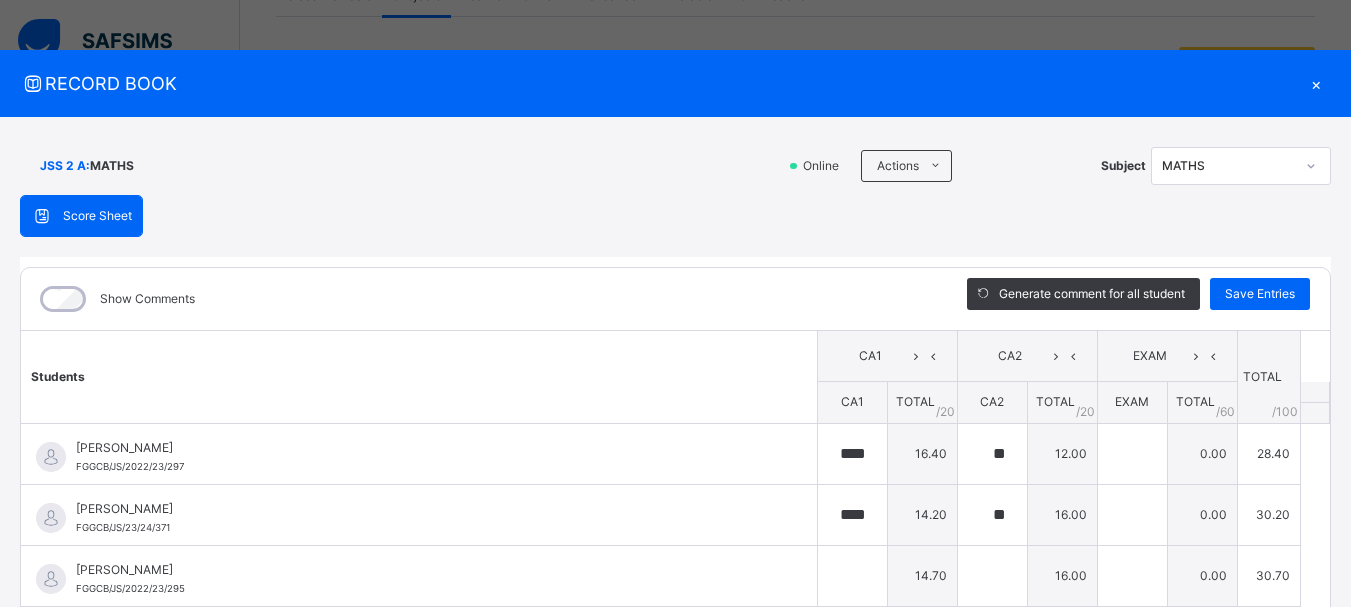 type on "****" 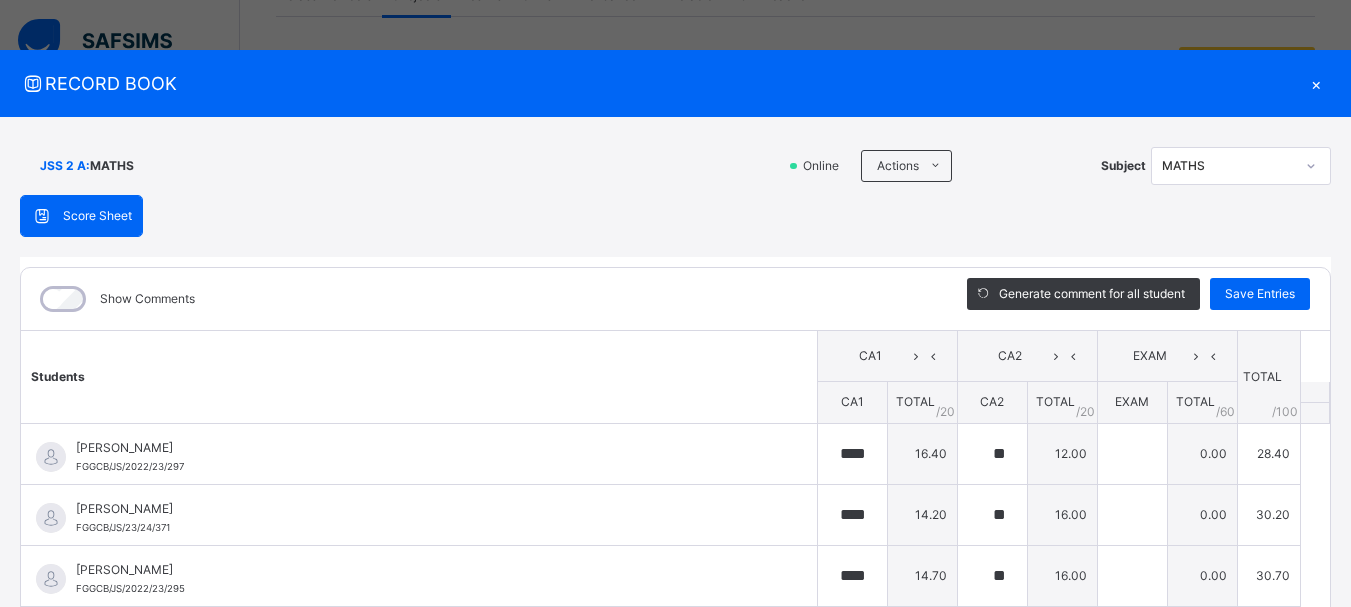 type on "****" 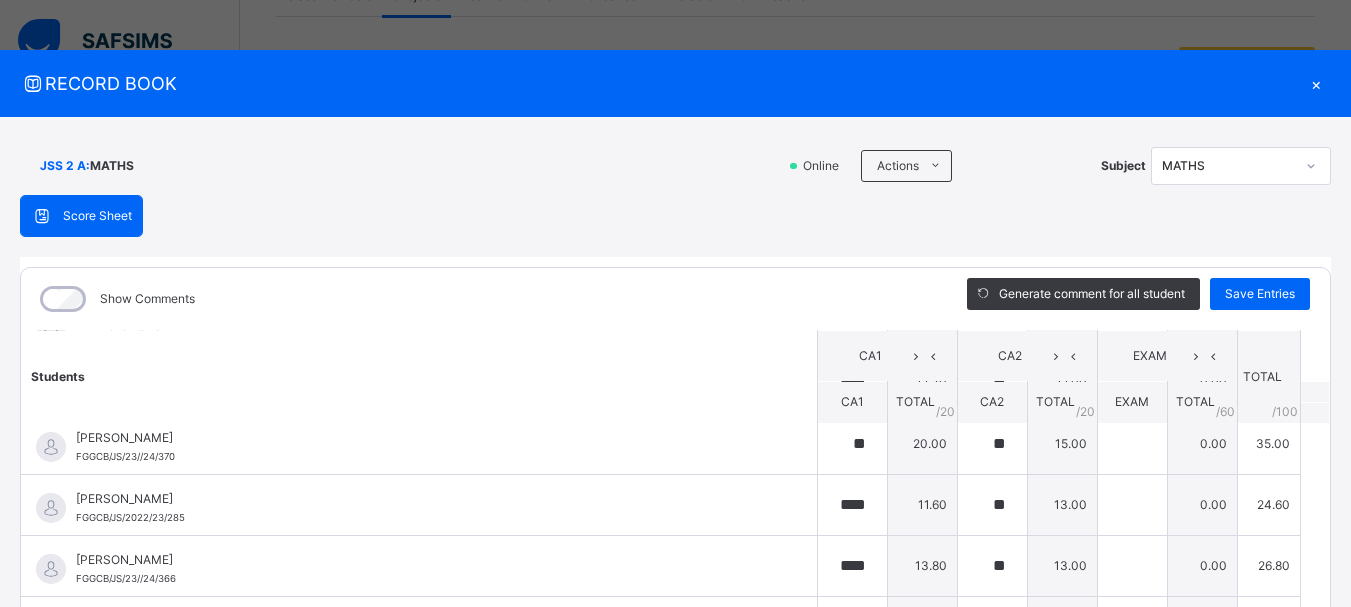 drag, startPoint x: 980, startPoint y: 76, endPoint x: 978, endPoint y: 45, distance: 31.06445 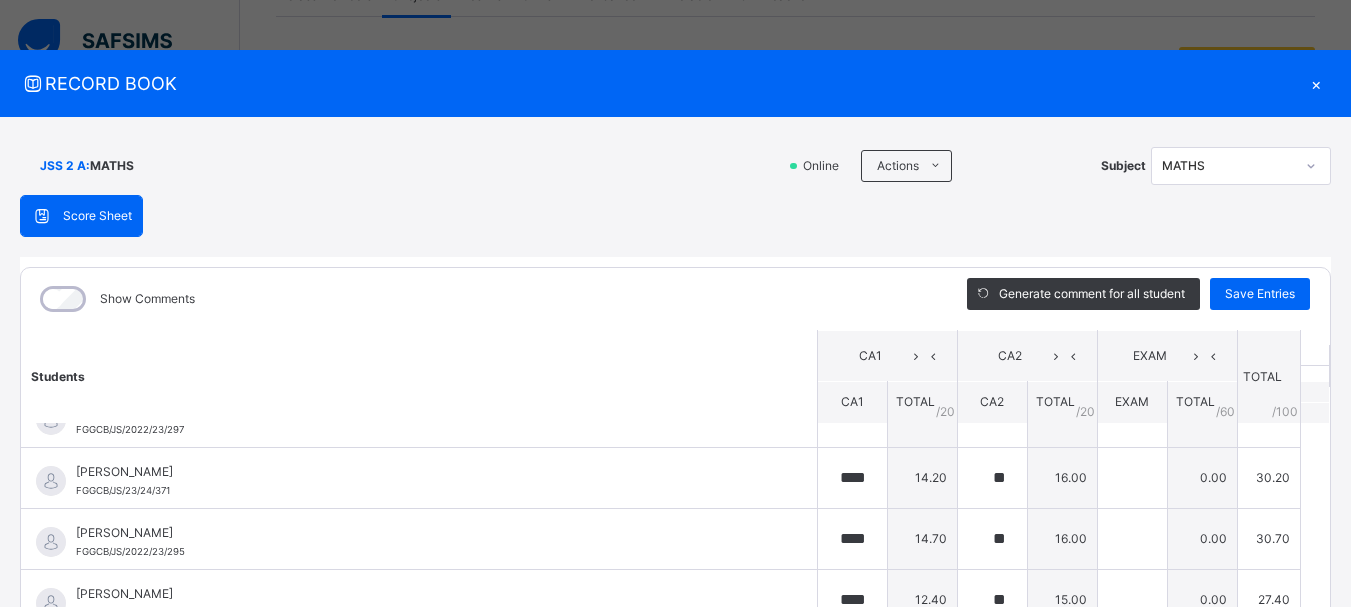 scroll, scrollTop: 0, scrollLeft: 0, axis: both 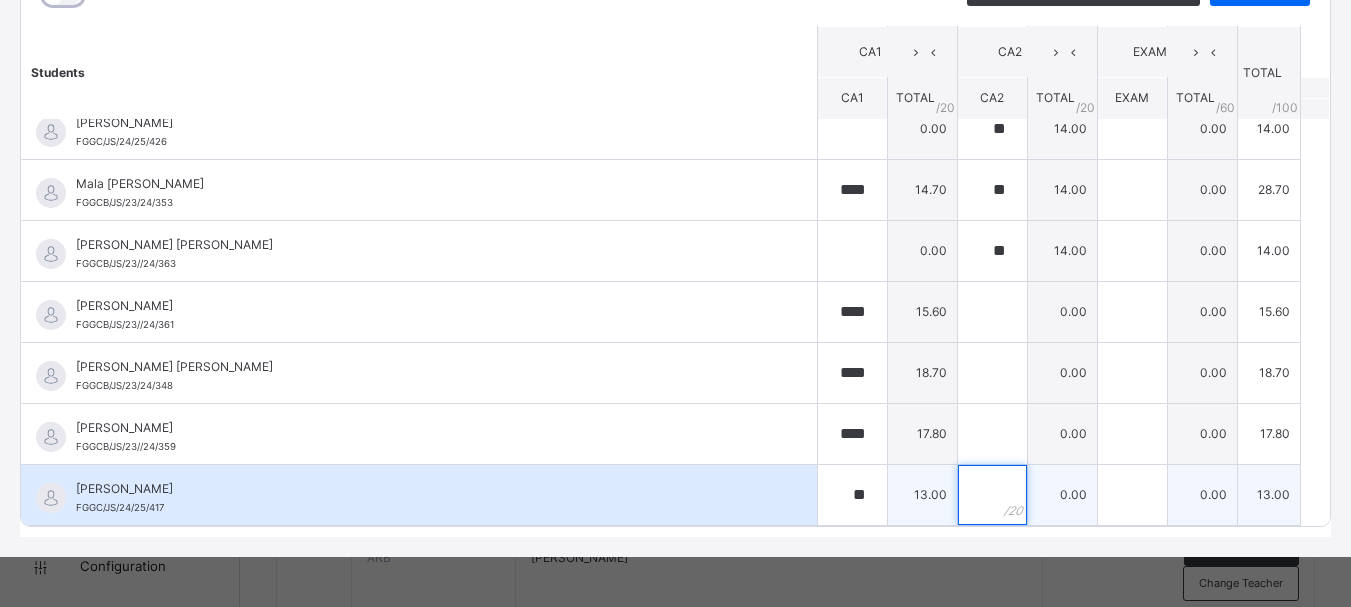 click at bounding box center (992, 495) 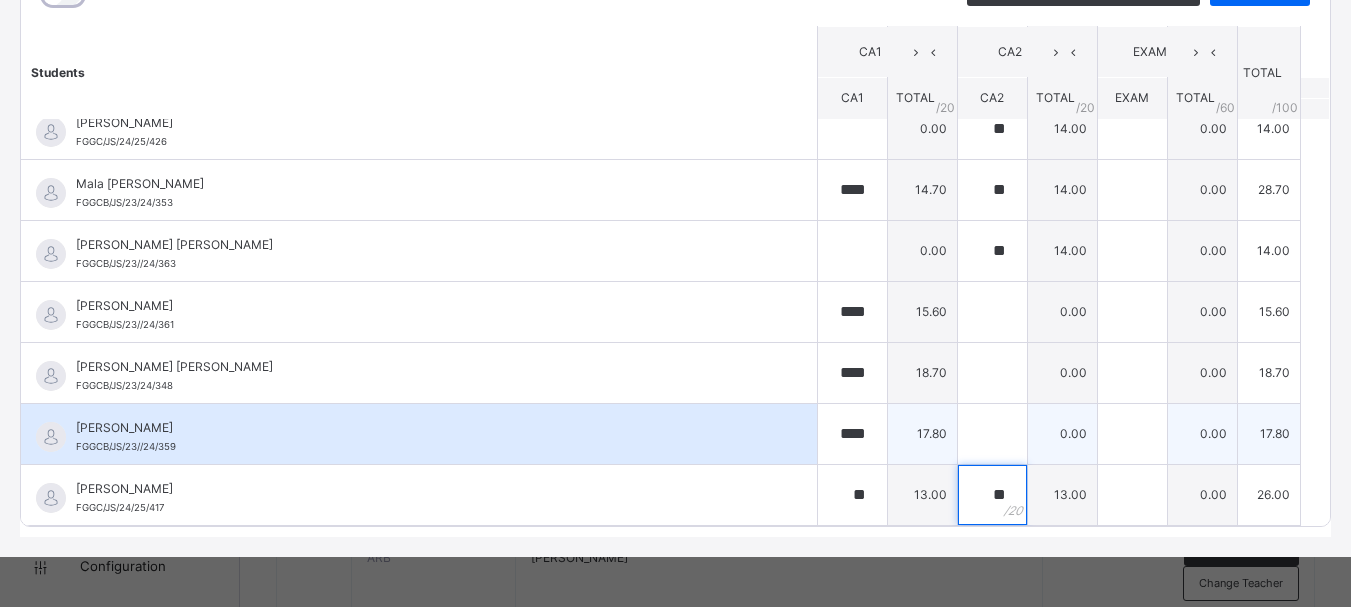 type on "**" 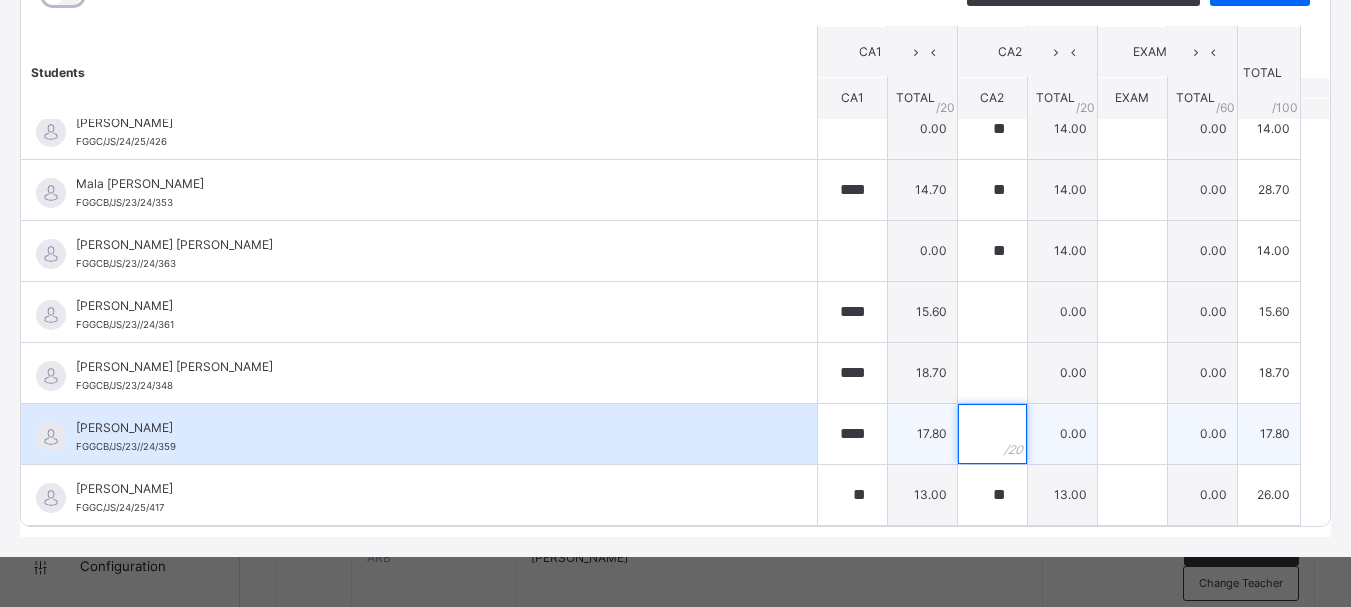 click at bounding box center (992, 434) 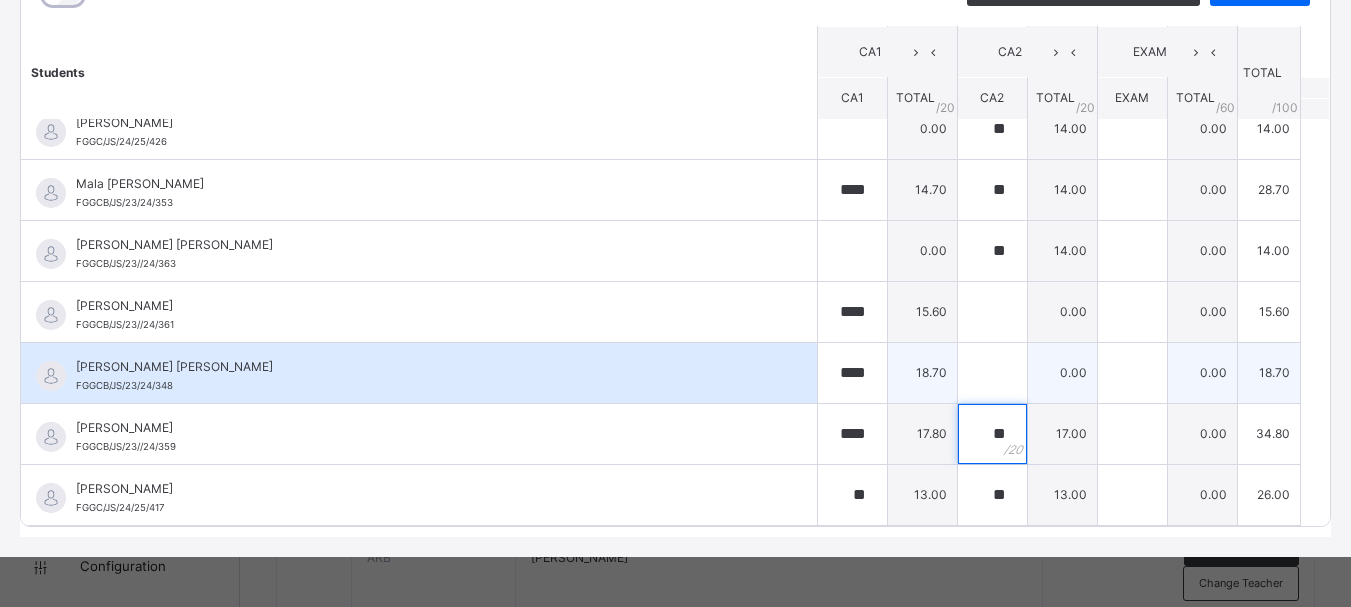 type on "**" 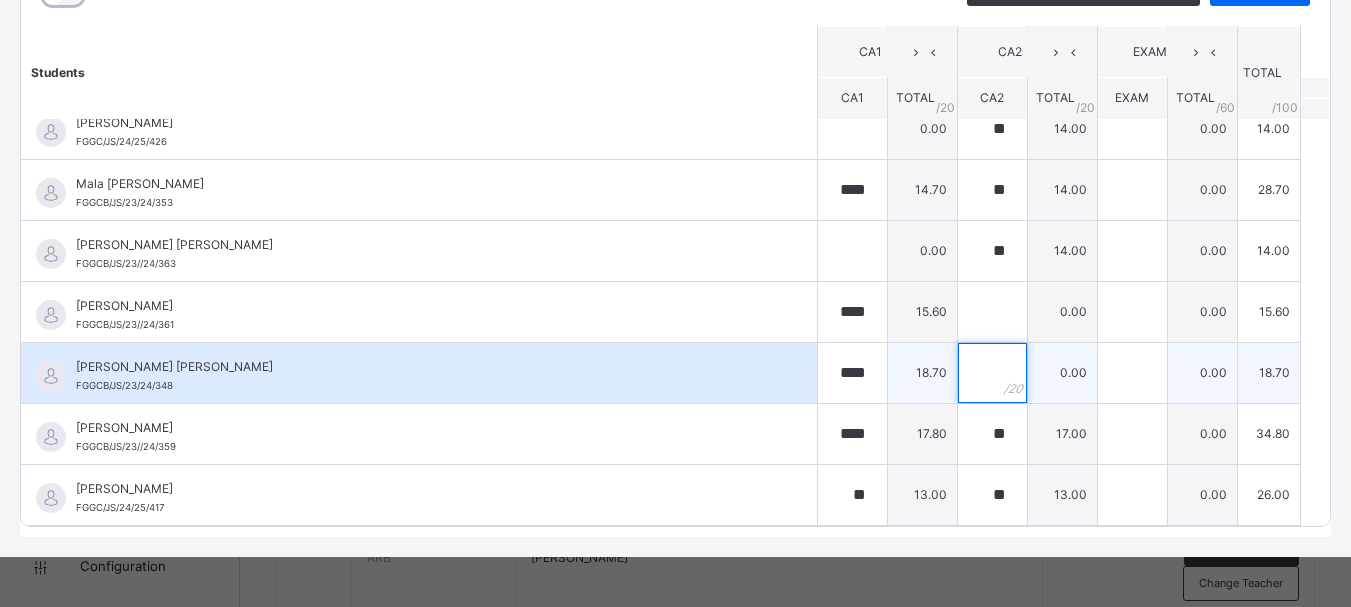 click at bounding box center (992, 373) 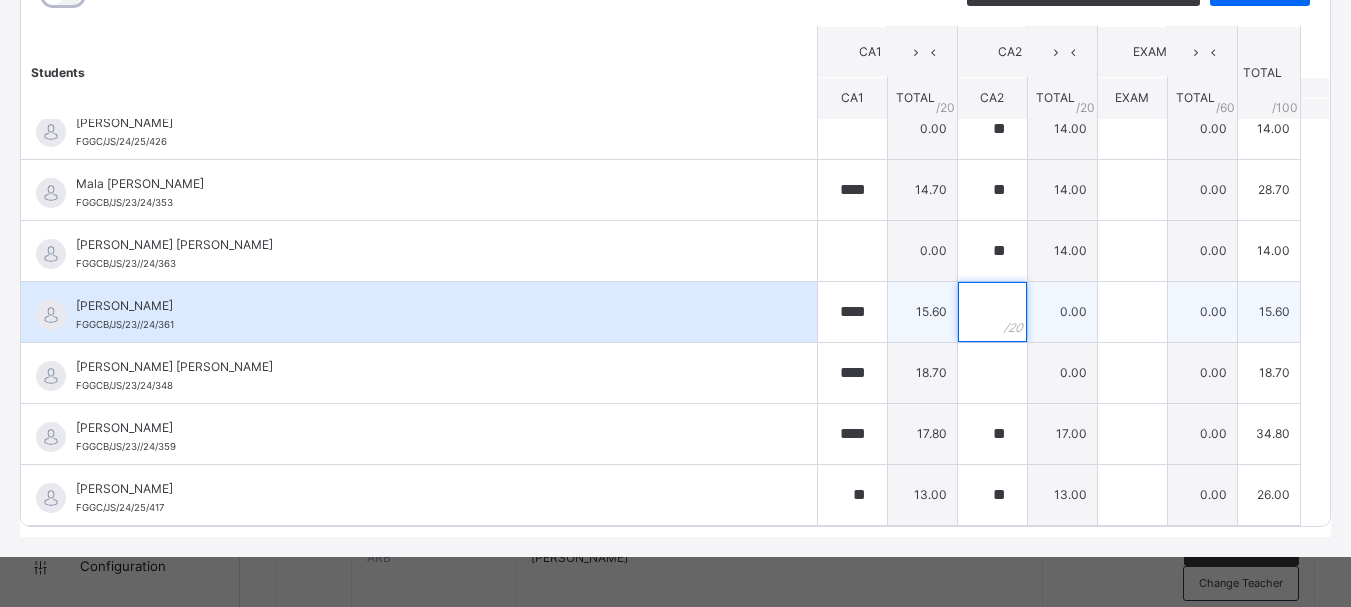 click at bounding box center [992, 312] 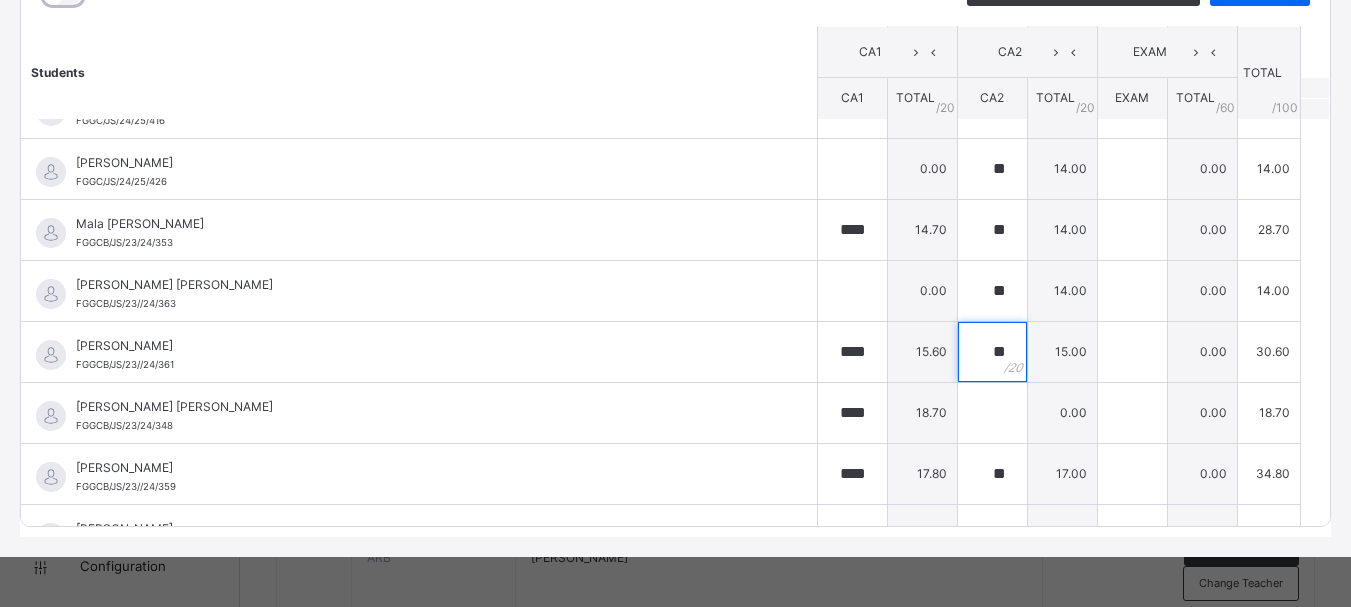 scroll, scrollTop: 1527, scrollLeft: 0, axis: vertical 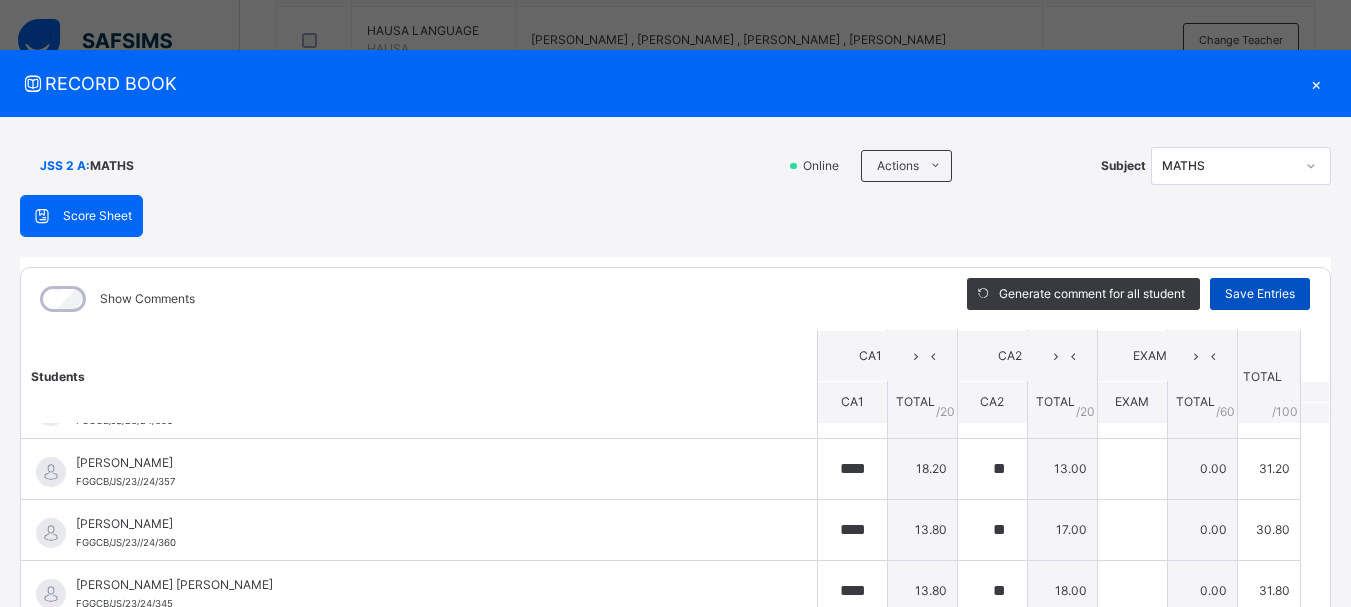 type on "**" 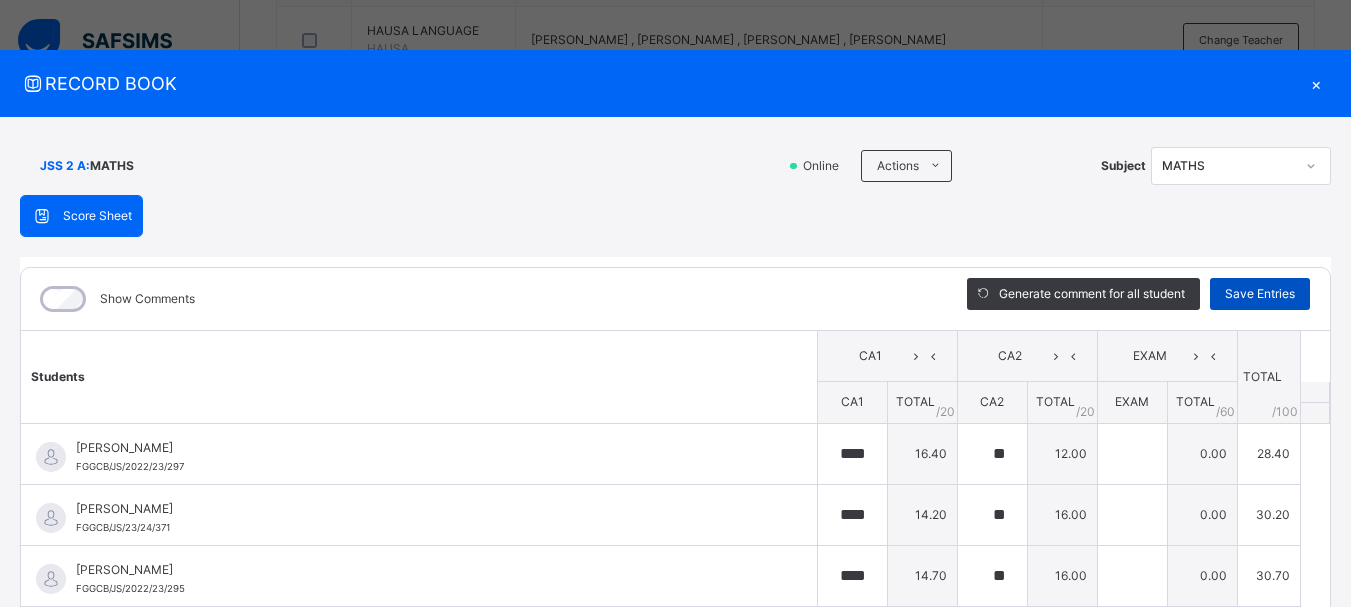 type on "****" 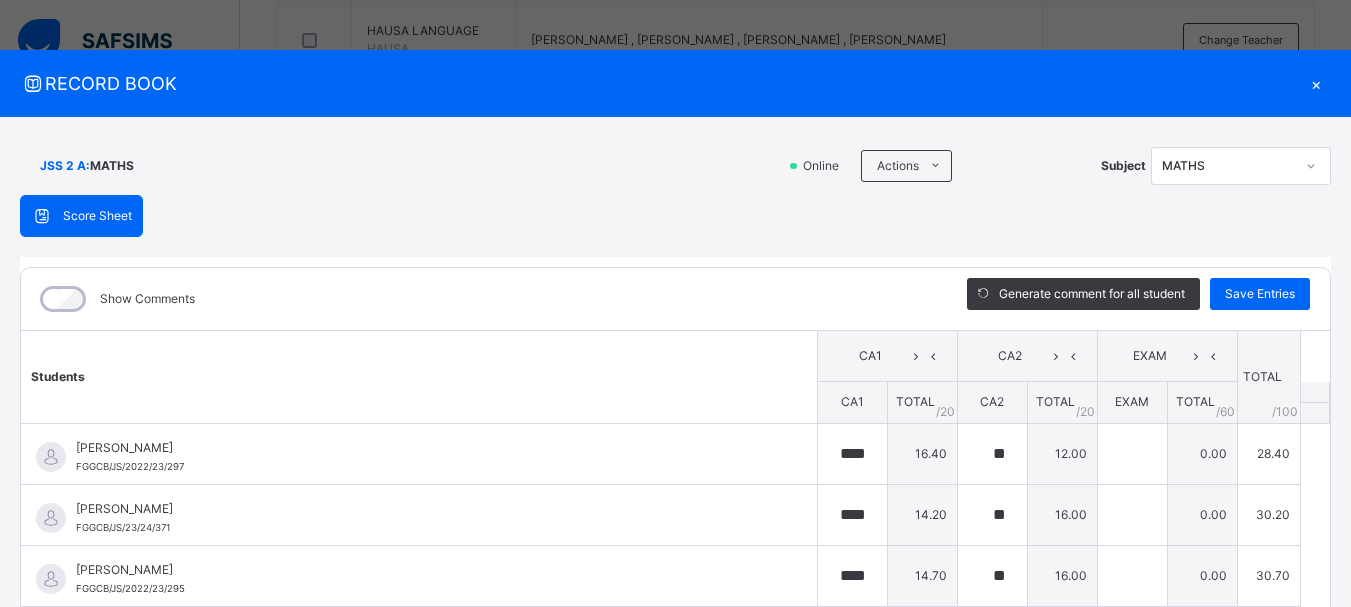 click on "×" at bounding box center (1316, 83) 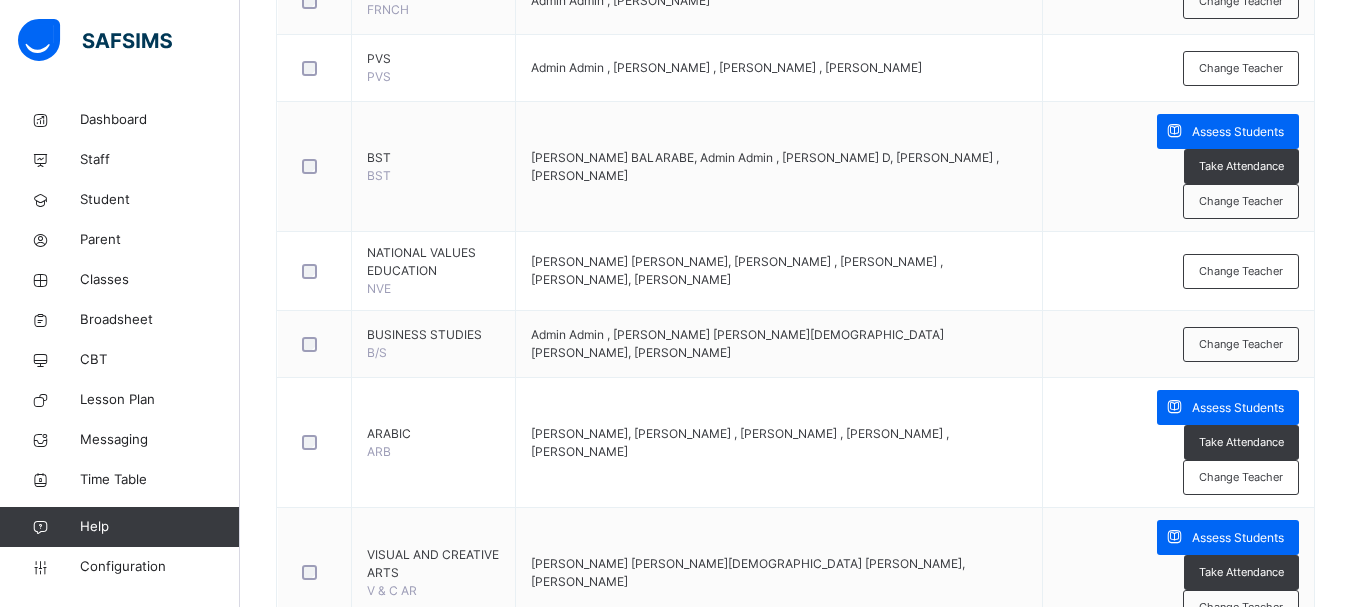 scroll, scrollTop: 1067, scrollLeft: 0, axis: vertical 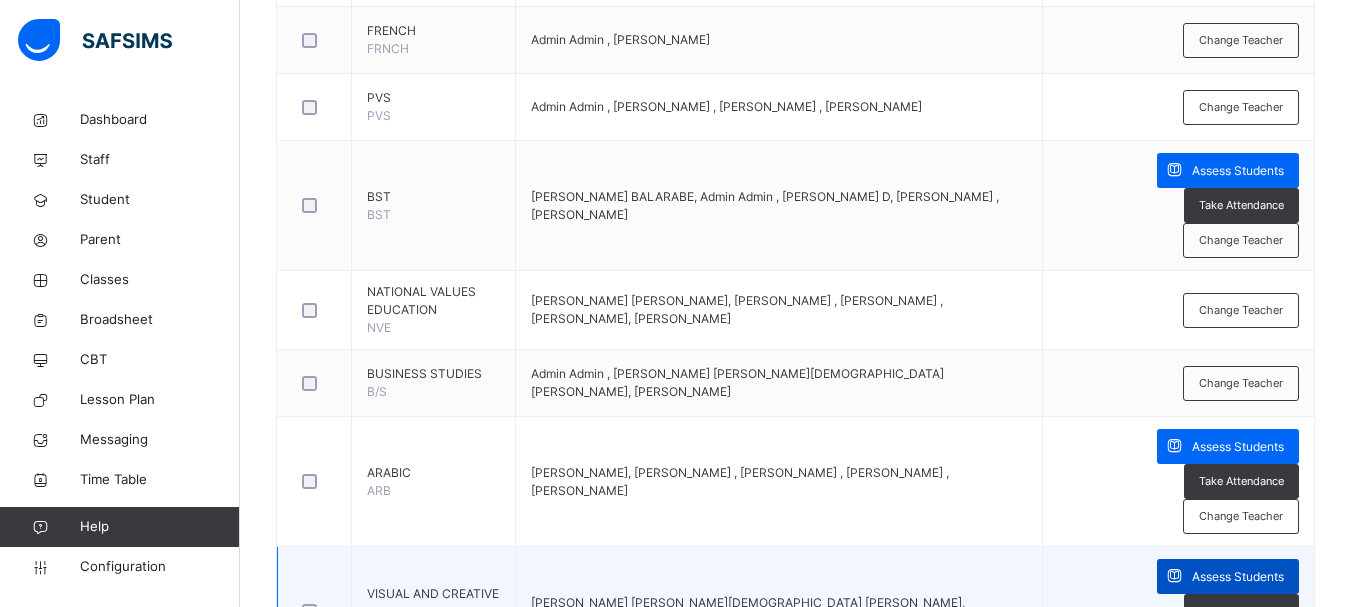click on "Assess Students" at bounding box center (1238, 577) 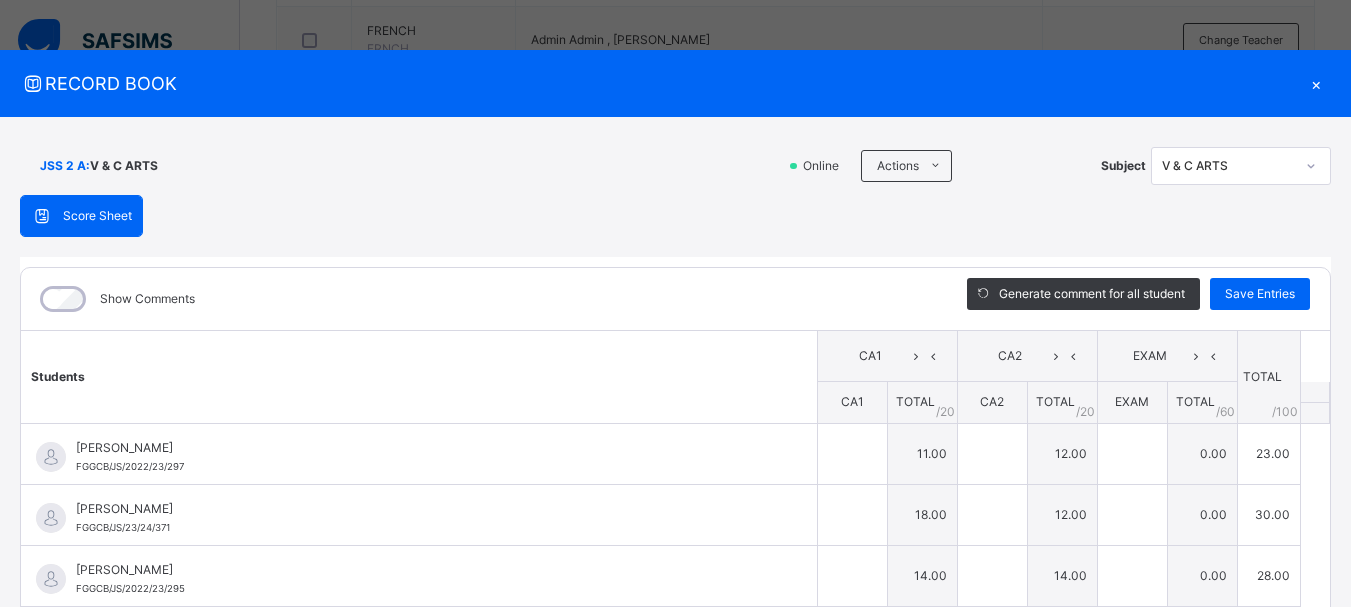 type on "**" 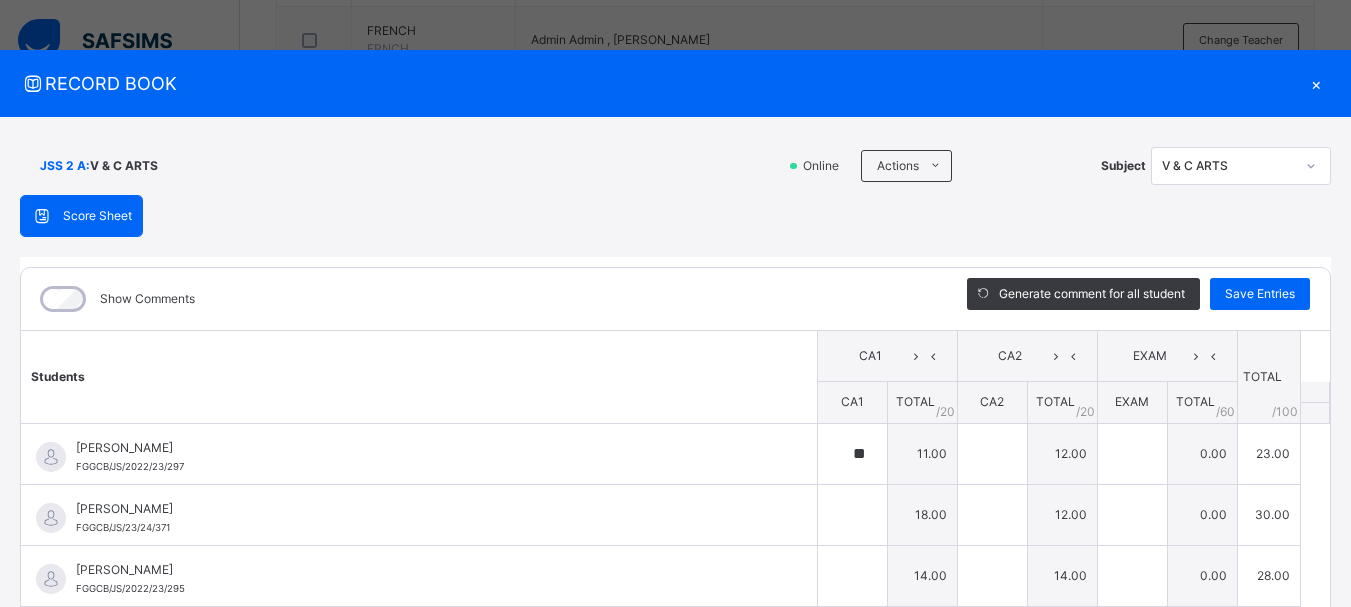 type on "**" 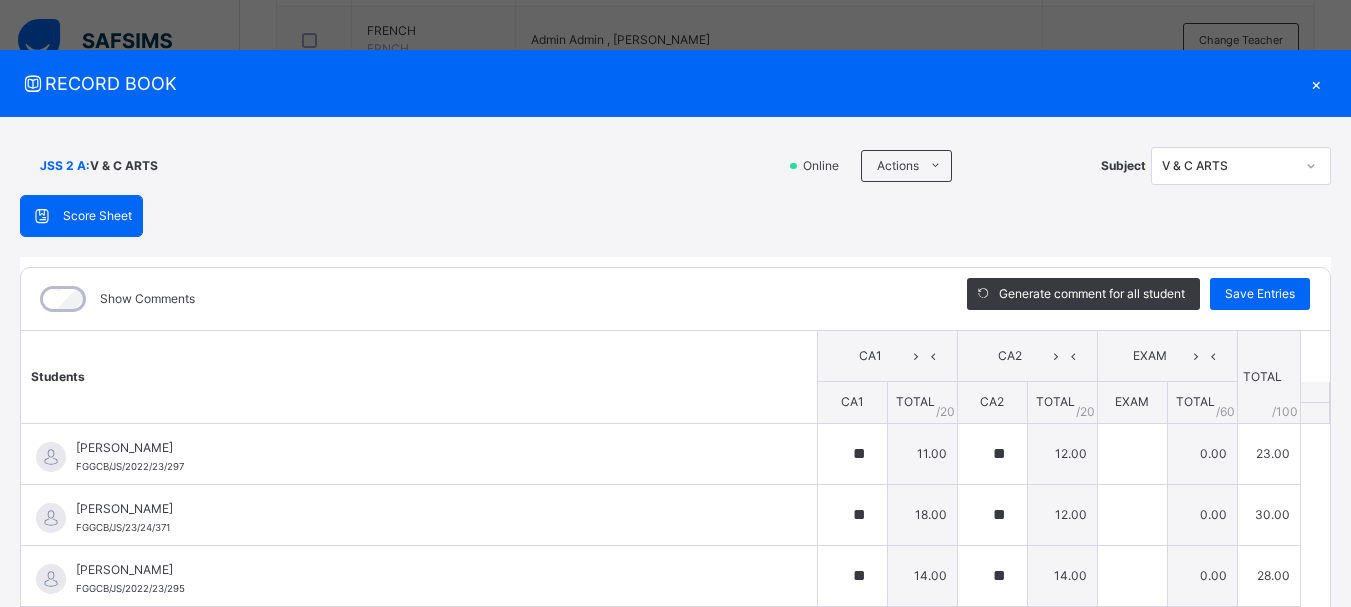 type on "**" 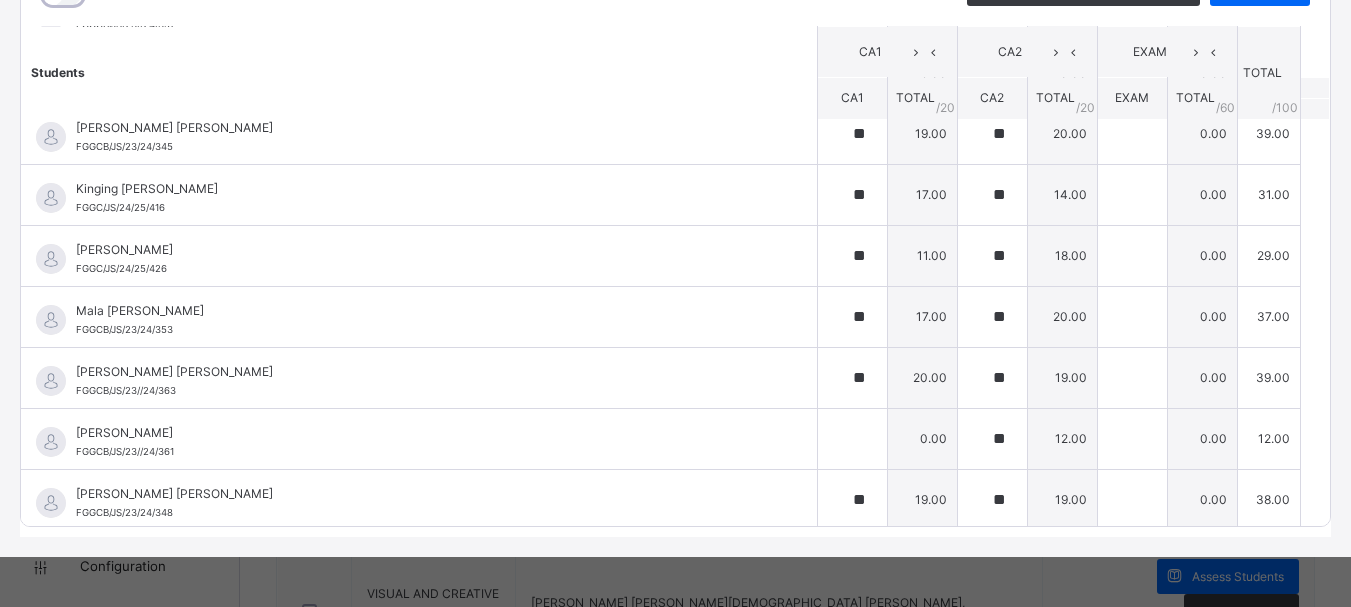 scroll, scrollTop: 1520, scrollLeft: 0, axis: vertical 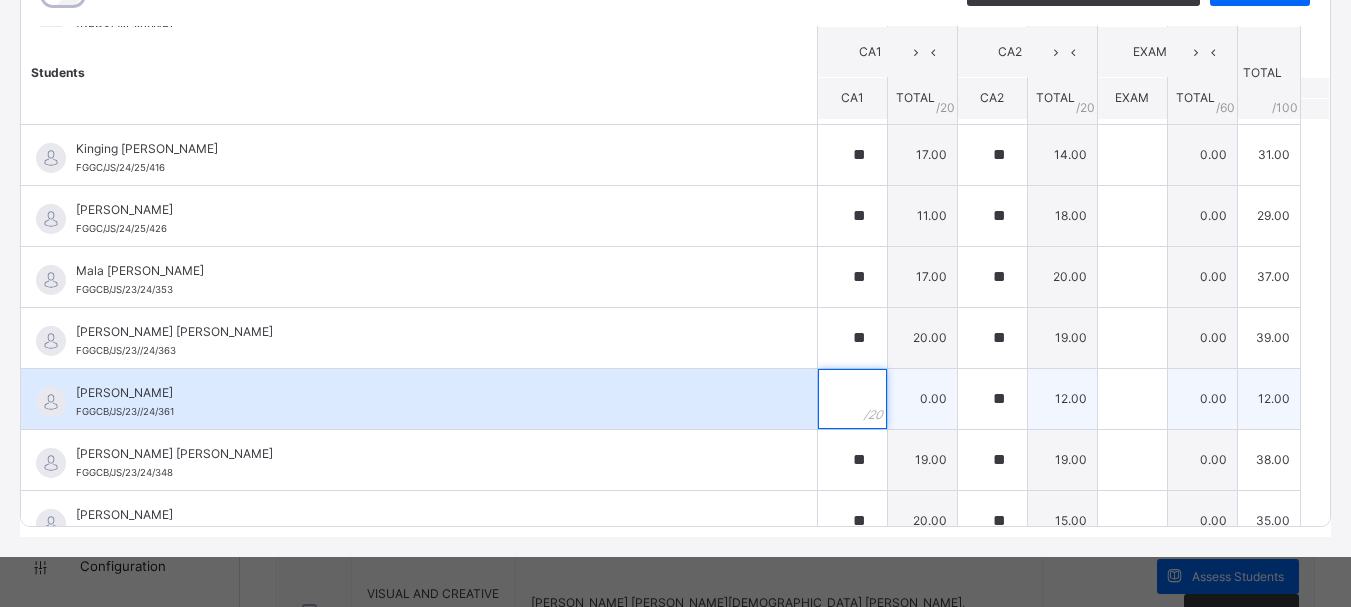 click at bounding box center [852, 399] 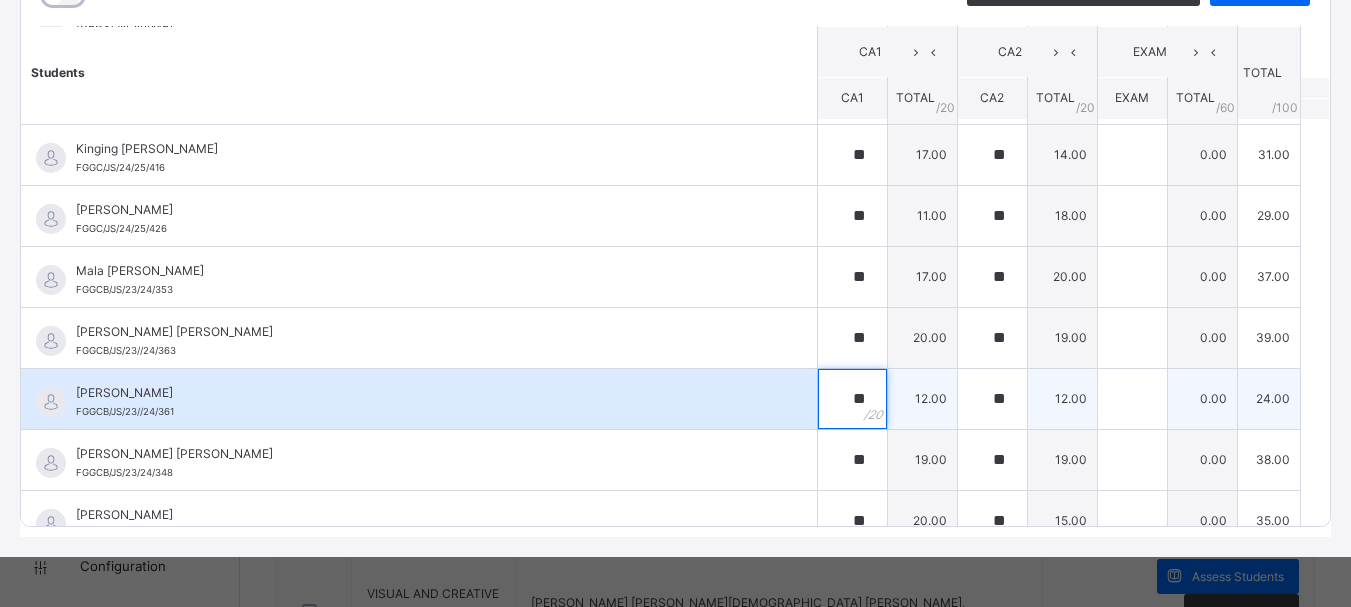 type on "**" 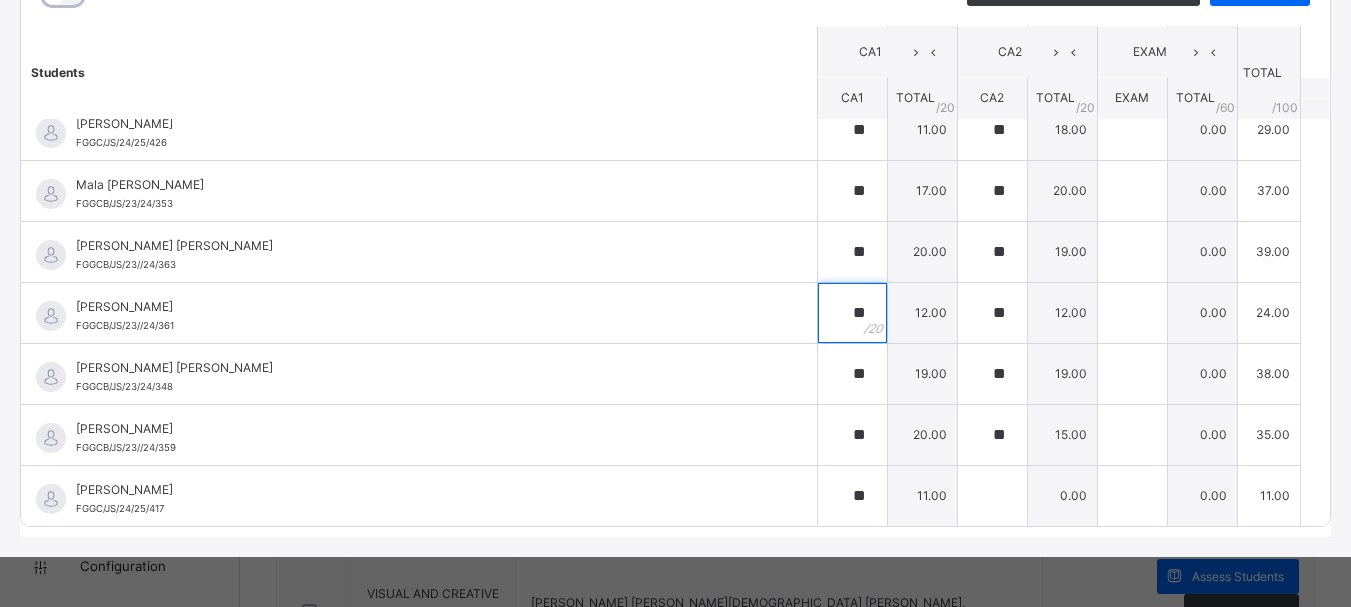 scroll, scrollTop: 1607, scrollLeft: 0, axis: vertical 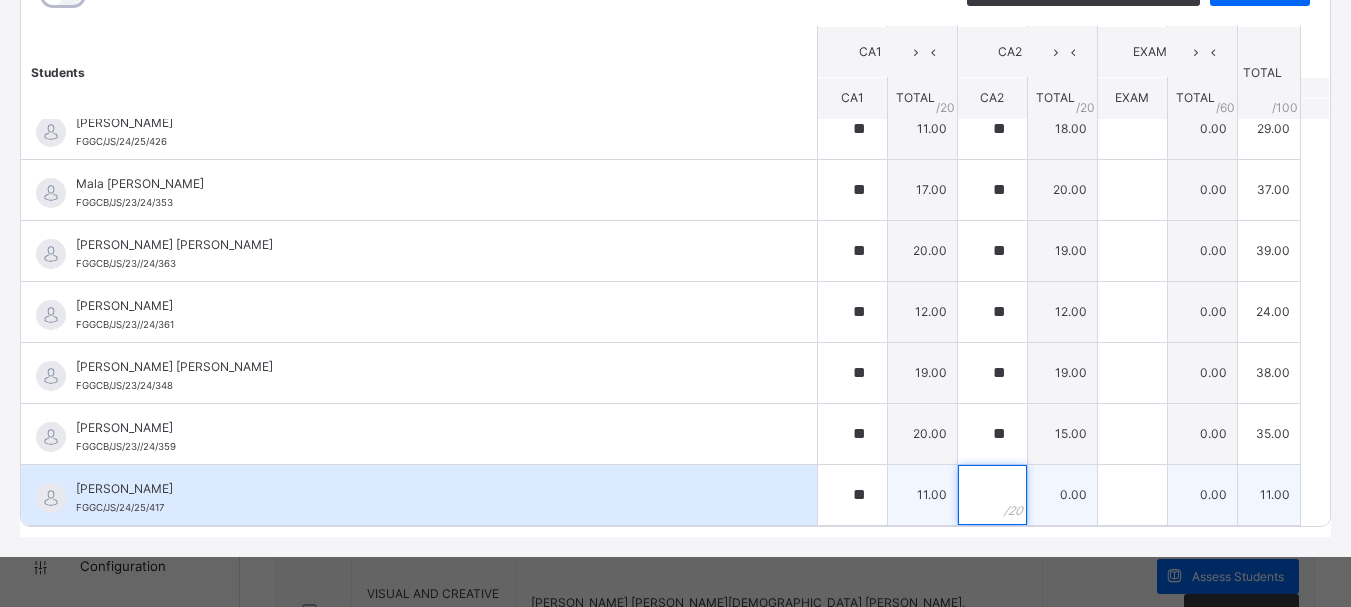 click at bounding box center (992, 495) 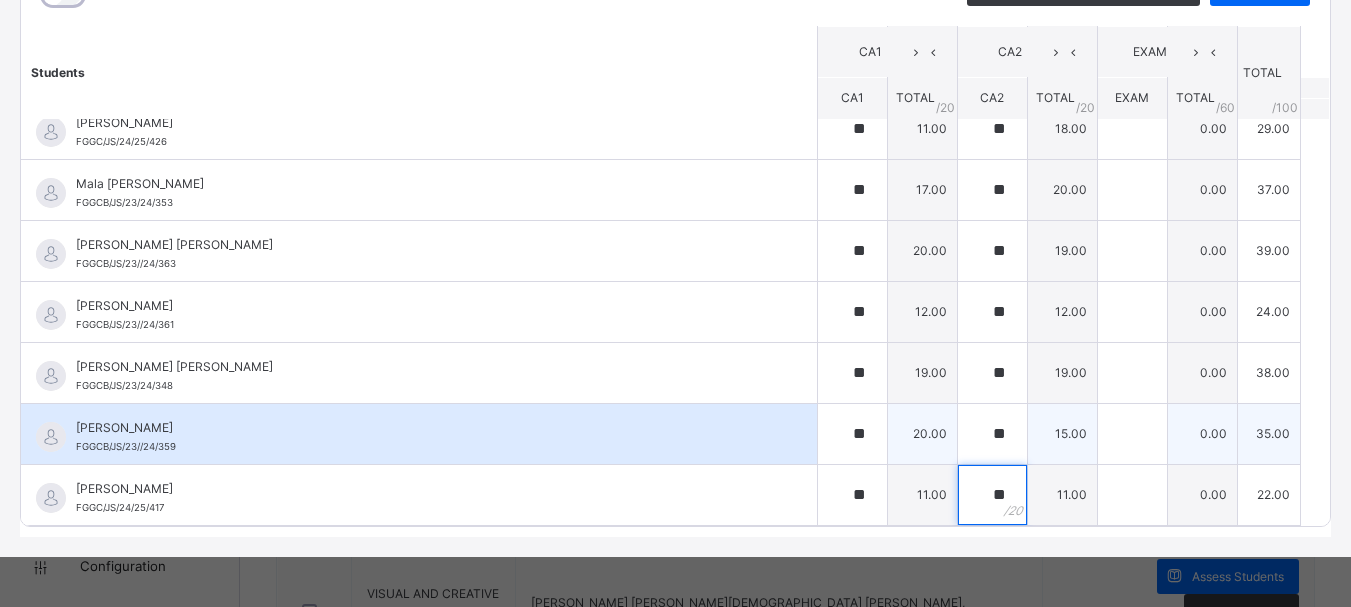 type on "**" 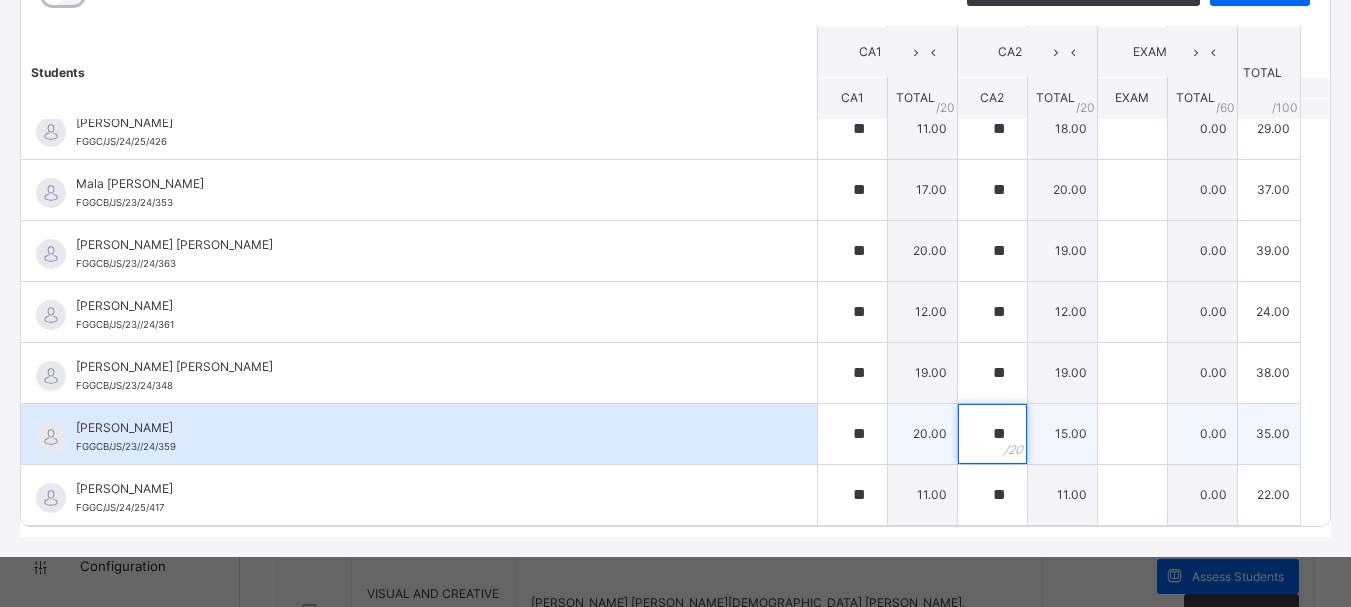 click on "**" at bounding box center (992, 434) 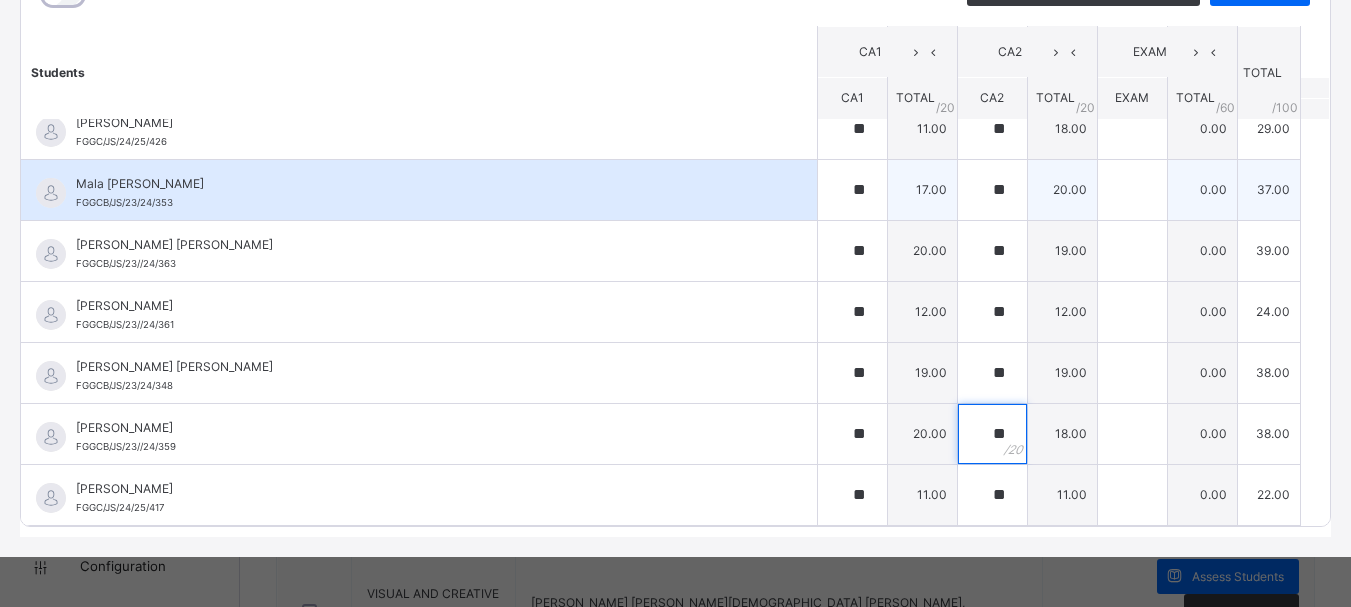 type on "**" 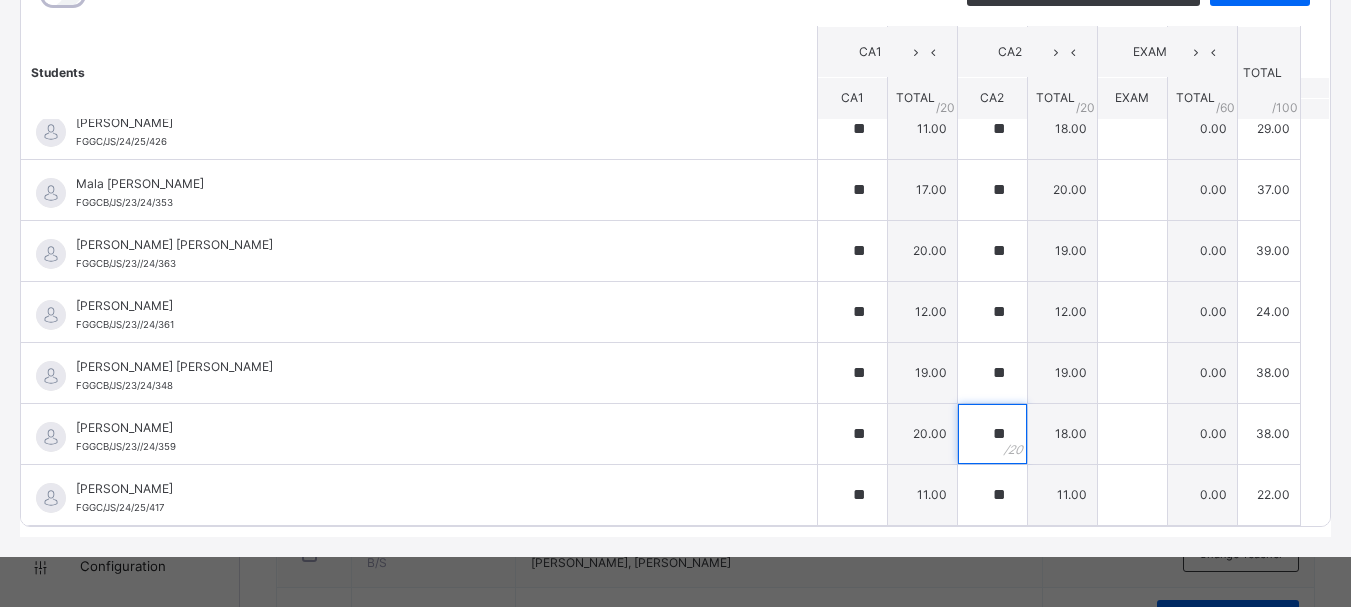 scroll, scrollTop: 827, scrollLeft: 0, axis: vertical 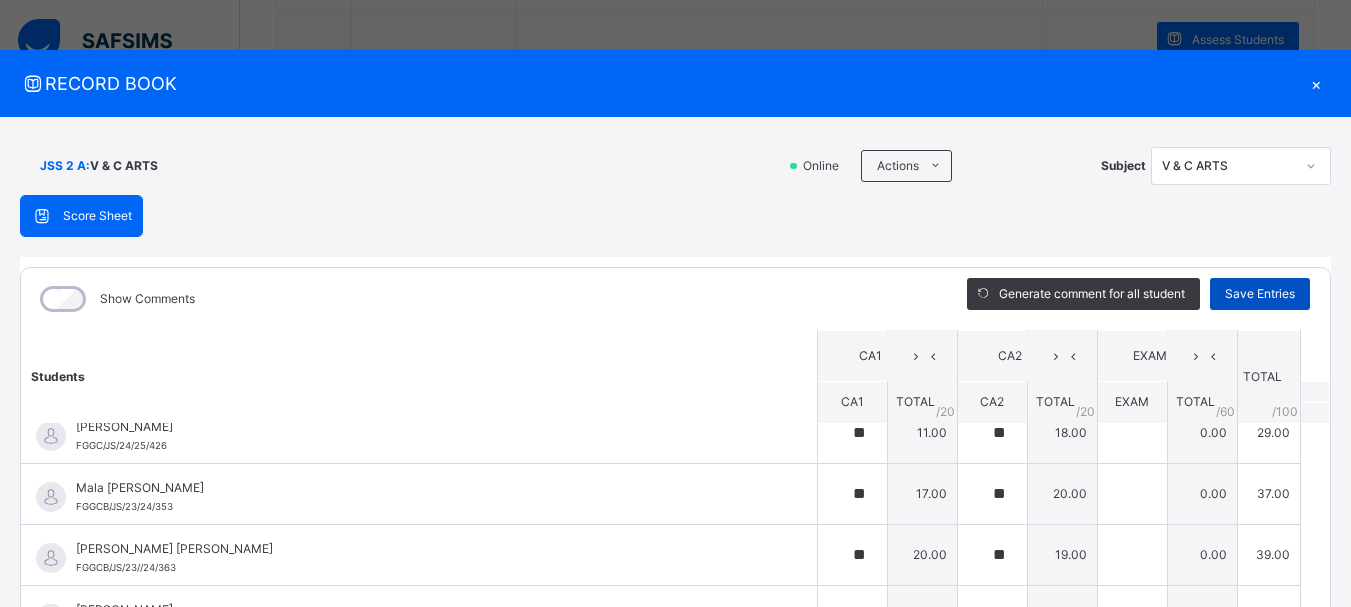 click on "Save Entries" at bounding box center (1260, 294) 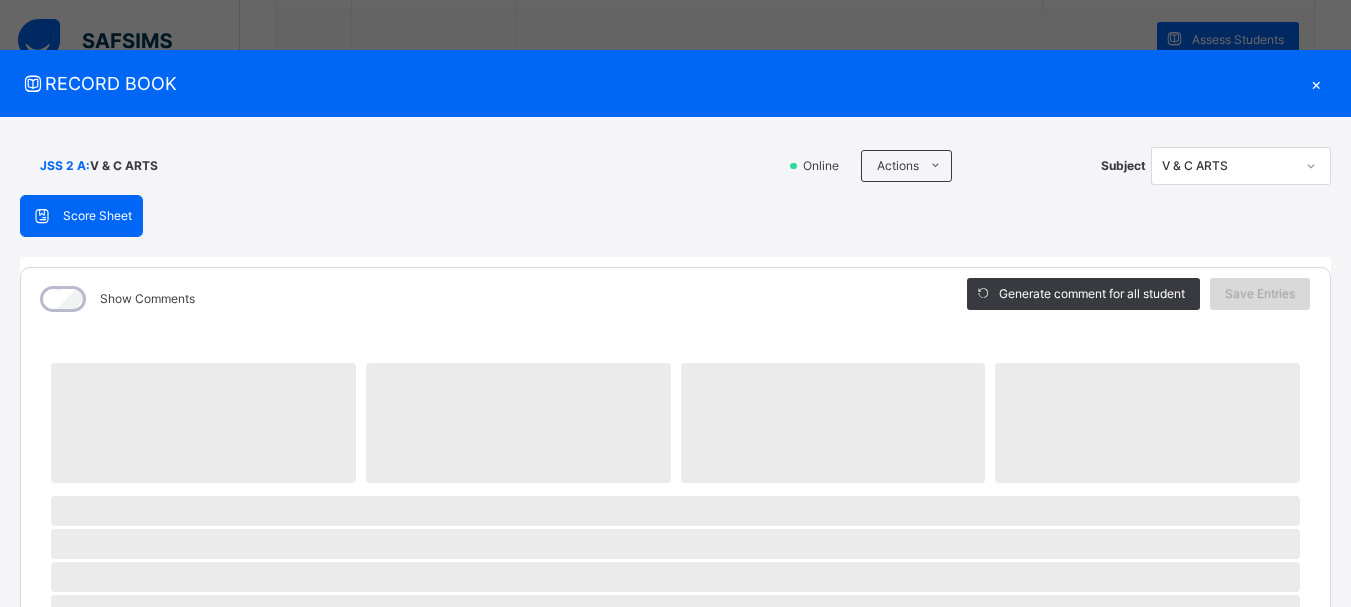 click on "Save Entries" at bounding box center (1260, 294) 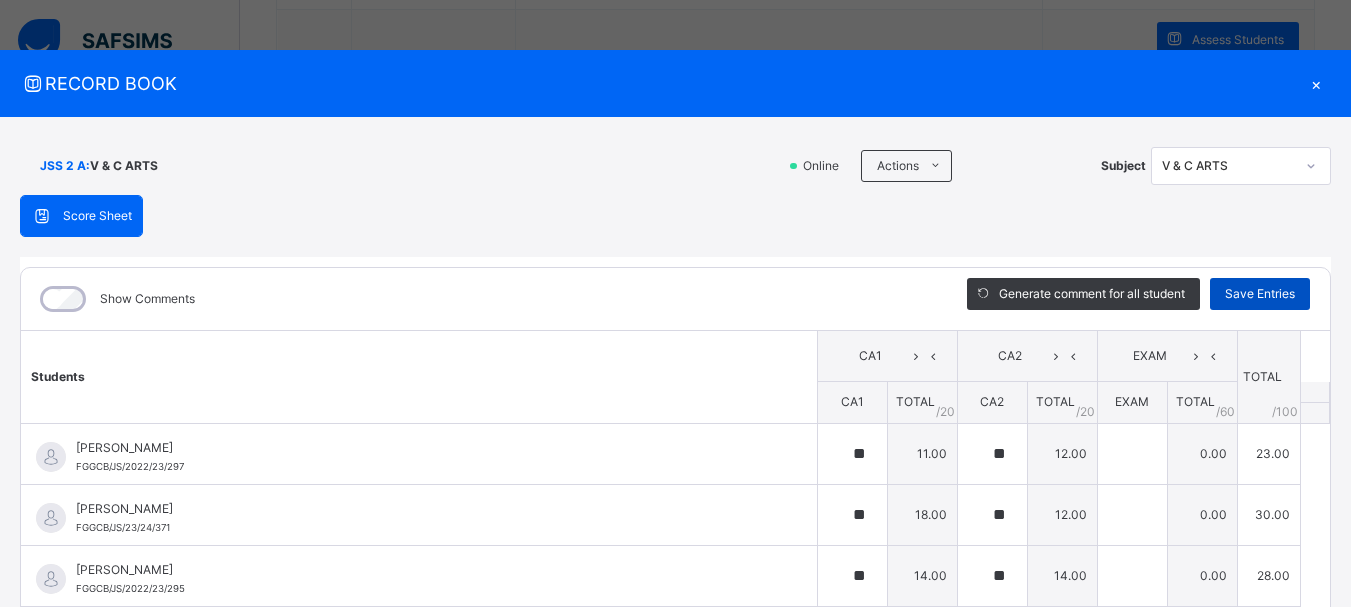 type on "**" 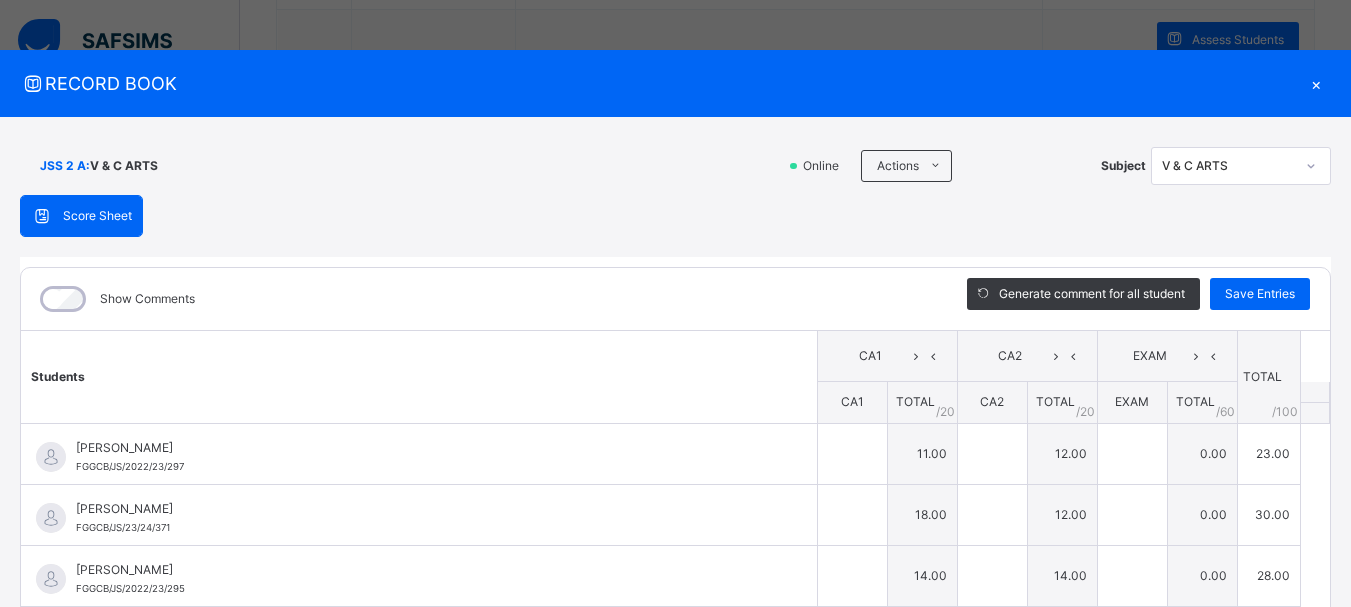 click on "×" at bounding box center [1316, 83] 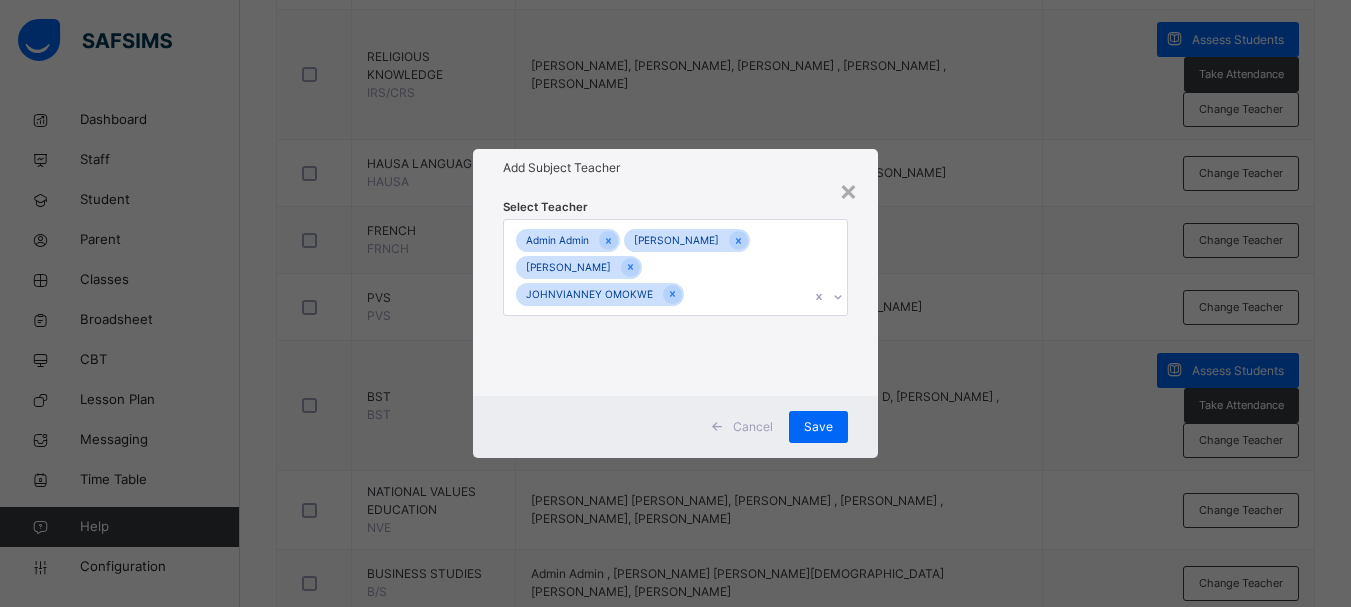 click on "× Add Subject Teacher Select Teacher Admin Admin  [PERSON_NAME]  [PERSON_NAME]  JOHNVIANNEY OMOKWE  Cancel Save" at bounding box center (675, 303) 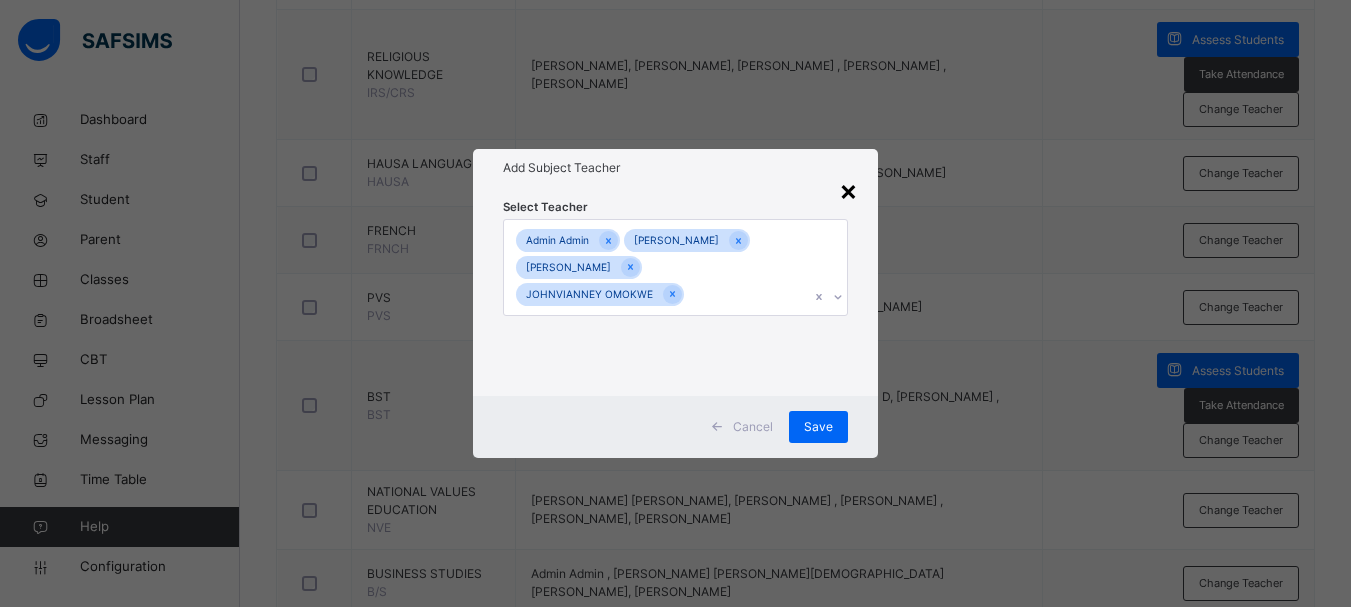 click on "×" at bounding box center [848, 190] 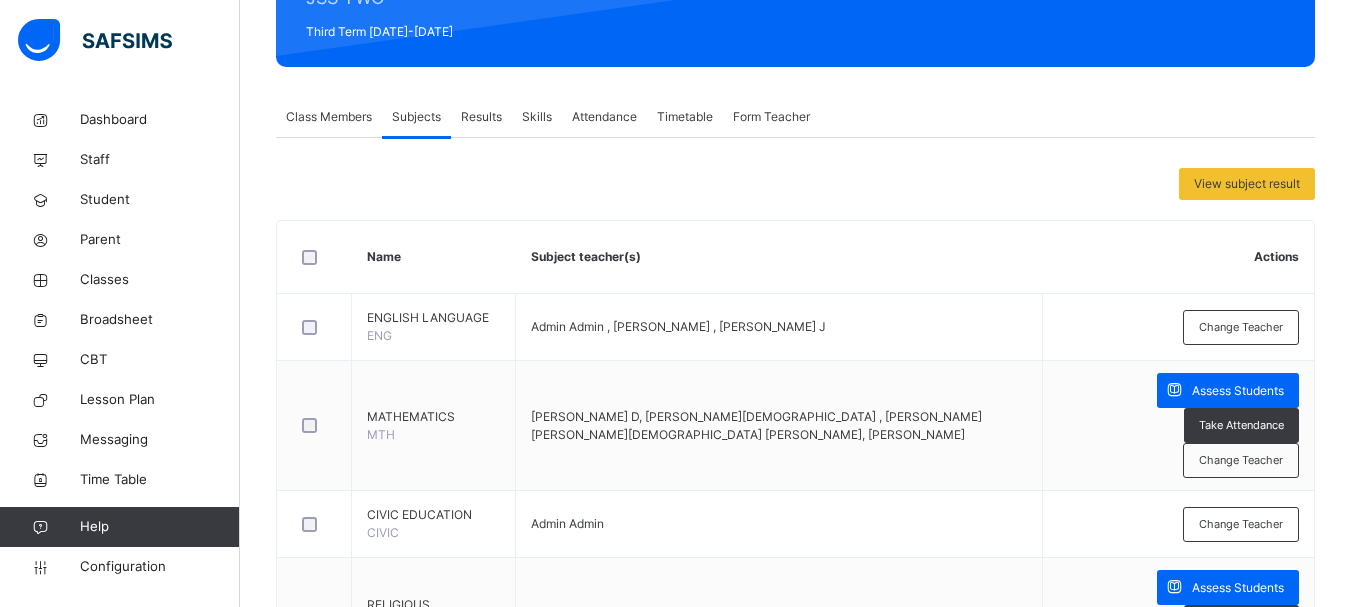 scroll, scrollTop: 267, scrollLeft: 0, axis: vertical 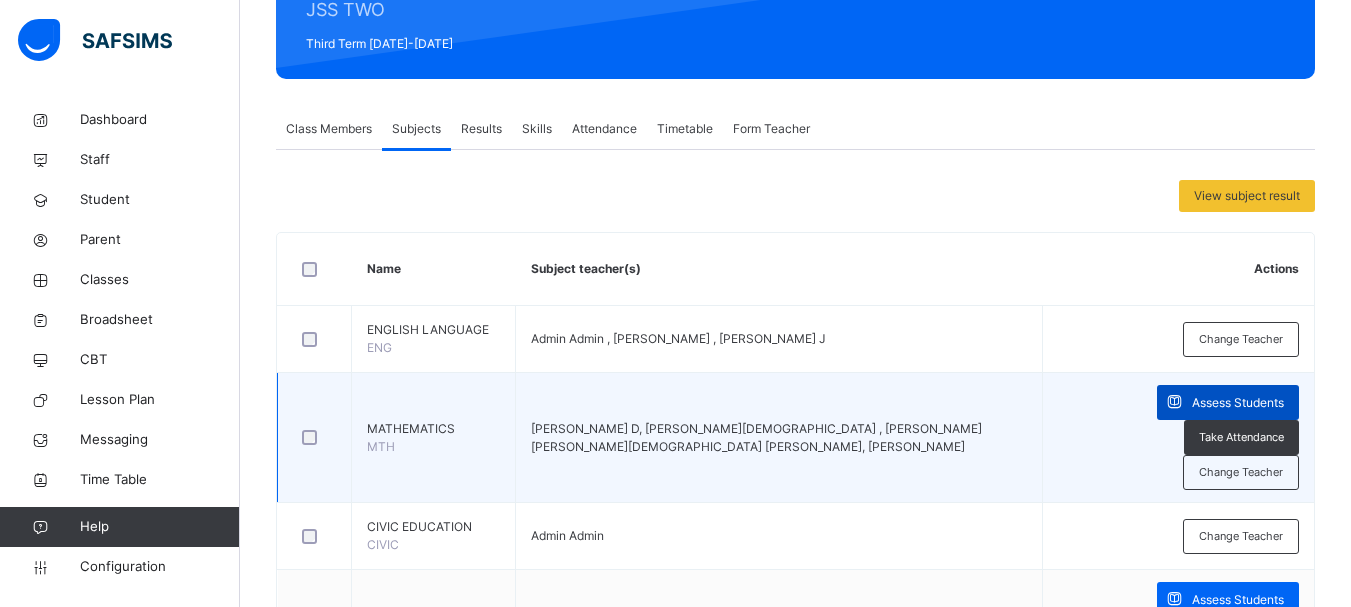 click on "Assess Students" at bounding box center (1238, 403) 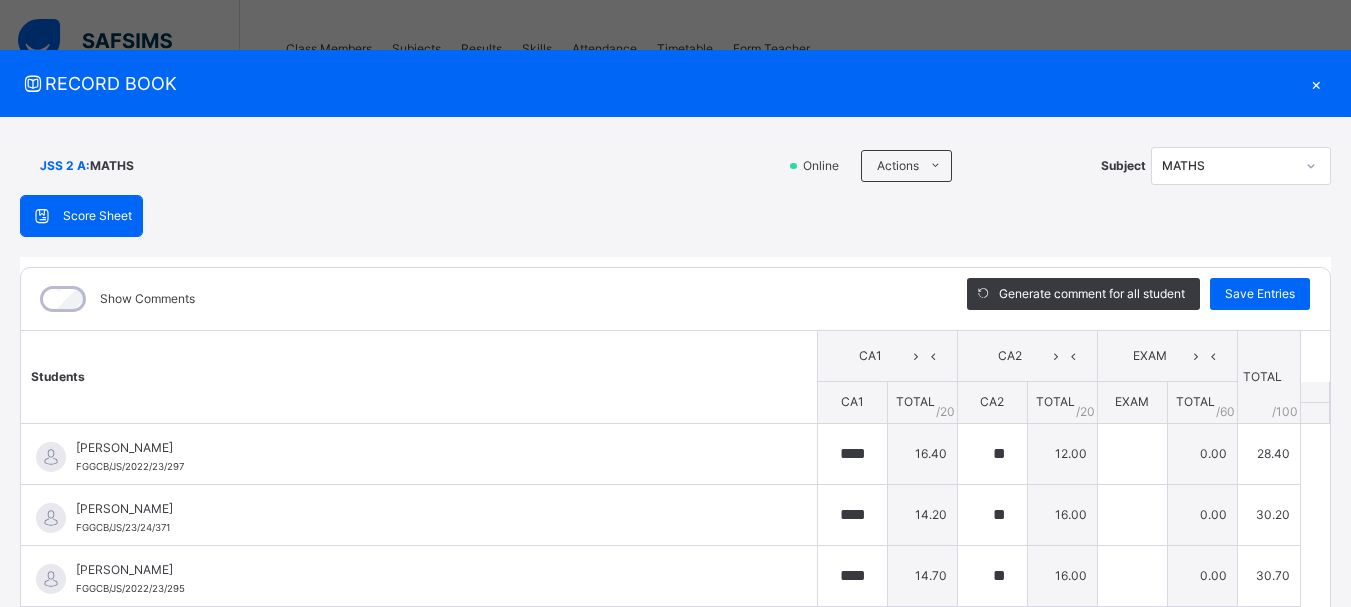scroll, scrollTop: 387, scrollLeft: 0, axis: vertical 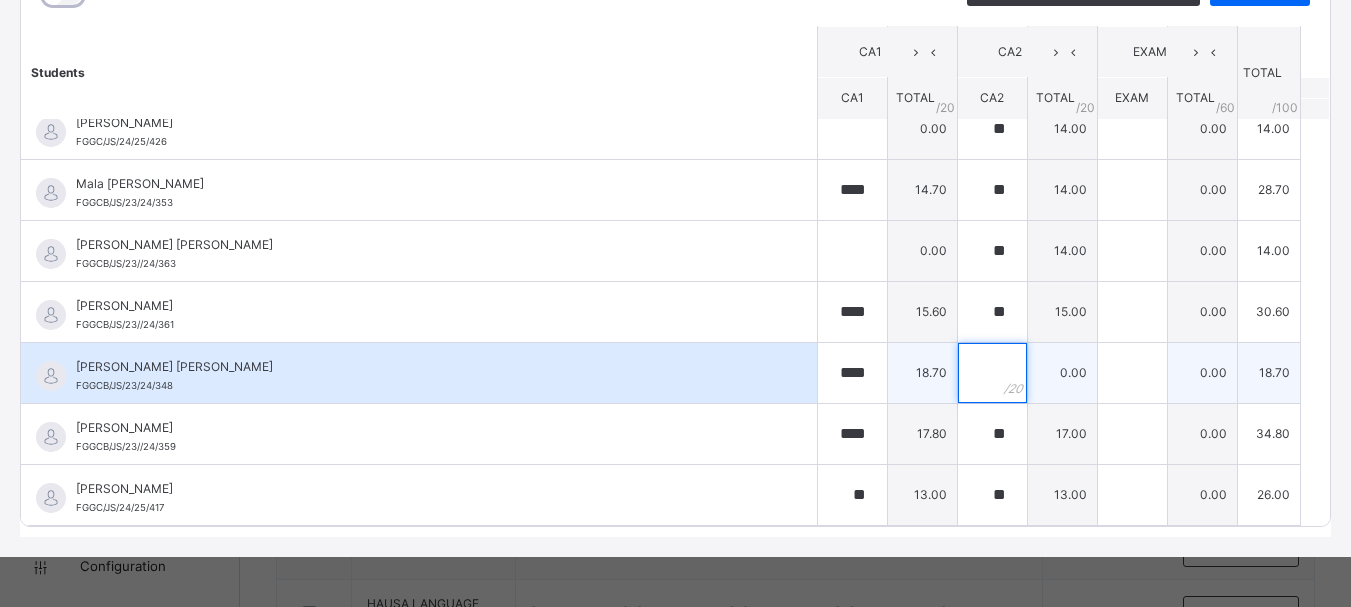 click at bounding box center [992, 373] 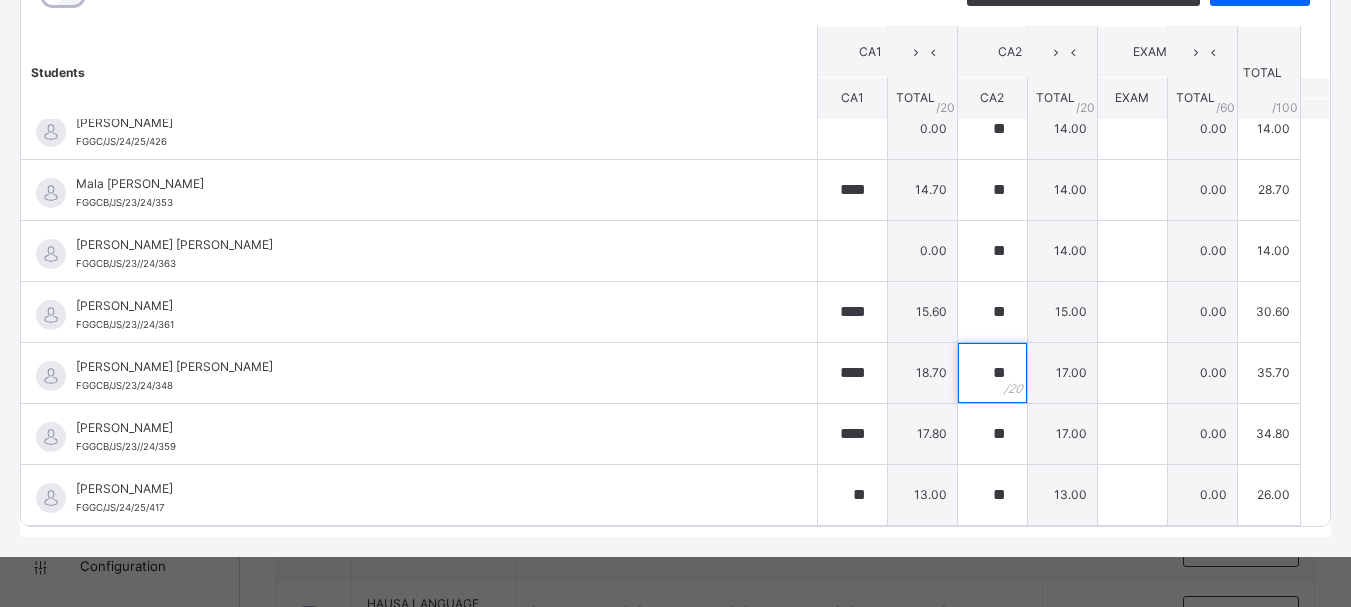 scroll, scrollTop: 0, scrollLeft: 0, axis: both 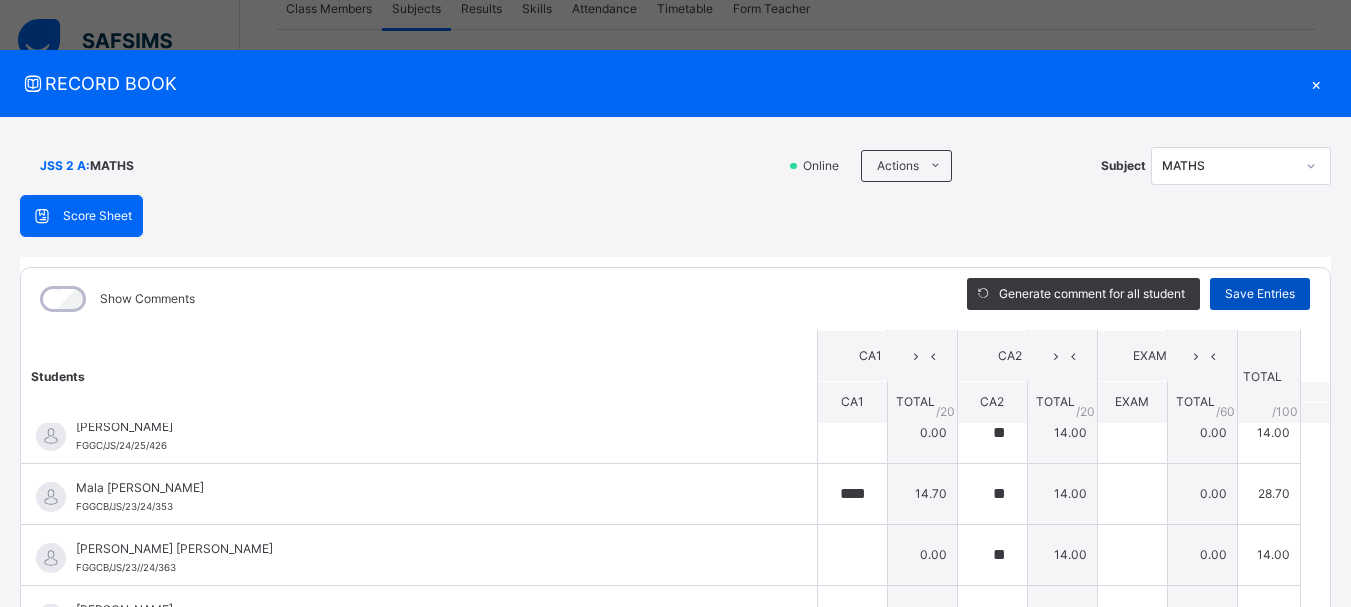 click on "Save Entries" at bounding box center [1260, 294] 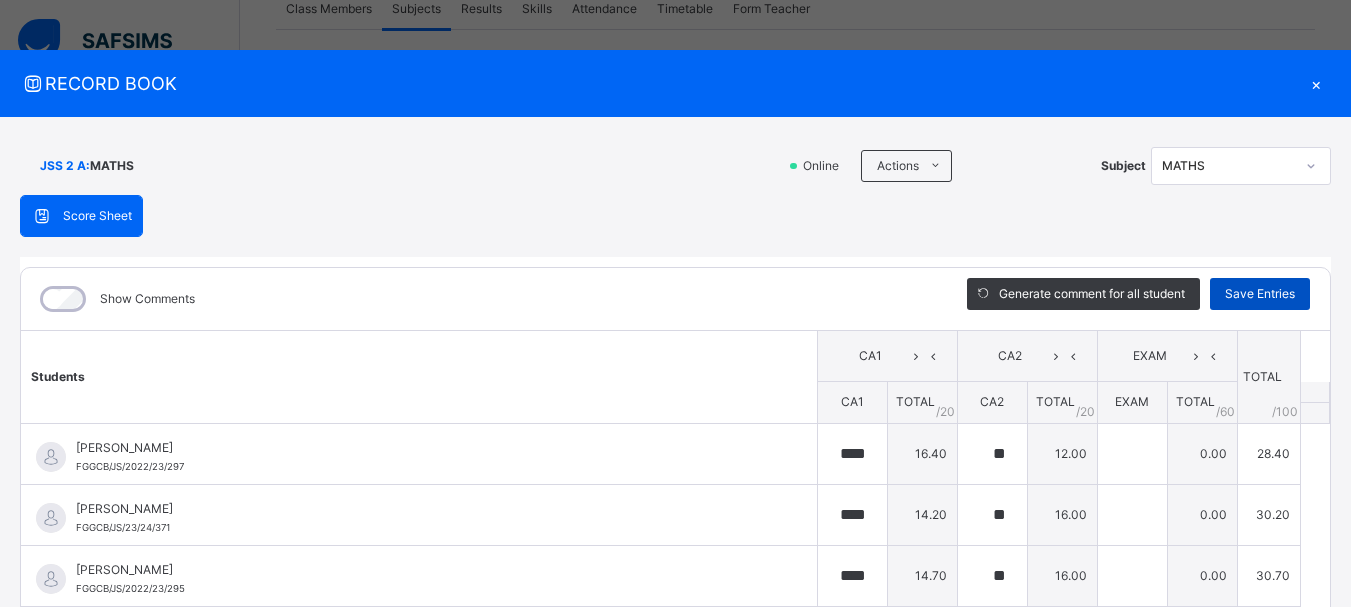 click on "Save Entries" at bounding box center [1260, 294] 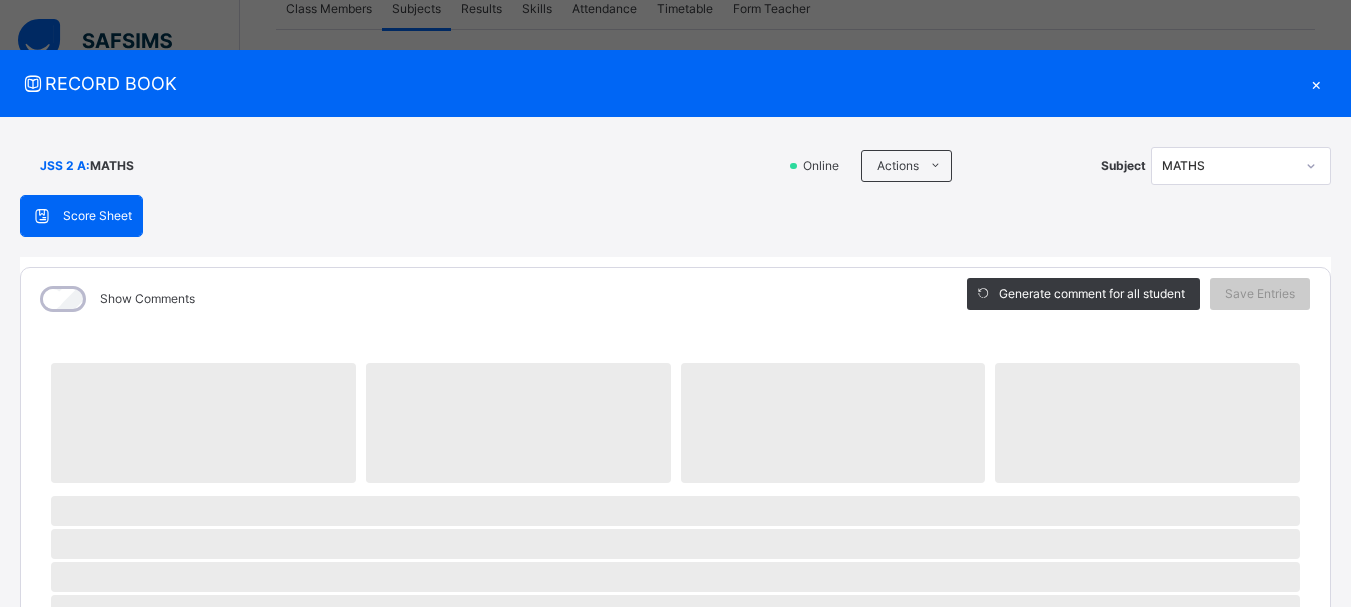 drag, startPoint x: 1304, startPoint y: 81, endPoint x: 1209, endPoint y: 87, distance: 95.189285 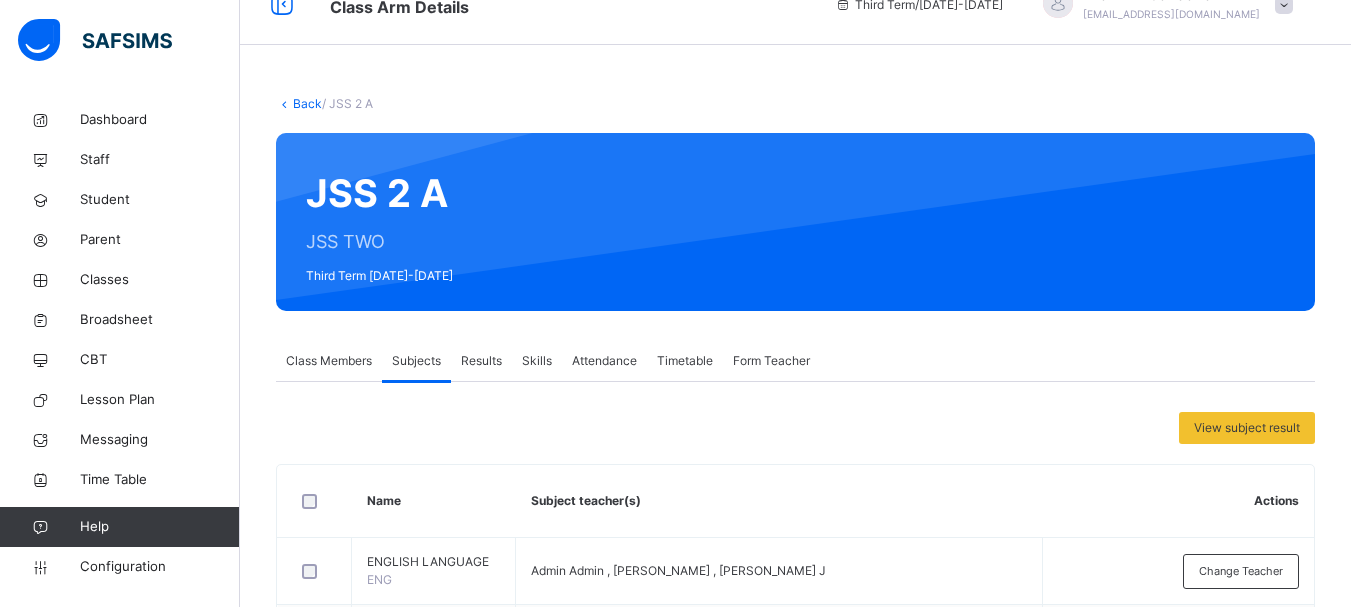 scroll, scrollTop: 27, scrollLeft: 0, axis: vertical 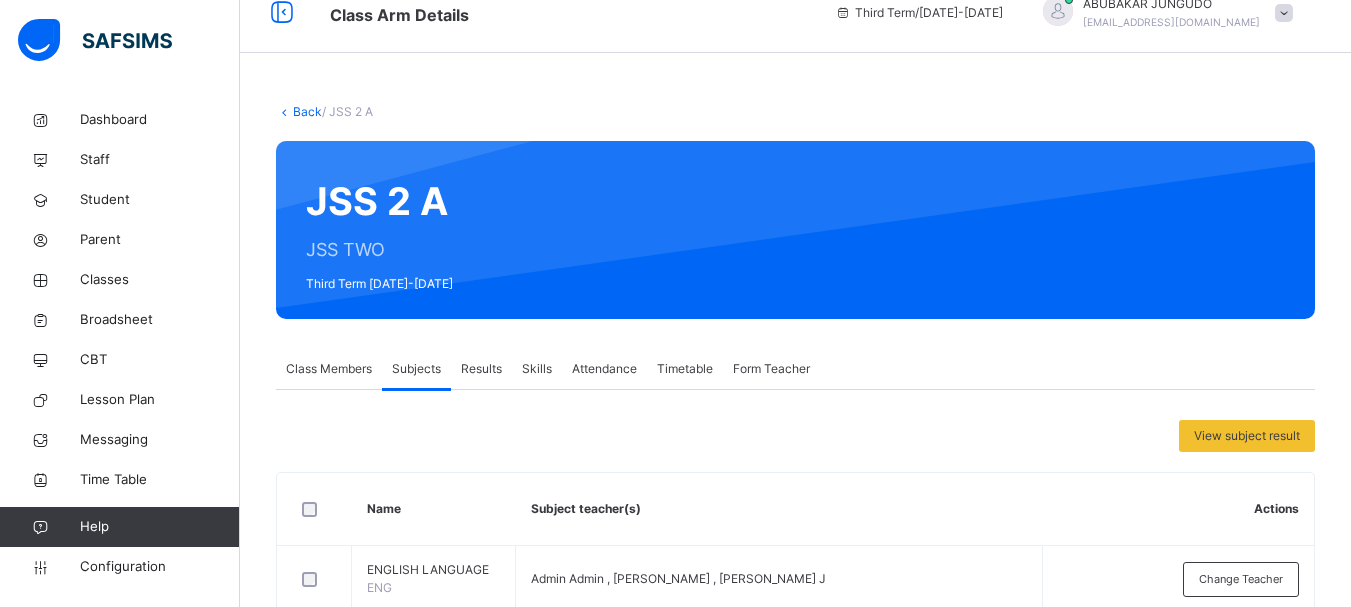 click on "Back" at bounding box center [307, 111] 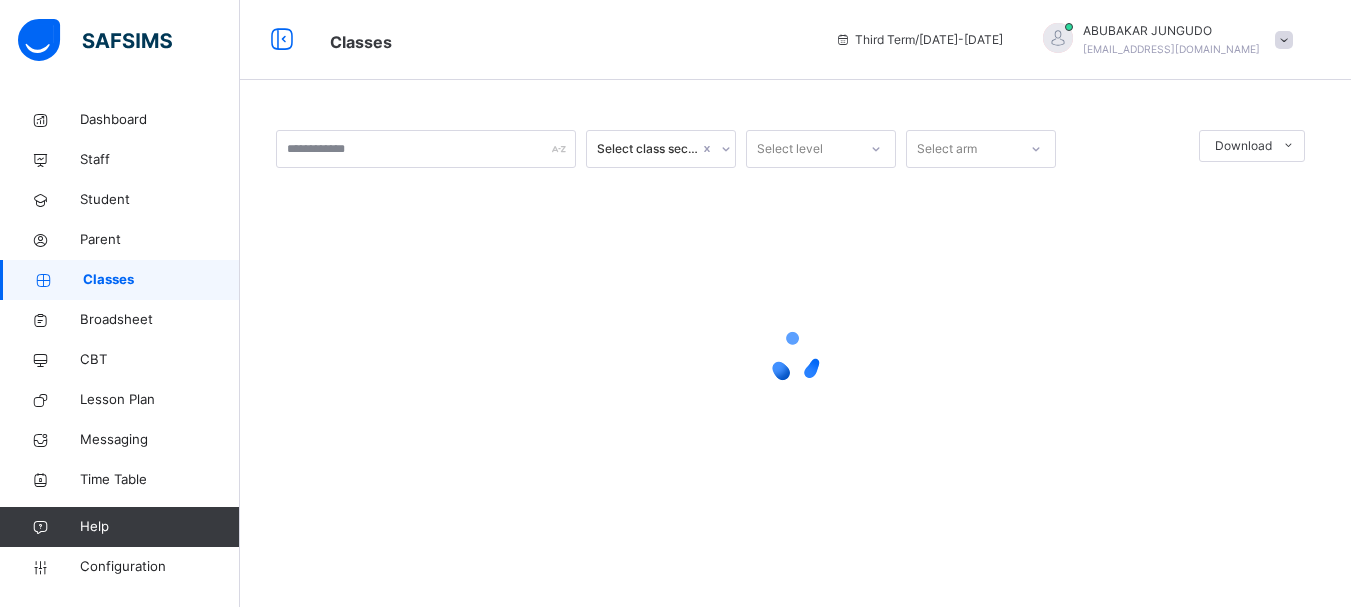 scroll, scrollTop: 0, scrollLeft: 0, axis: both 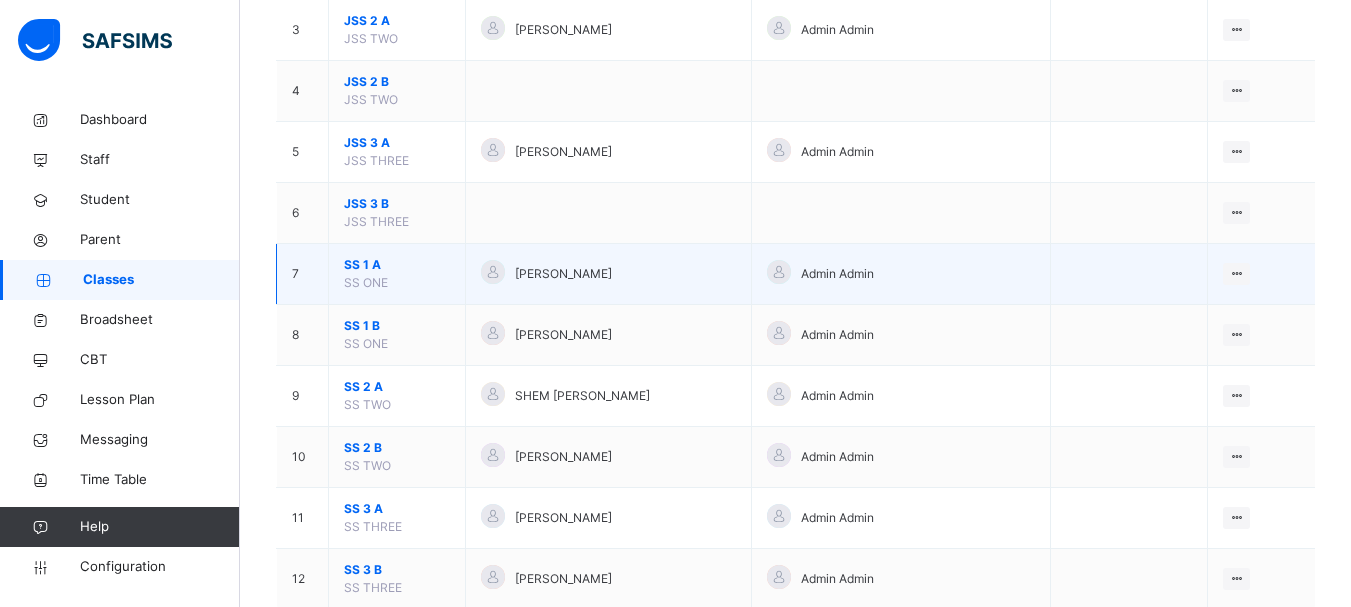 click on "SS 1   A" at bounding box center [397, 265] 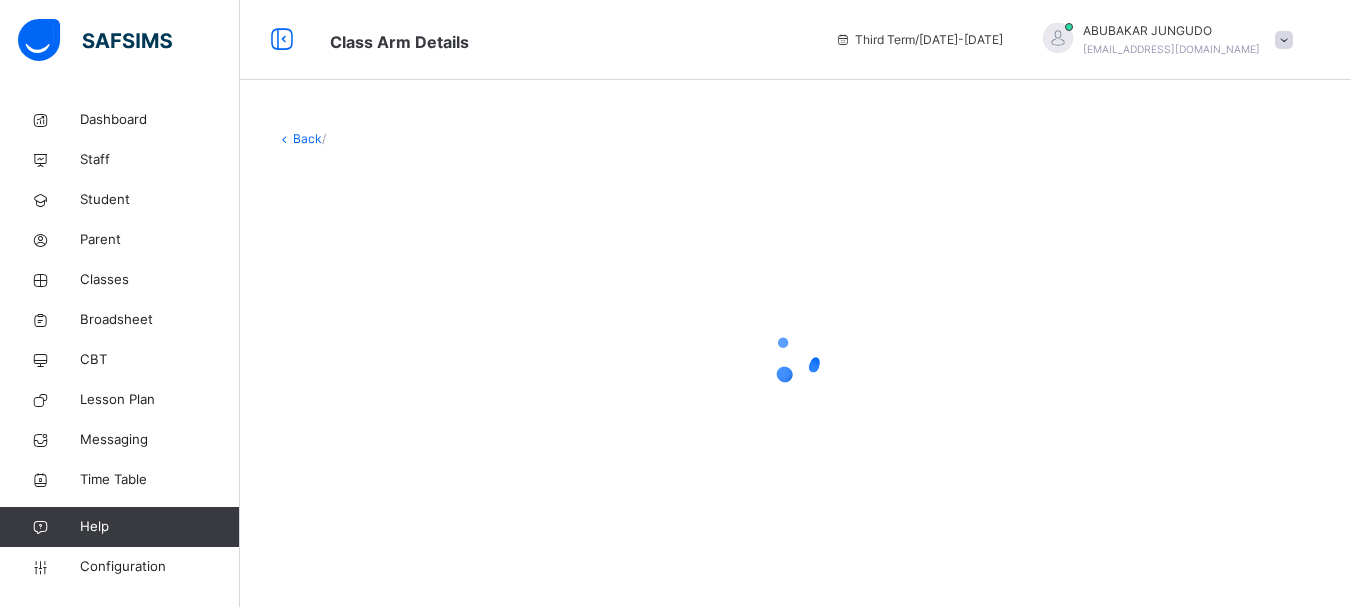 scroll, scrollTop: 0, scrollLeft: 0, axis: both 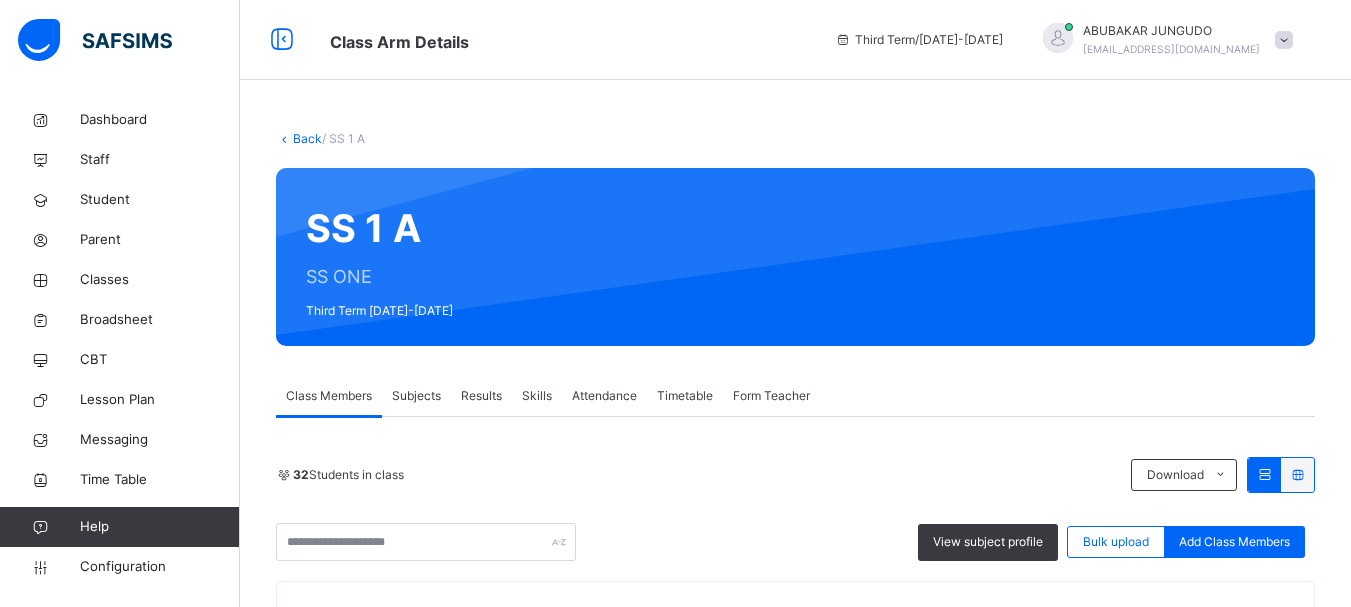 click on "Subjects" at bounding box center [416, 396] 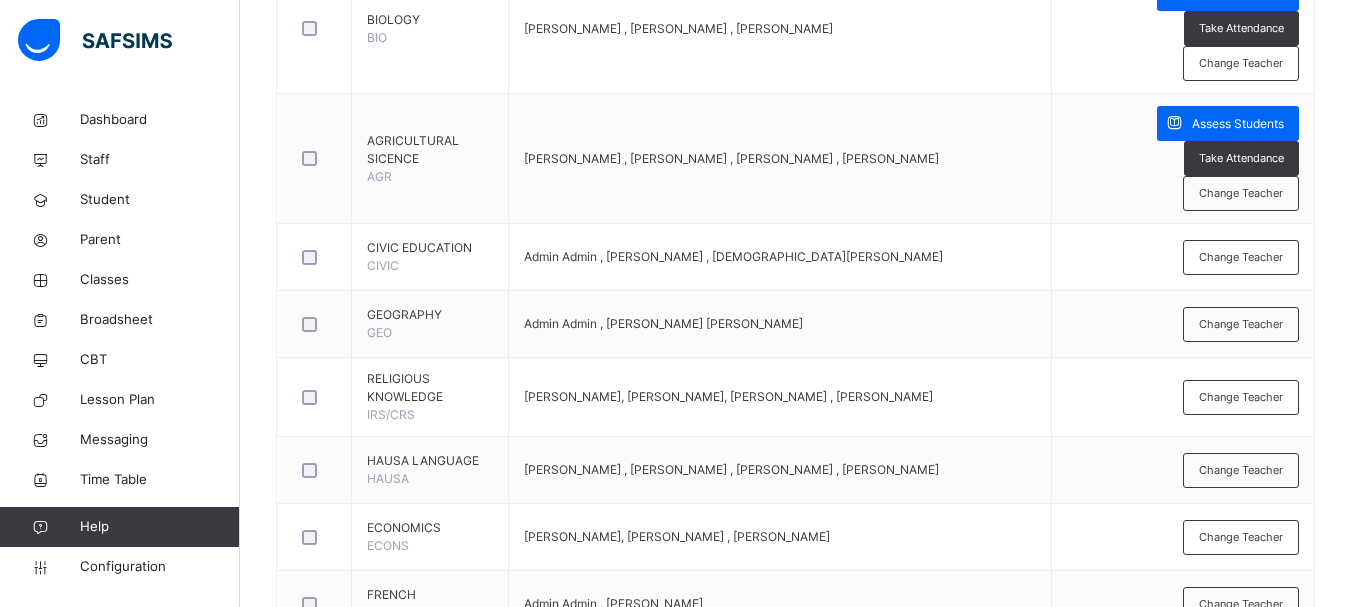 scroll, scrollTop: 1160, scrollLeft: 0, axis: vertical 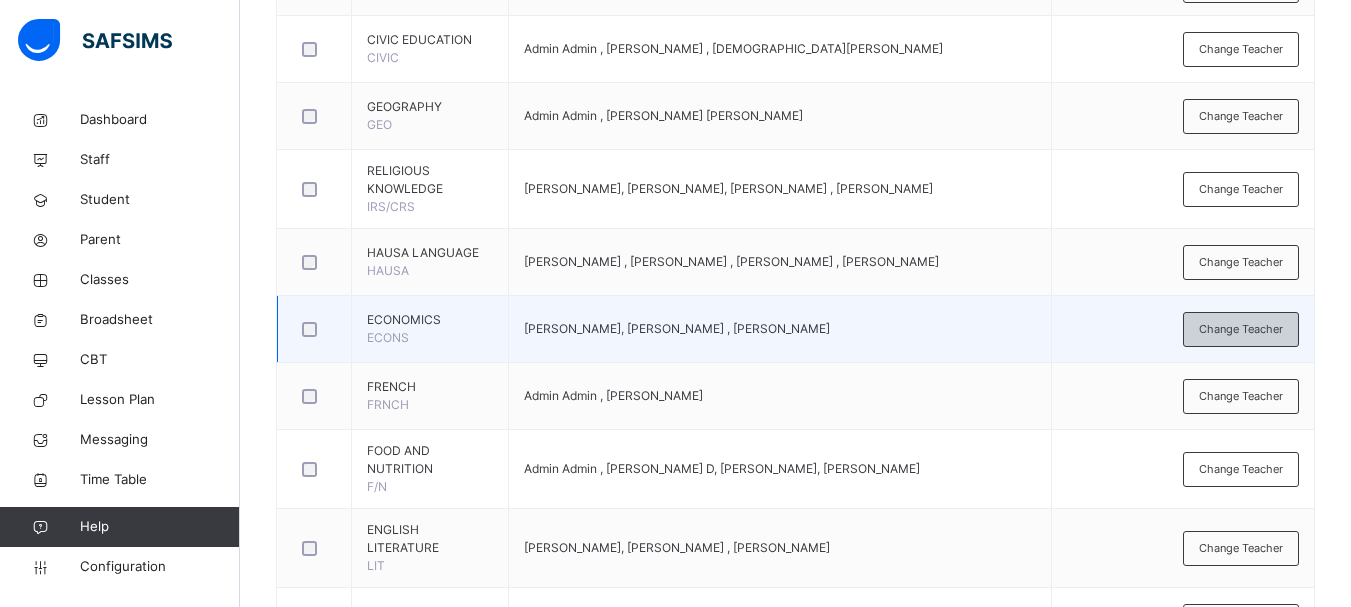 click on "Change Teacher" at bounding box center (1241, 329) 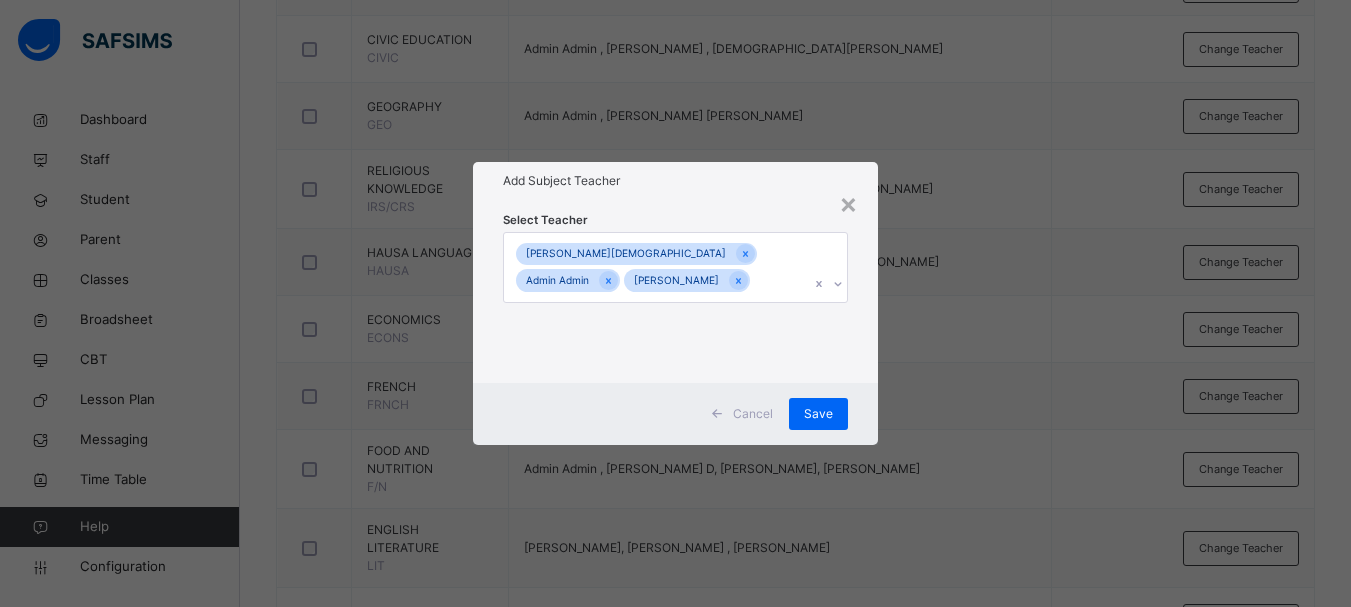click on "[PERSON_NAME] MUSA Admin Admin  [PERSON_NAME] ABUBAKAR" at bounding box center [656, 267] 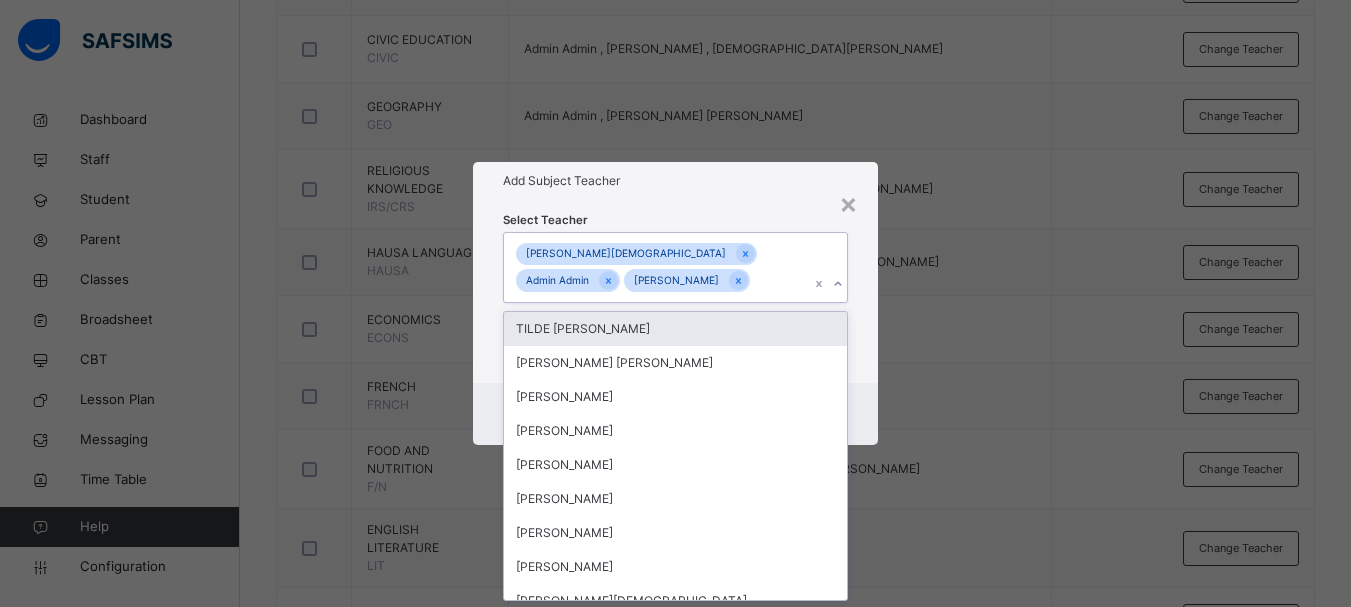 scroll, scrollTop: 0, scrollLeft: 0, axis: both 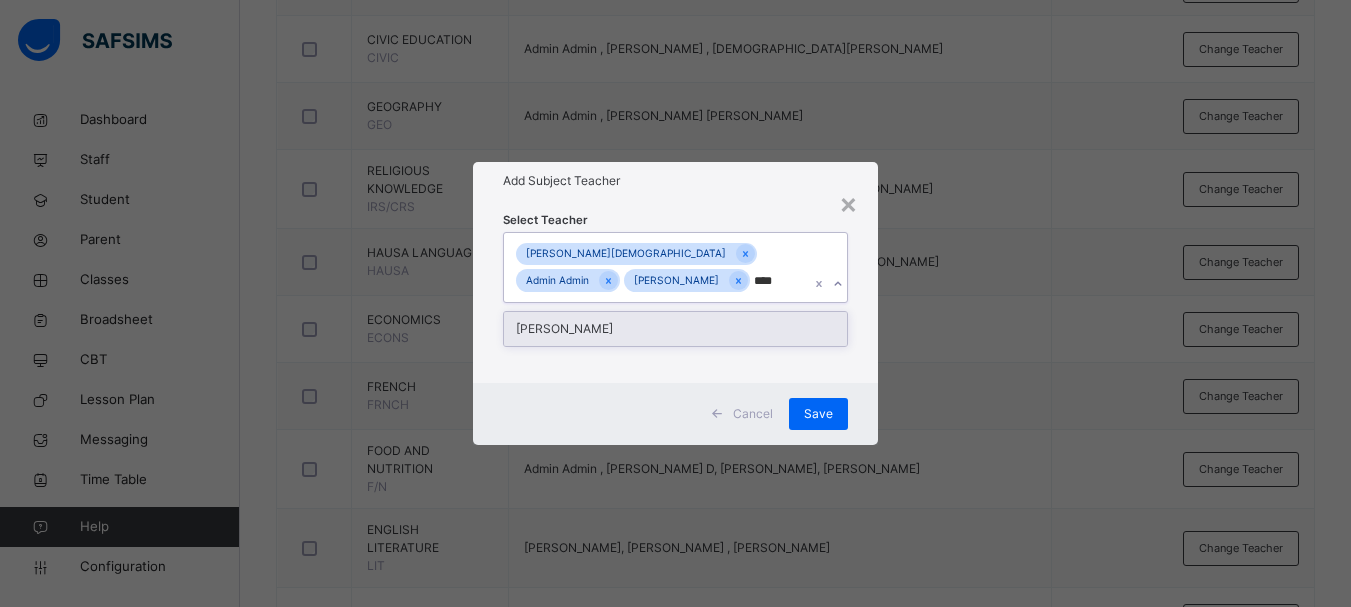 click on "[PERSON_NAME]" at bounding box center [675, 329] 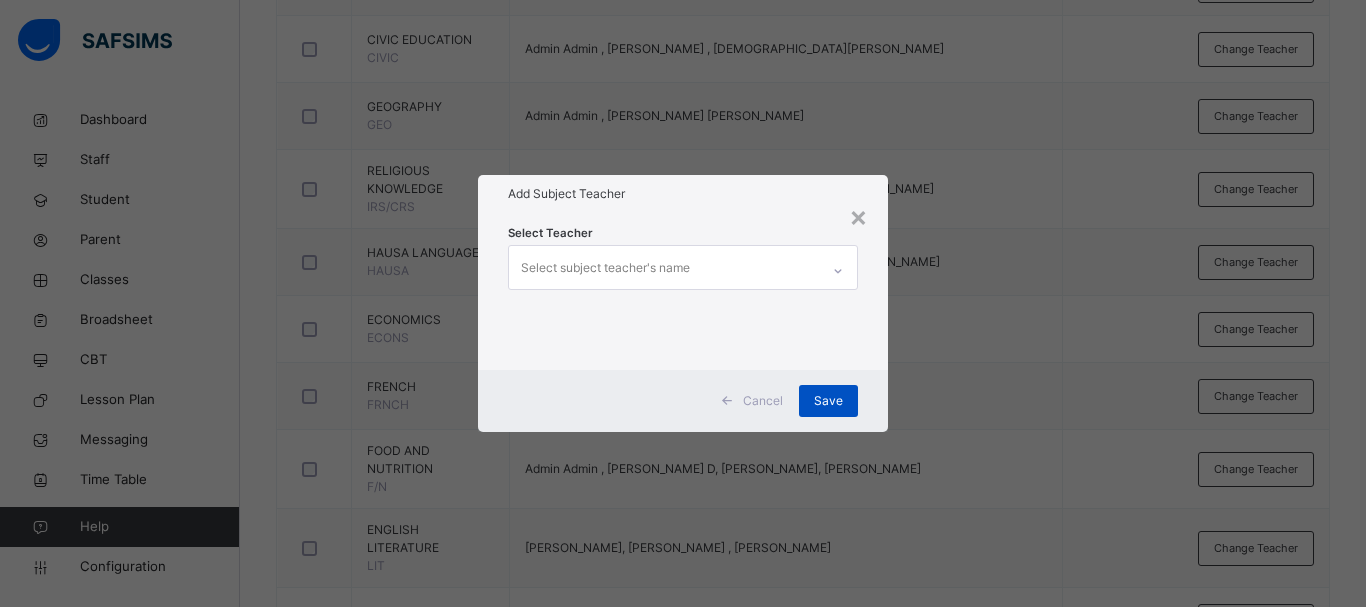 click on "Save" at bounding box center [828, 401] 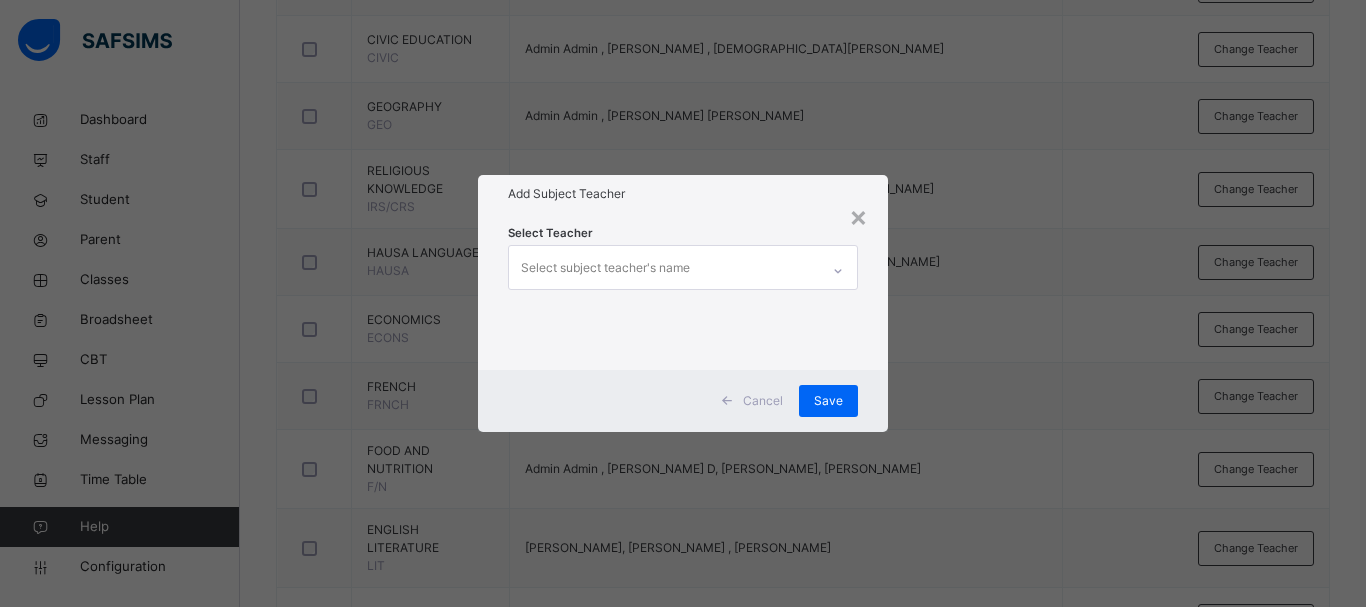 click on "Select subject teacher's name" at bounding box center [664, 267] 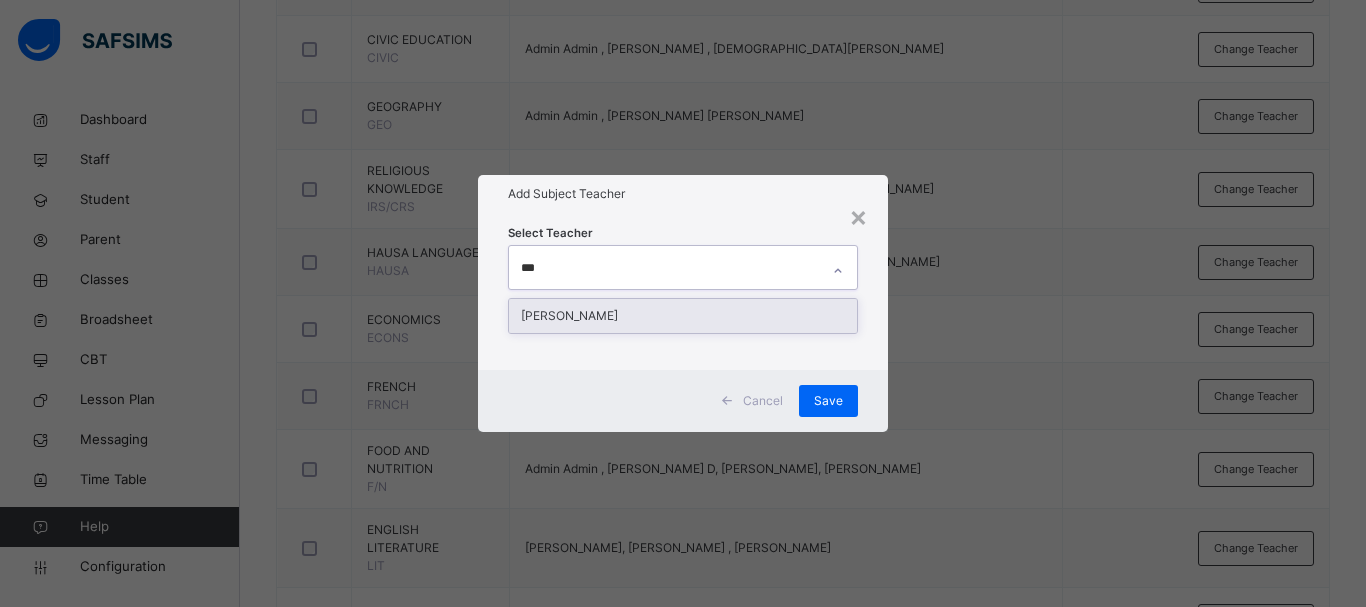 click on "[PERSON_NAME]" at bounding box center [683, 316] 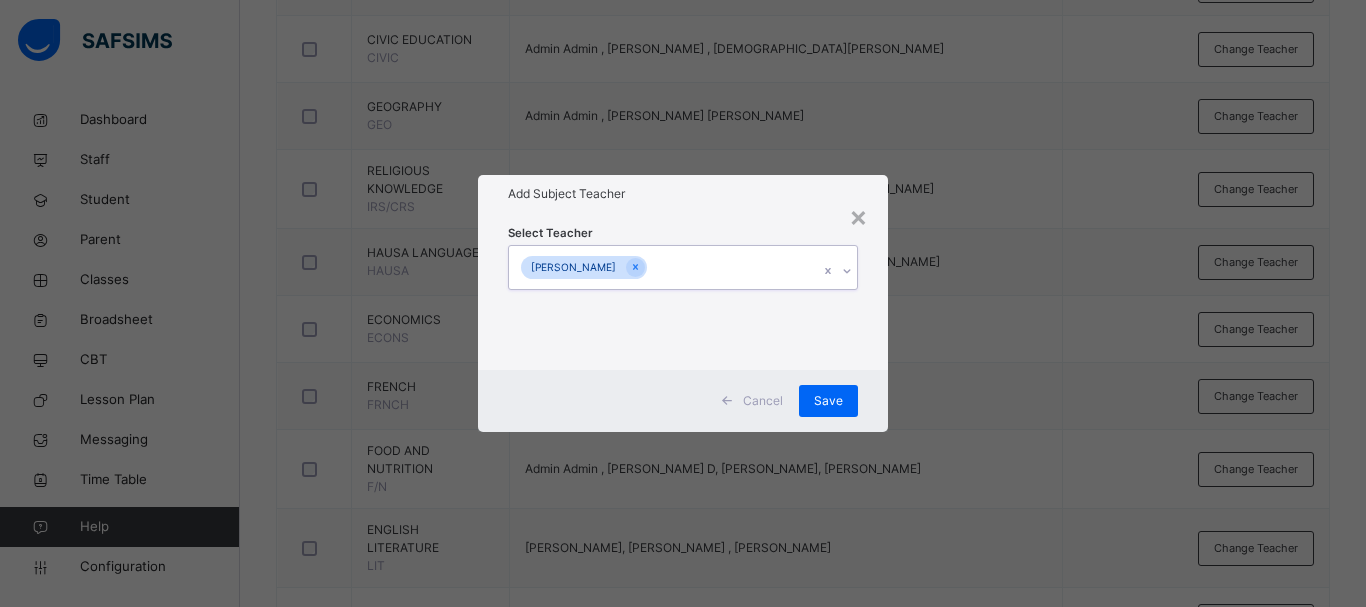 click on "[PERSON_NAME]" at bounding box center [664, 267] 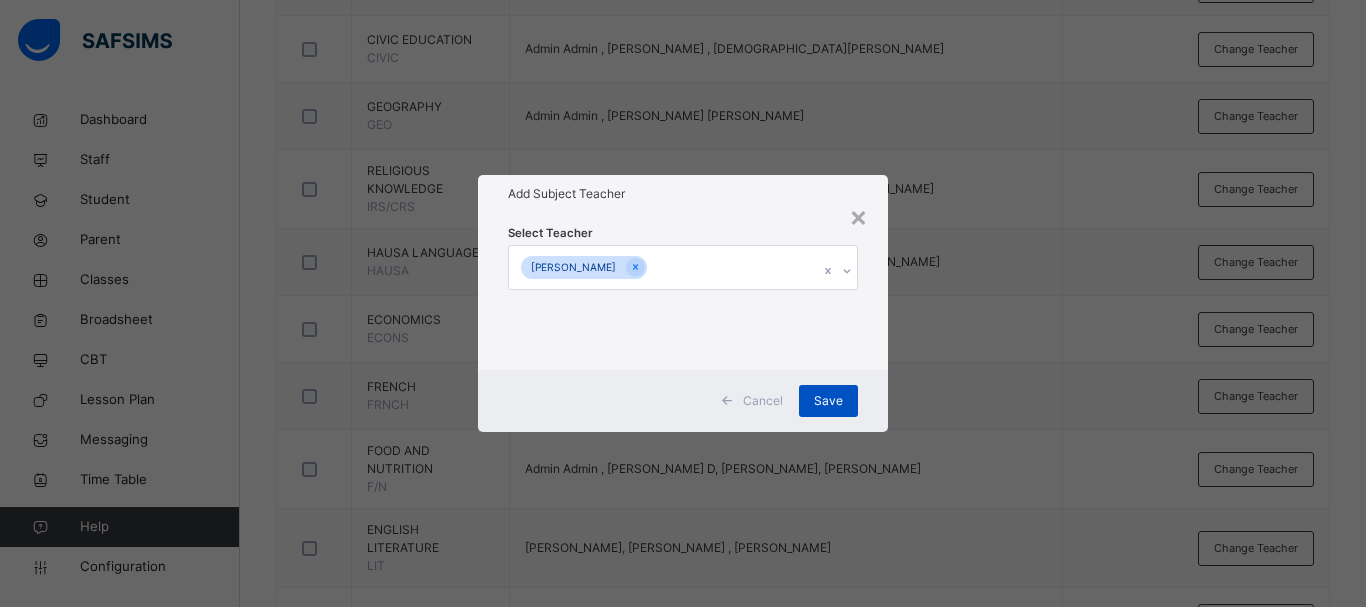 click on "Save" at bounding box center [828, 401] 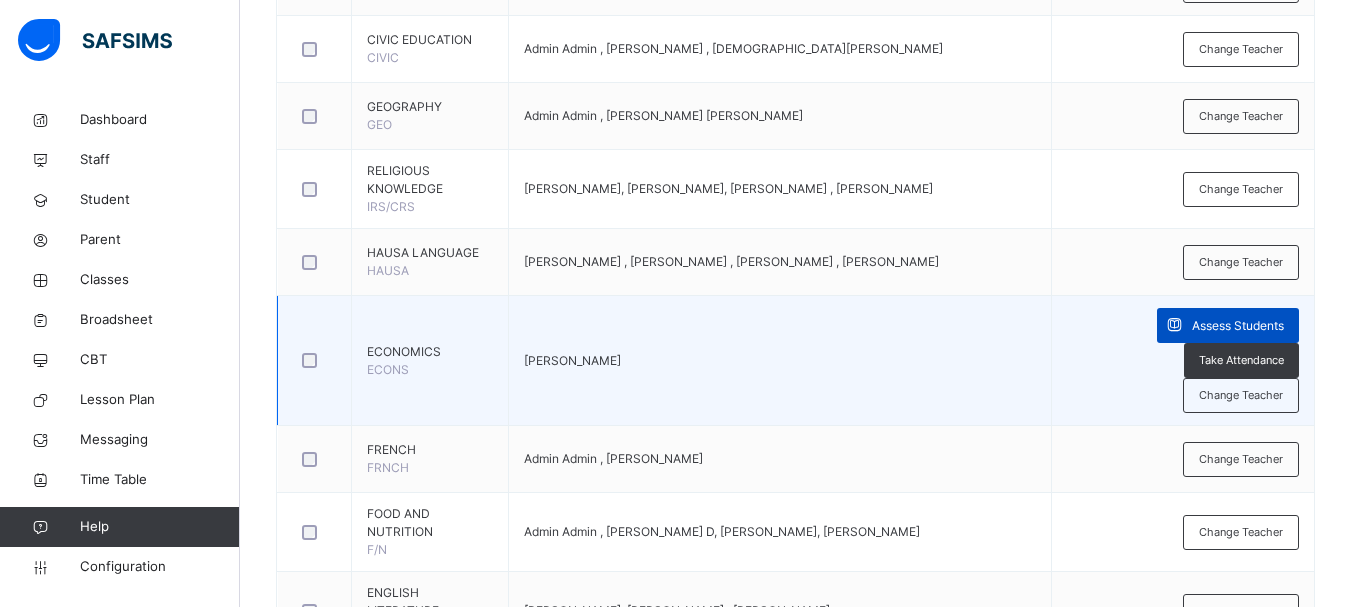 click on "Assess Students" at bounding box center (1238, 326) 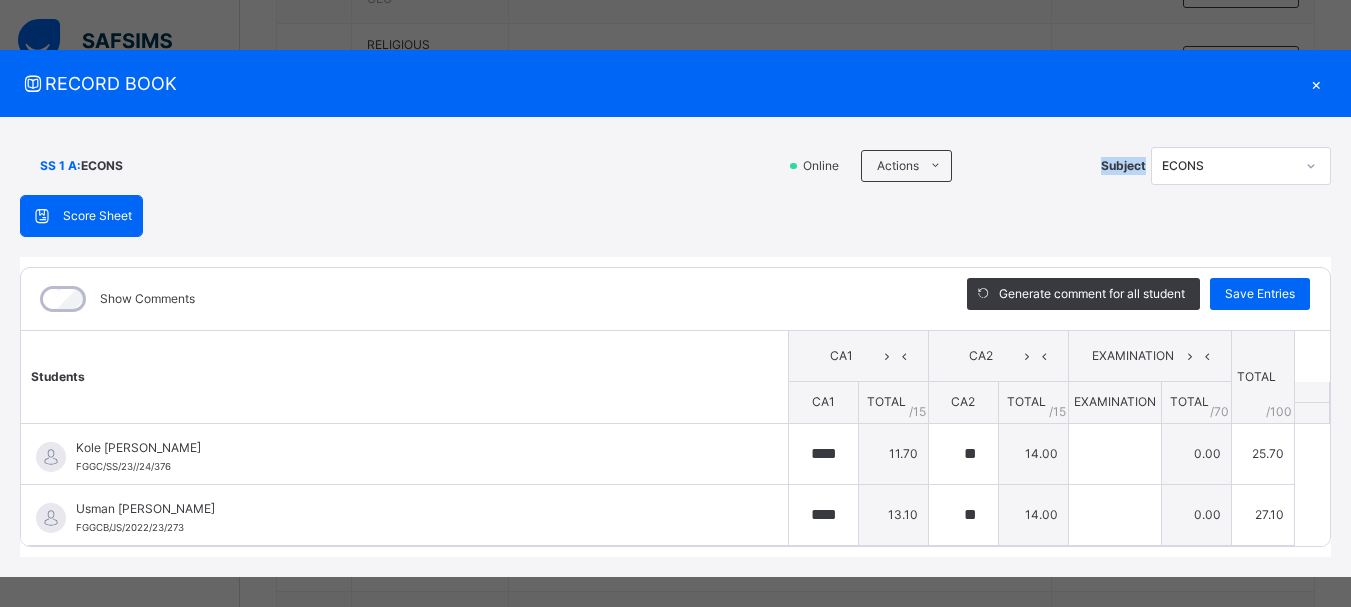 scroll, scrollTop: 1320, scrollLeft: 0, axis: vertical 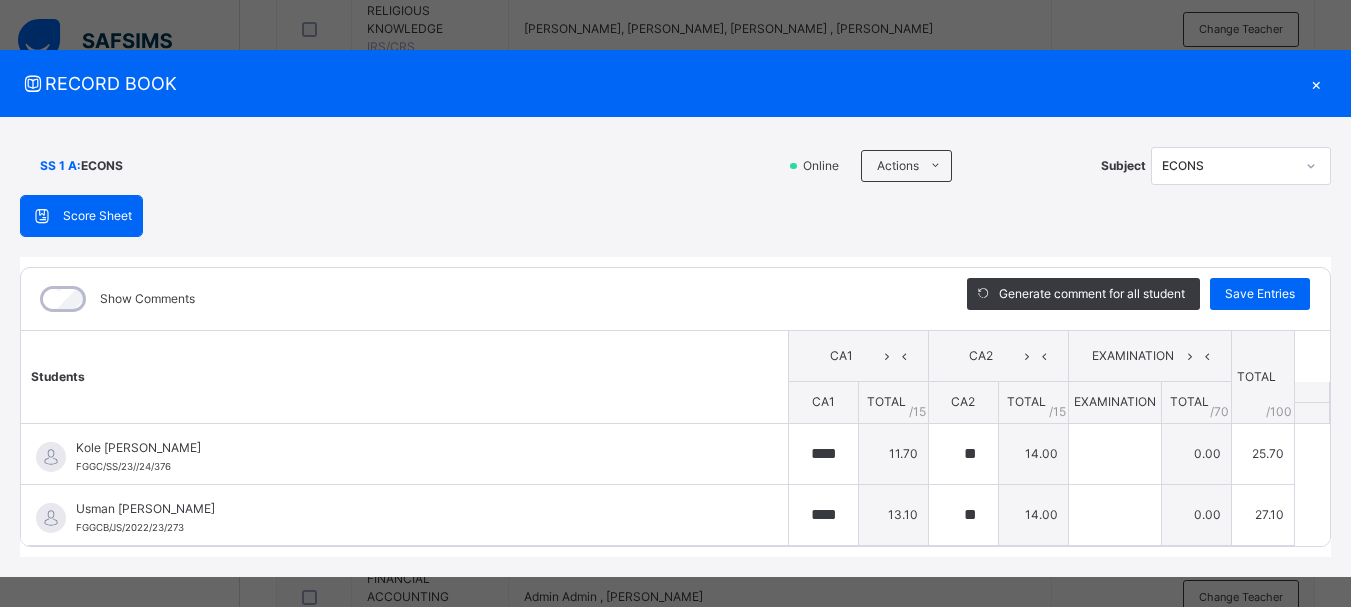 click on "×" at bounding box center [1316, 83] 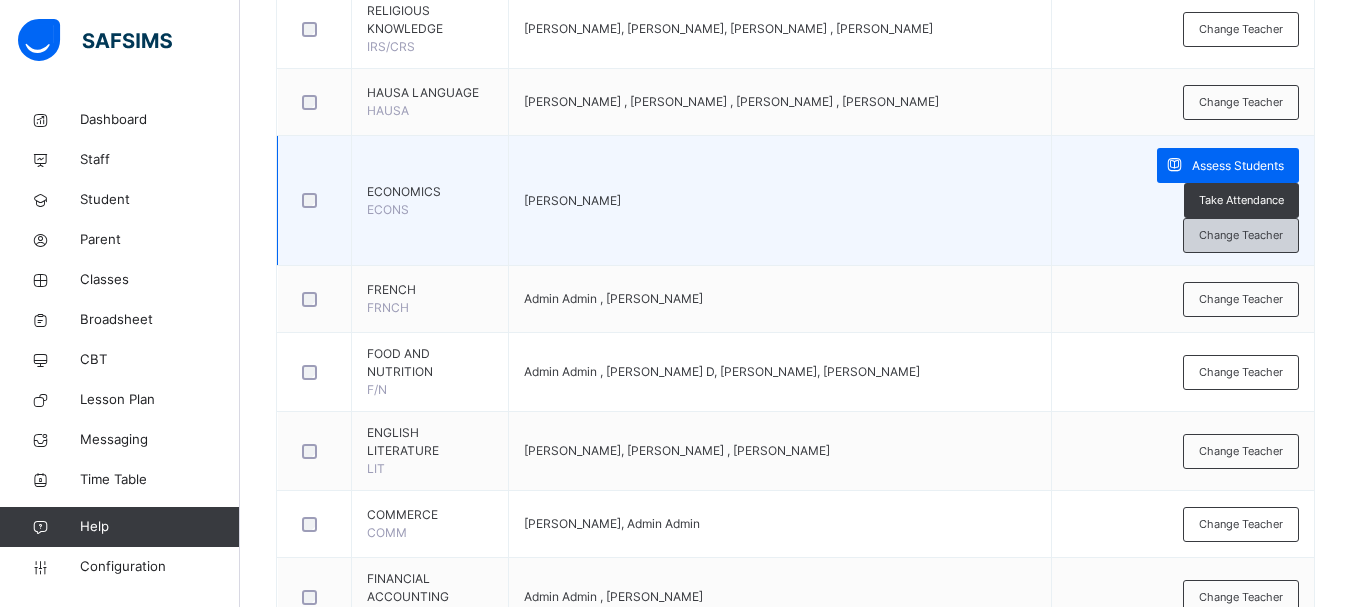 click on "Change Teacher" at bounding box center [1241, 235] 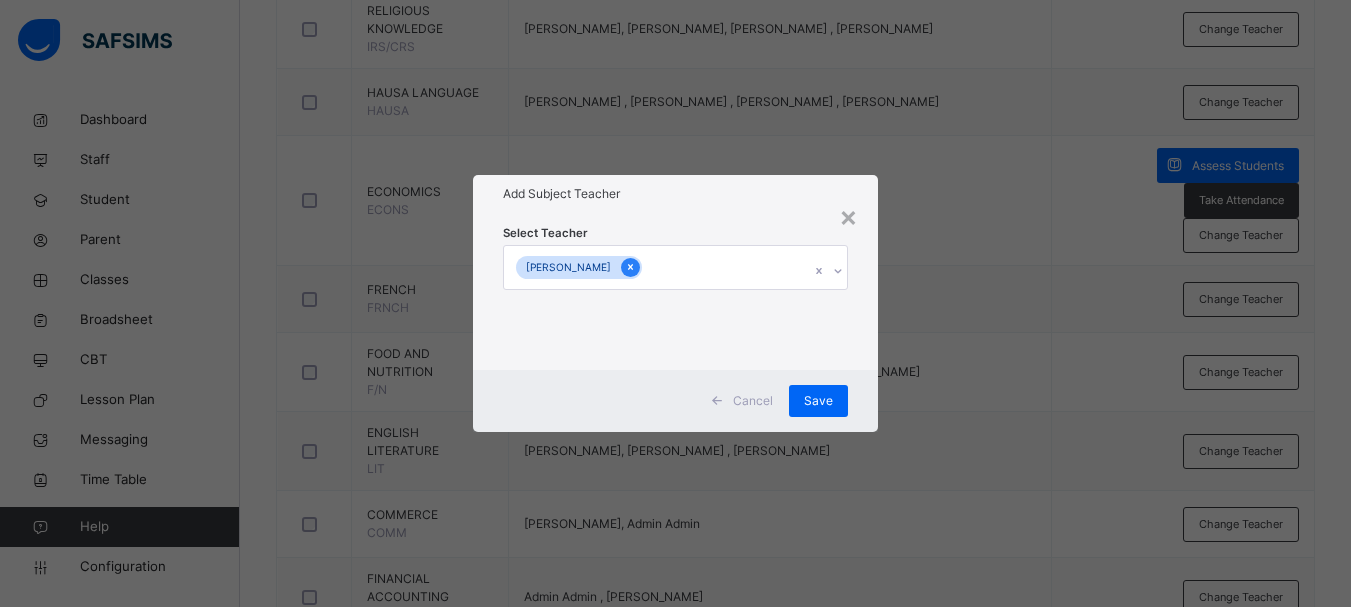 click 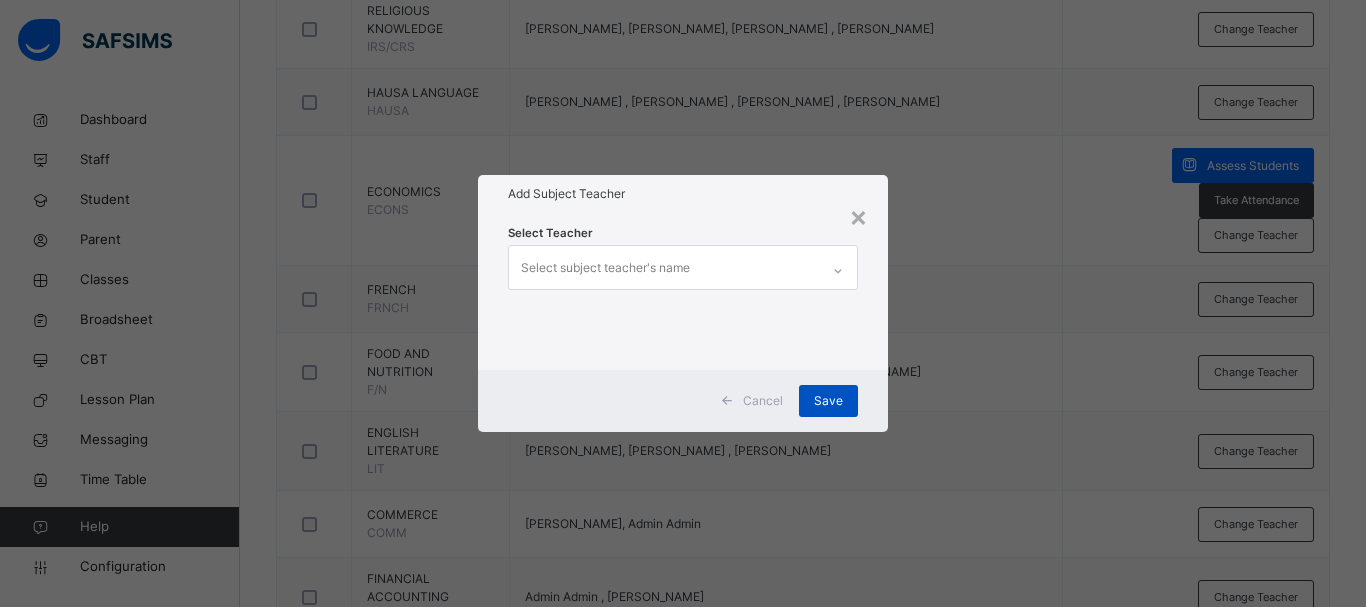 click on "Save" at bounding box center (828, 401) 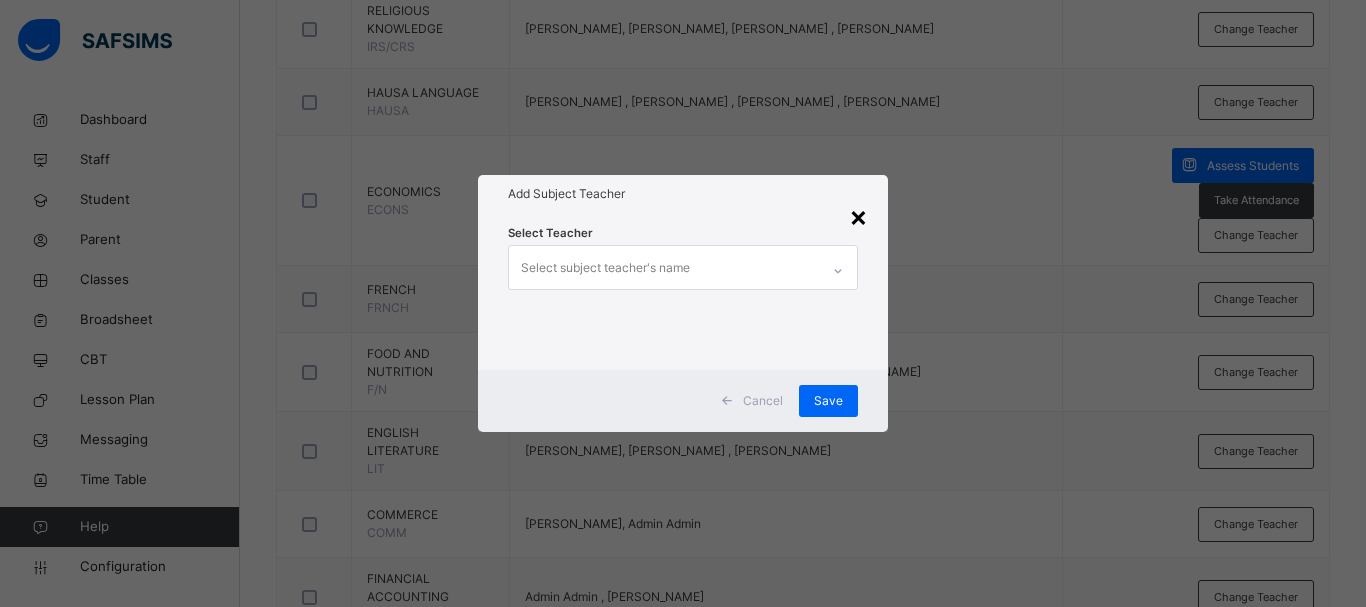 click on "×" at bounding box center (858, 216) 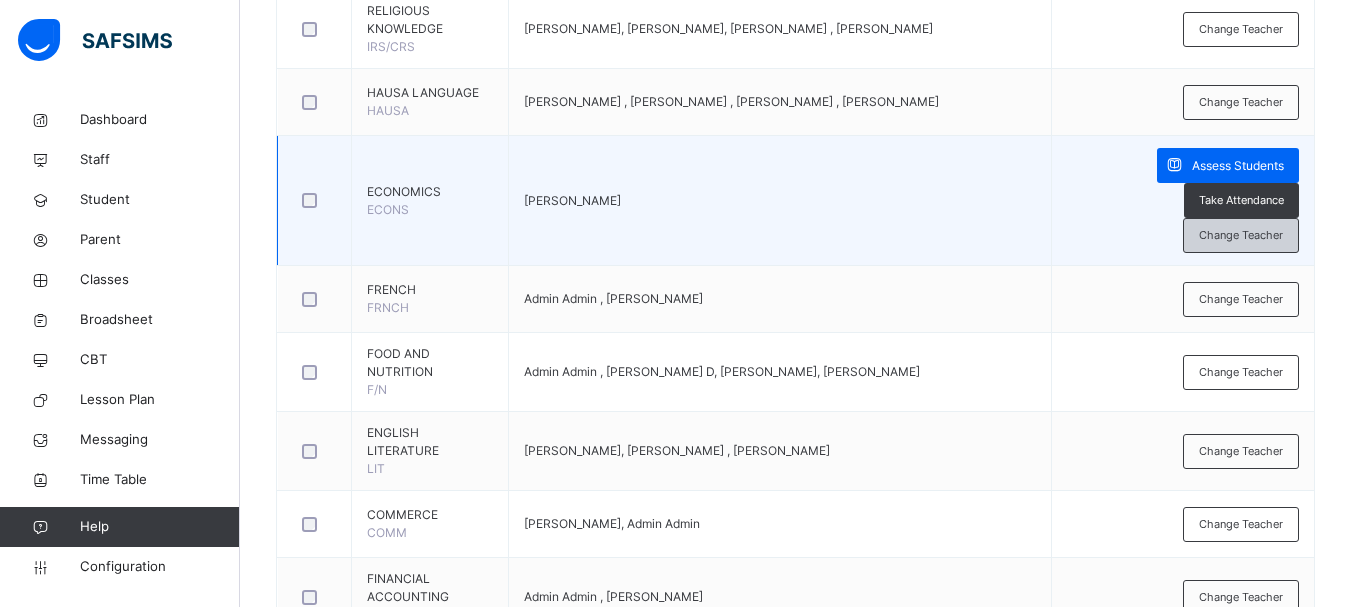 click on "Change Teacher" at bounding box center (1241, 235) 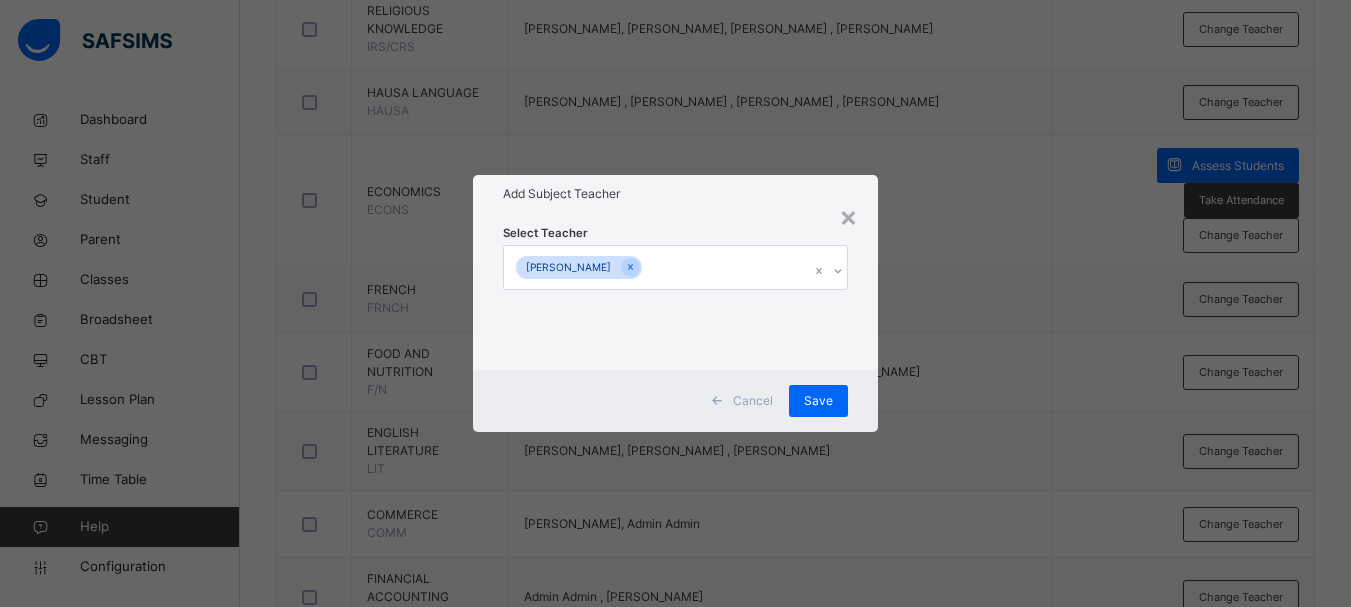 click on "[PERSON_NAME]" at bounding box center (656, 267) 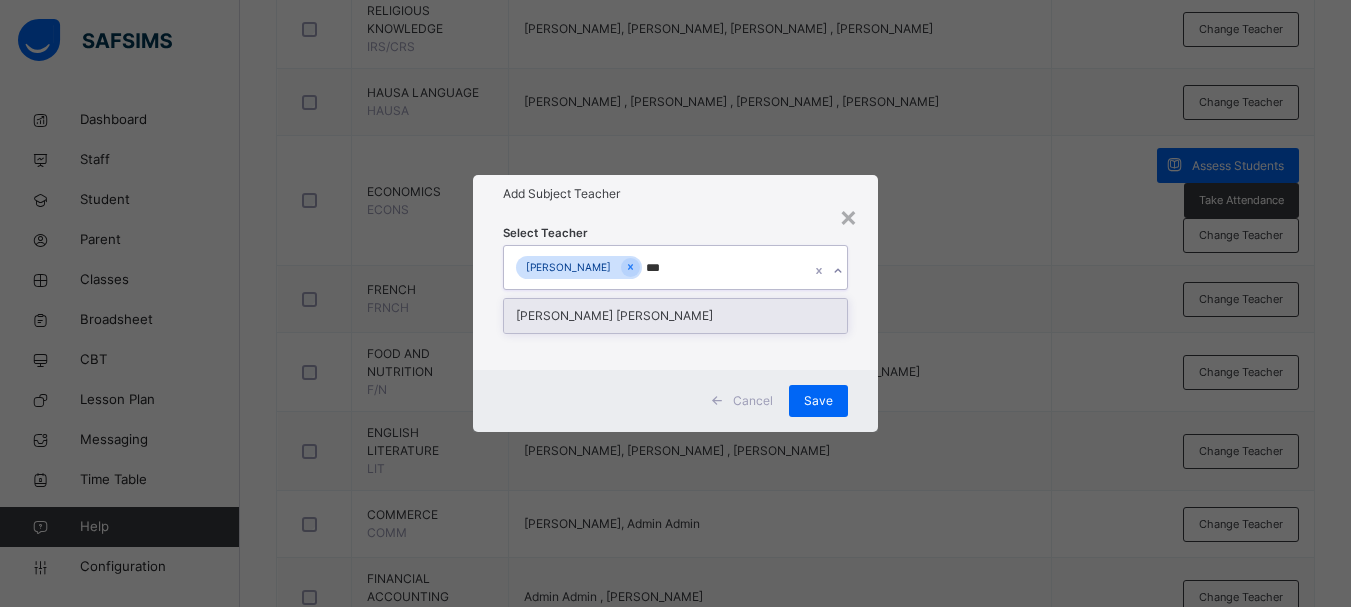 click on "[PERSON_NAME] [PERSON_NAME]" at bounding box center (675, 316) 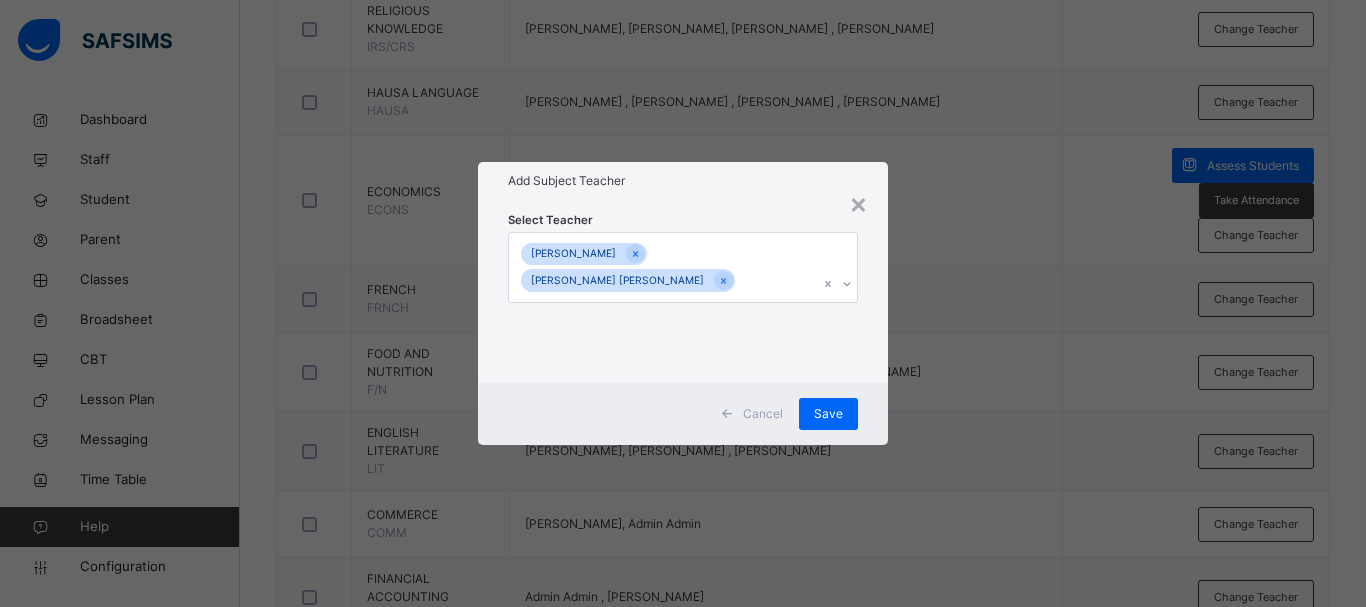 click on "Select Teacher [PERSON_NAME]  [PERSON_NAME] [PERSON_NAME]" at bounding box center [683, 291] 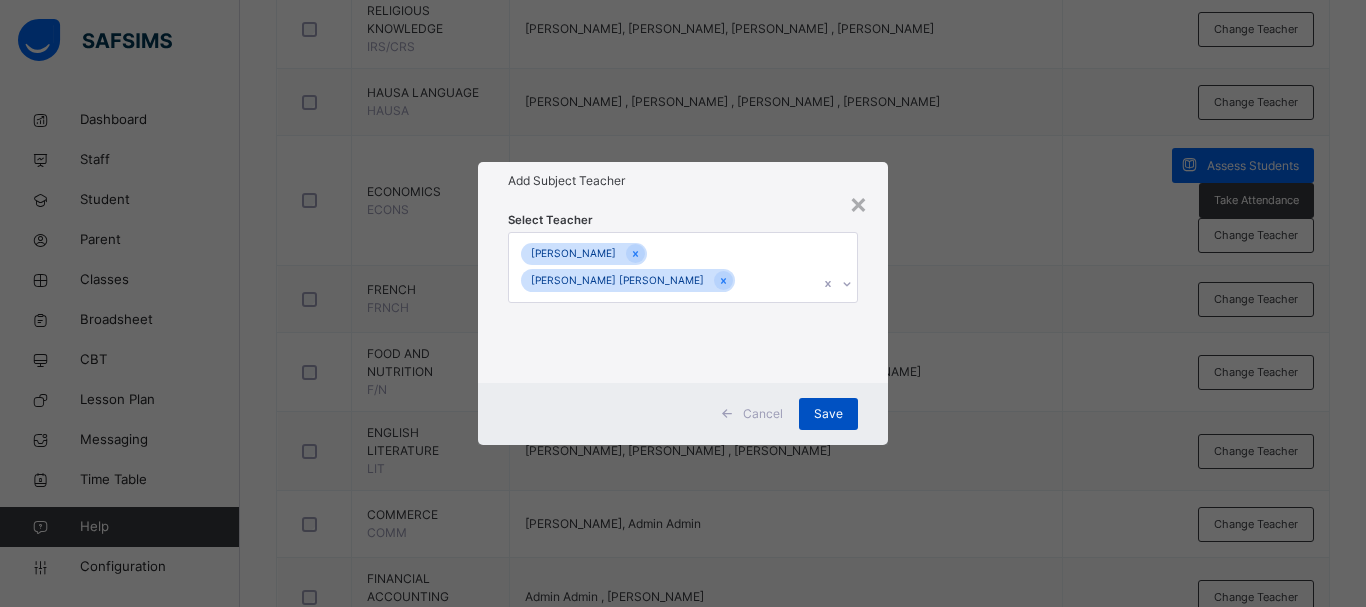click on "Save" at bounding box center [828, 414] 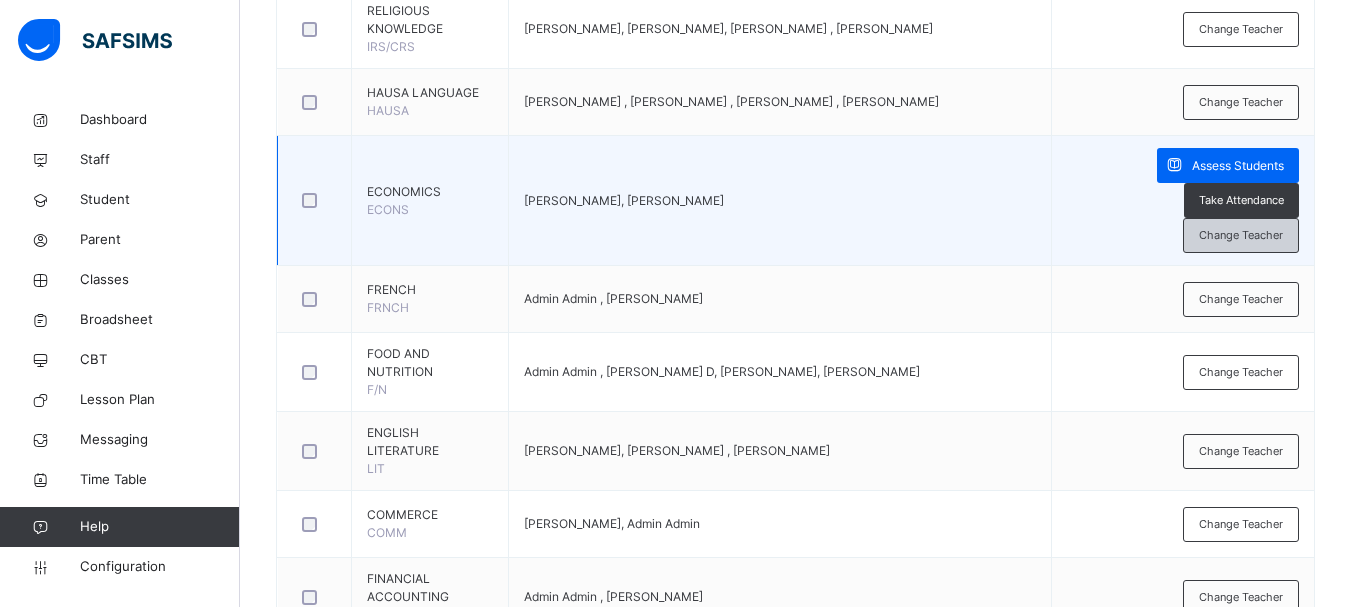 click on "Change Teacher" at bounding box center [1241, 235] 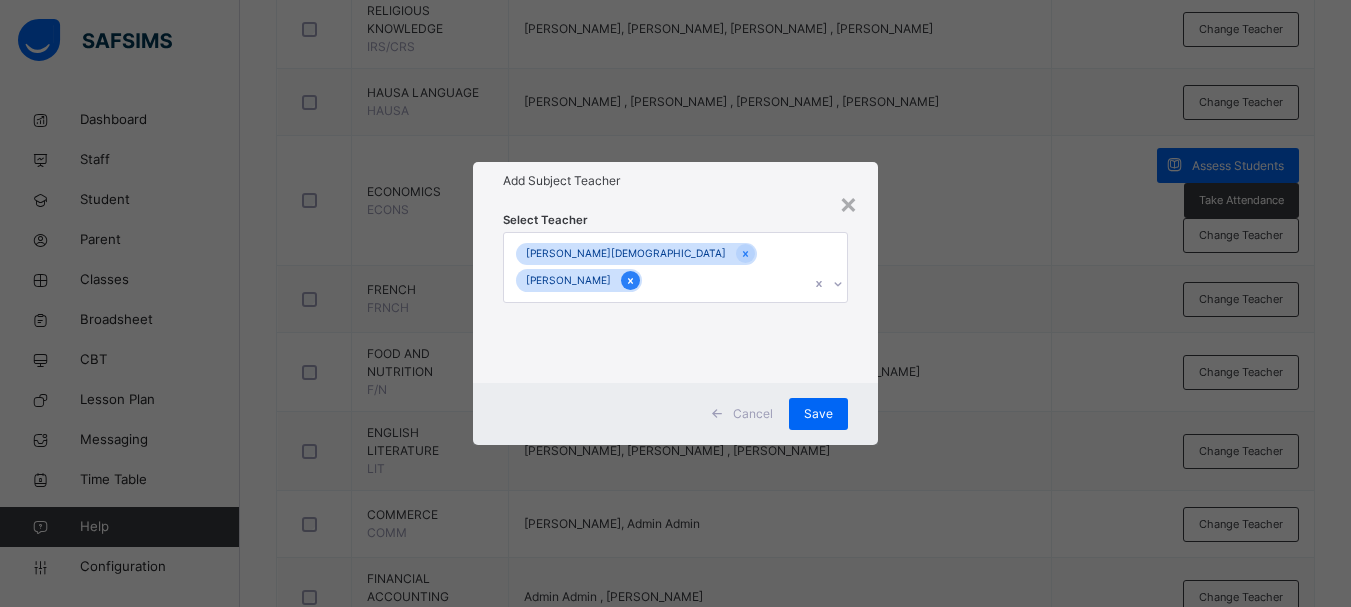 click 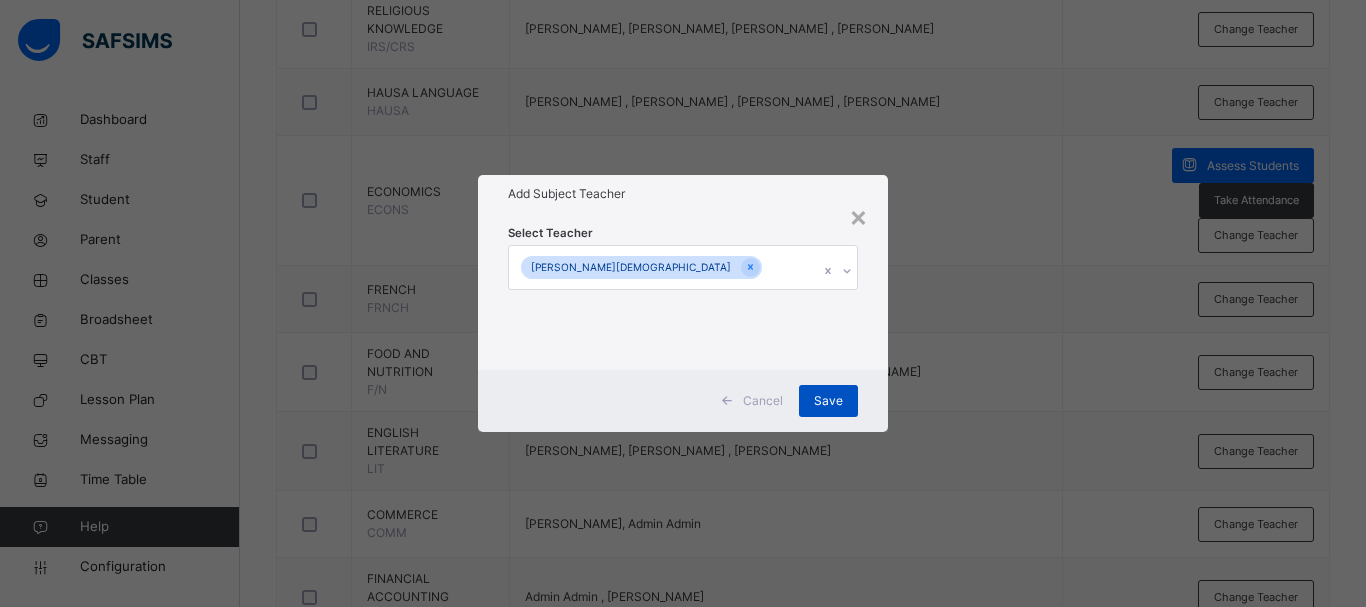 click on "Save" at bounding box center (828, 401) 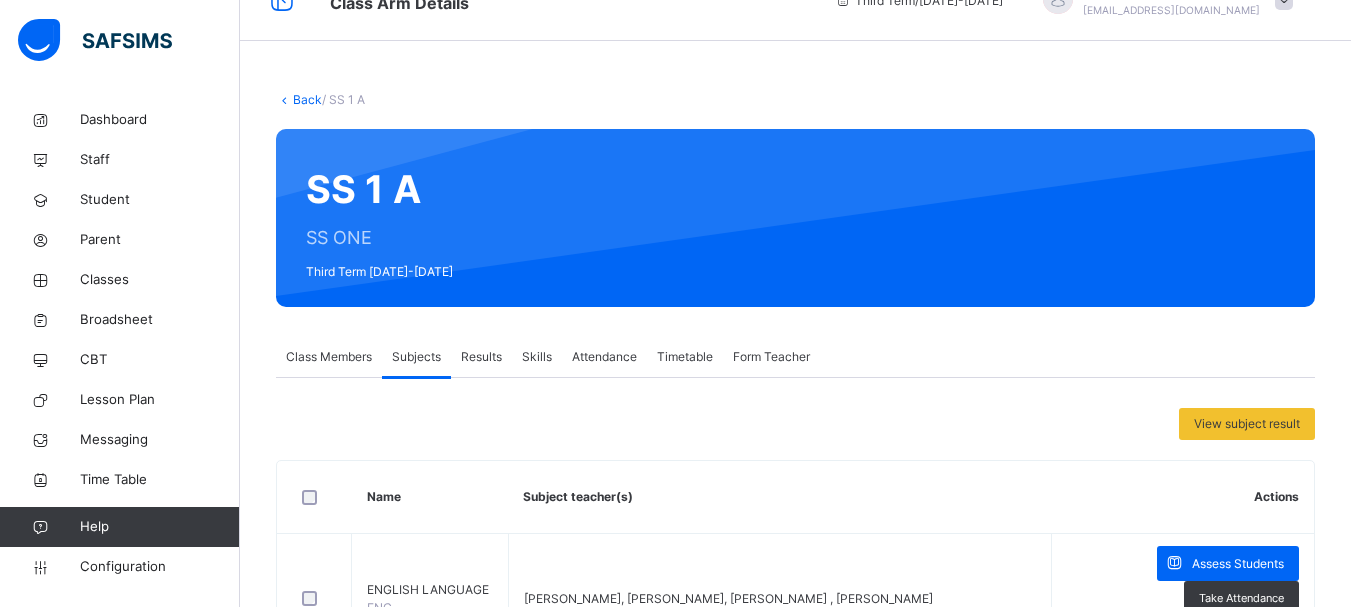 scroll, scrollTop: 0, scrollLeft: 0, axis: both 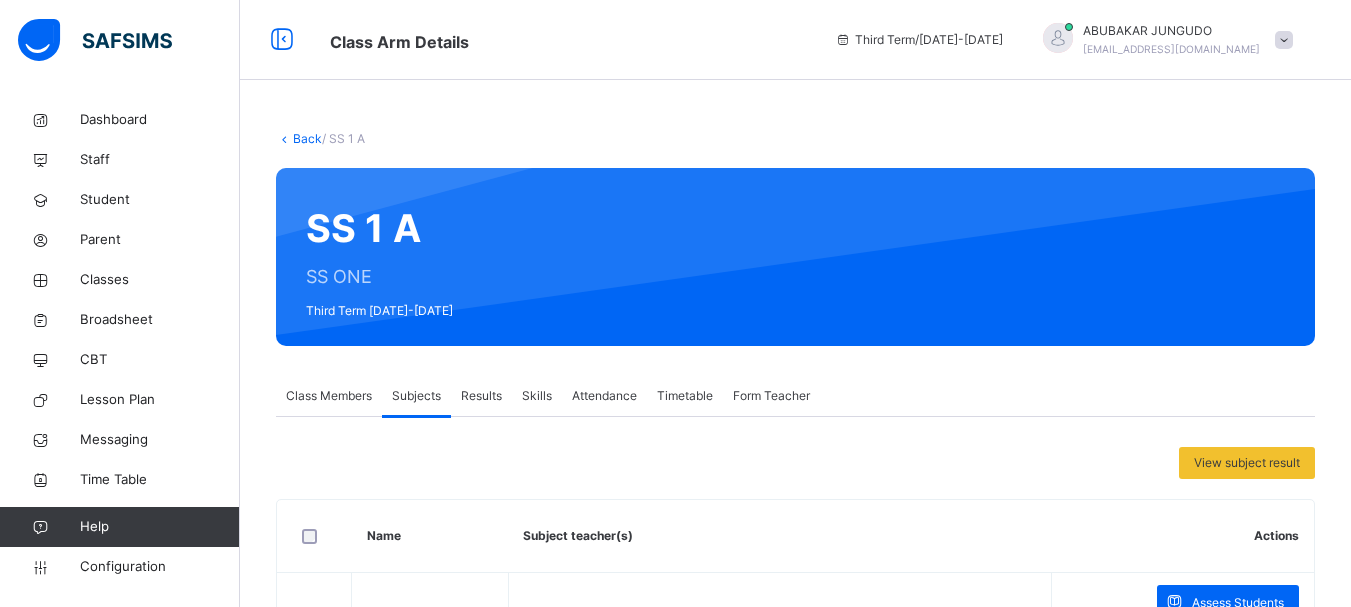 click on "Back" at bounding box center [307, 138] 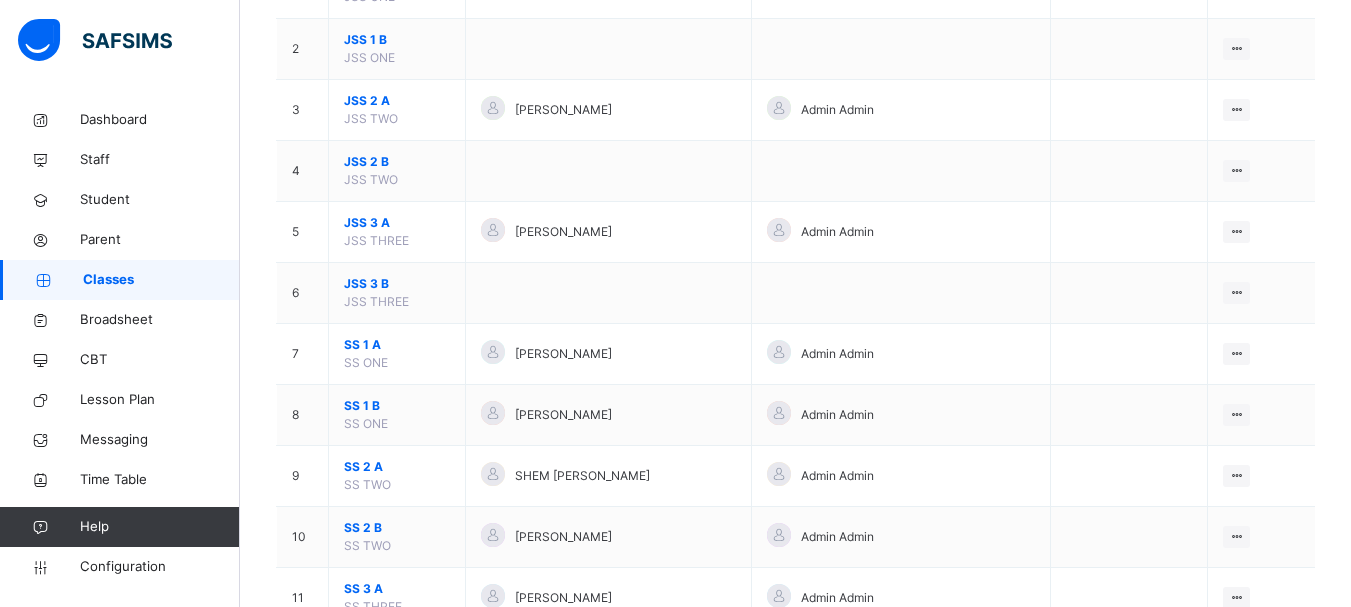 scroll, scrollTop: 320, scrollLeft: 0, axis: vertical 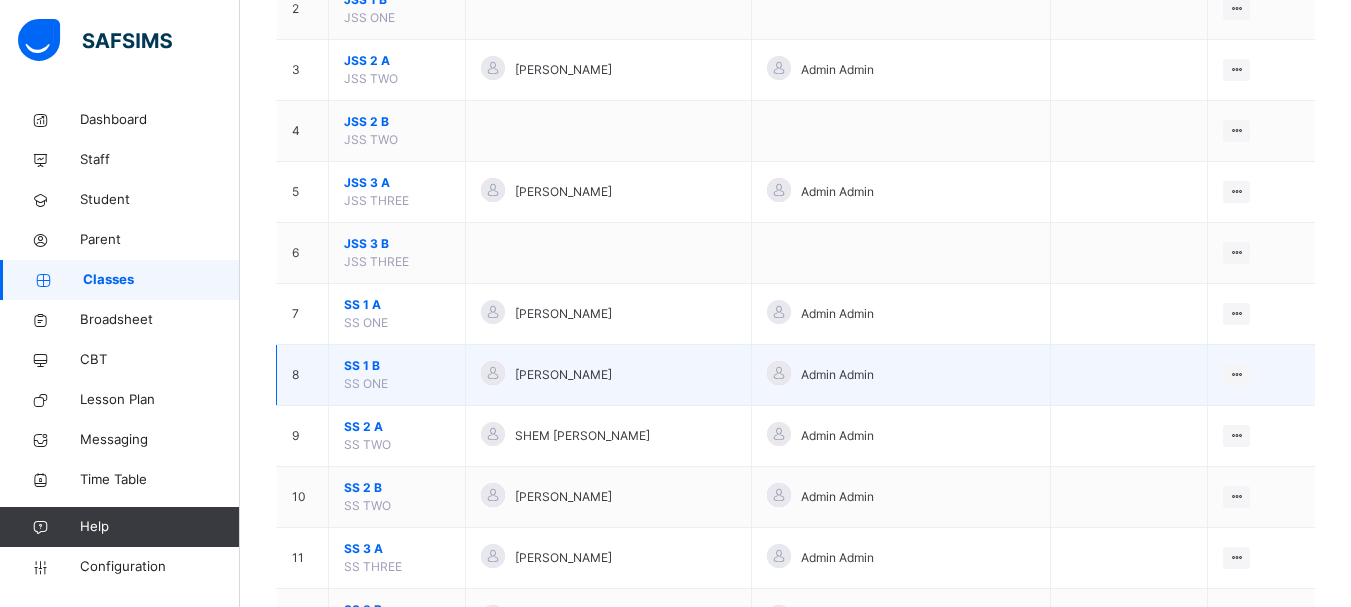 click on "SS 1   B" at bounding box center [397, 366] 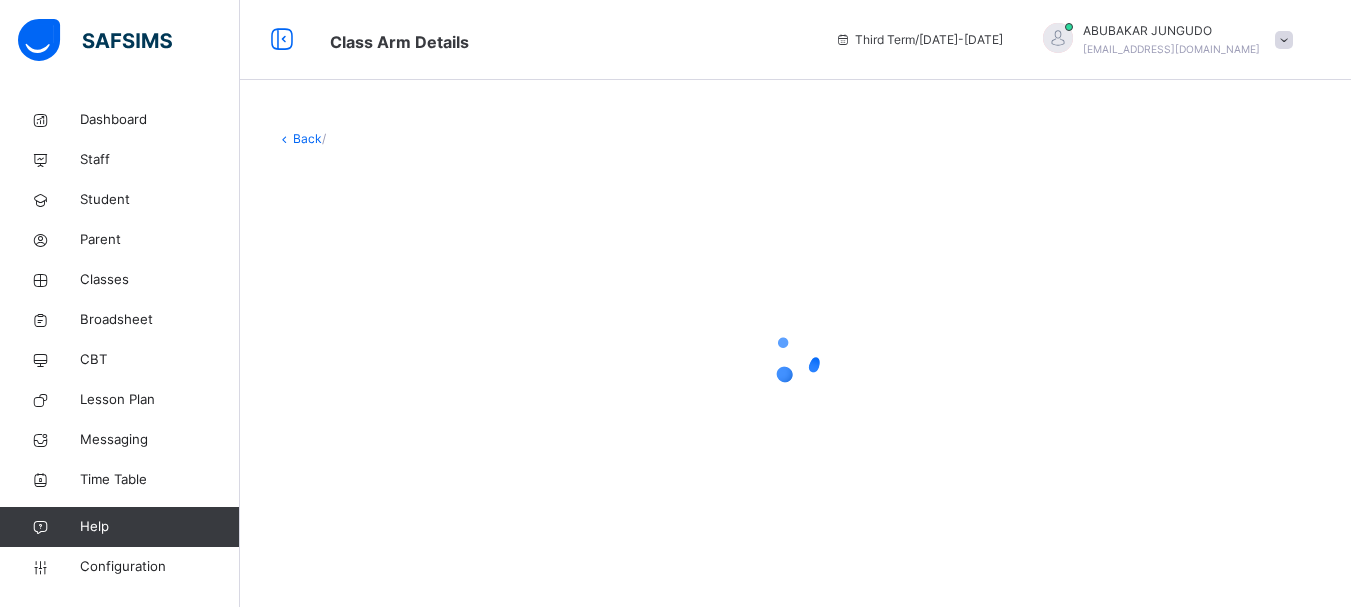 scroll, scrollTop: 0, scrollLeft: 0, axis: both 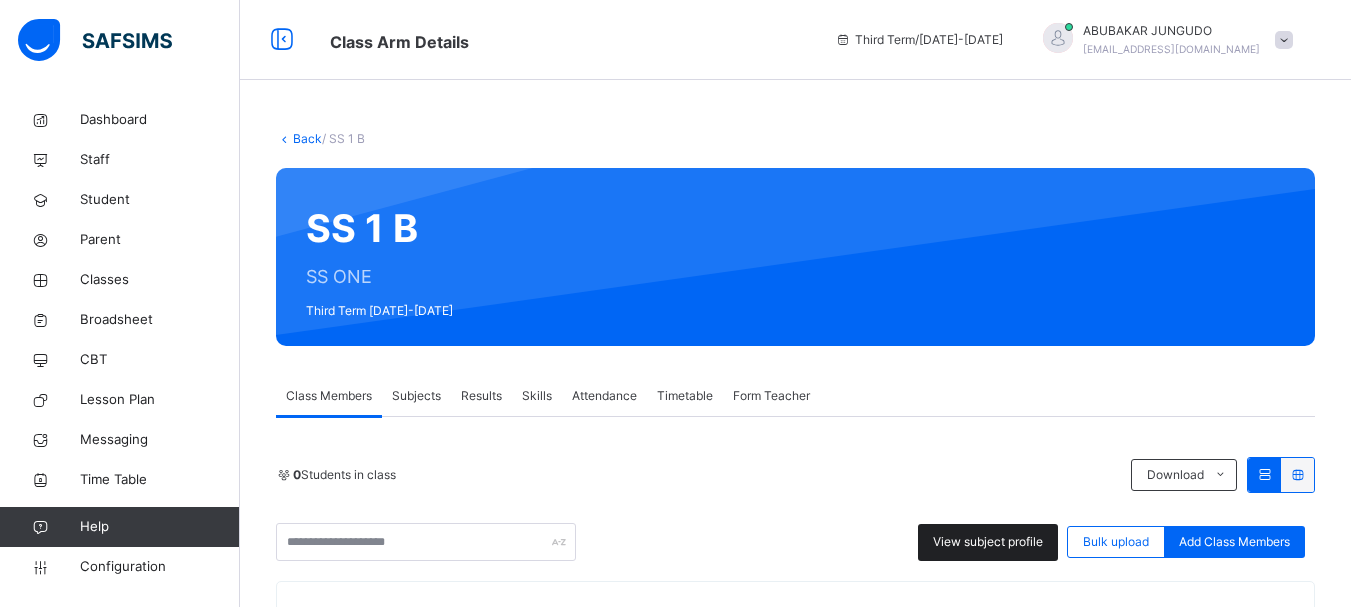 click on "View subject profile" at bounding box center (988, 542) 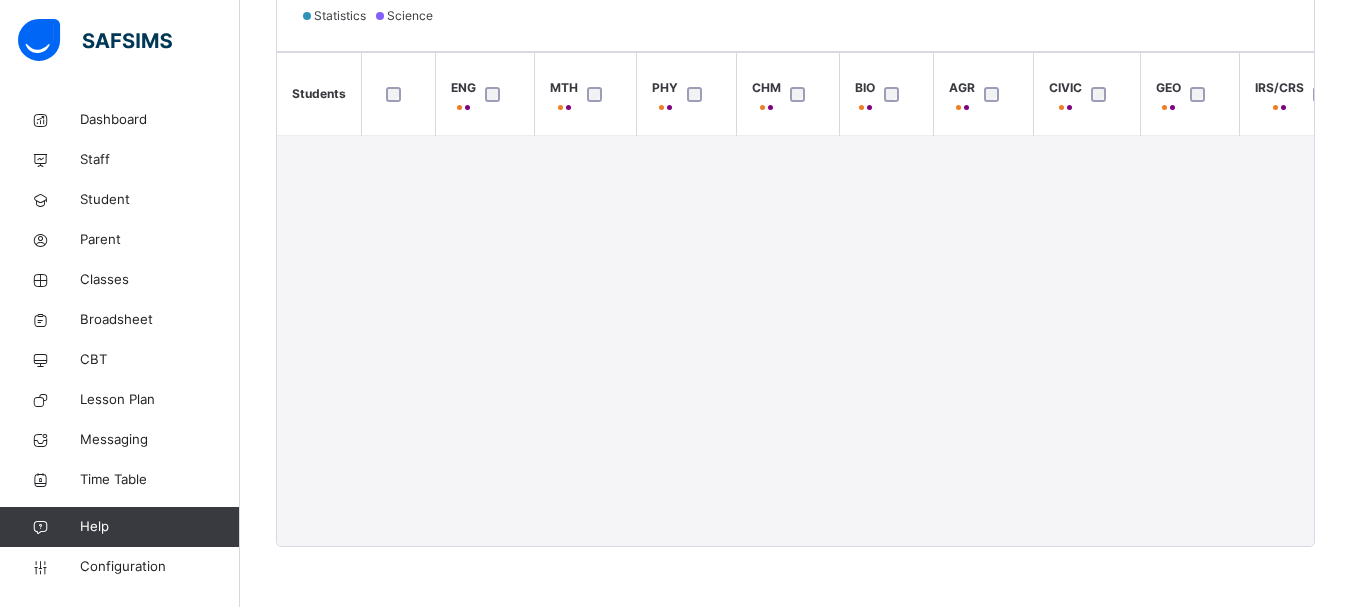 scroll, scrollTop: 629, scrollLeft: 0, axis: vertical 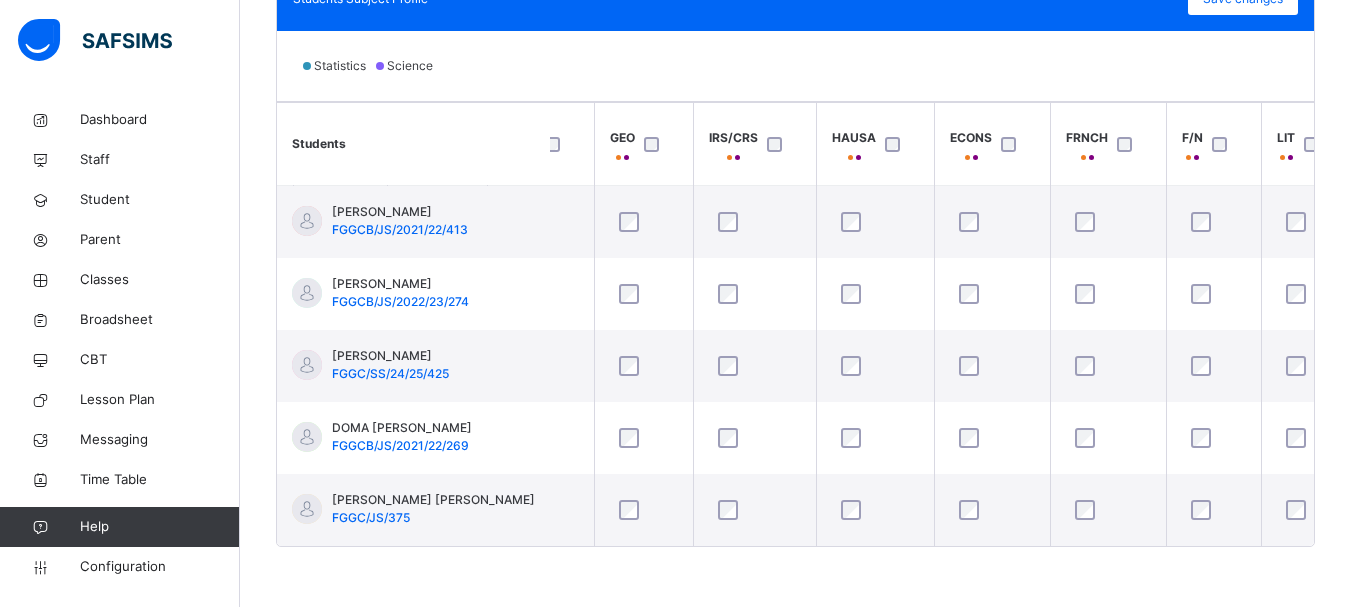 drag, startPoint x: 753, startPoint y: 550, endPoint x: 786, endPoint y: 551, distance: 33.01515 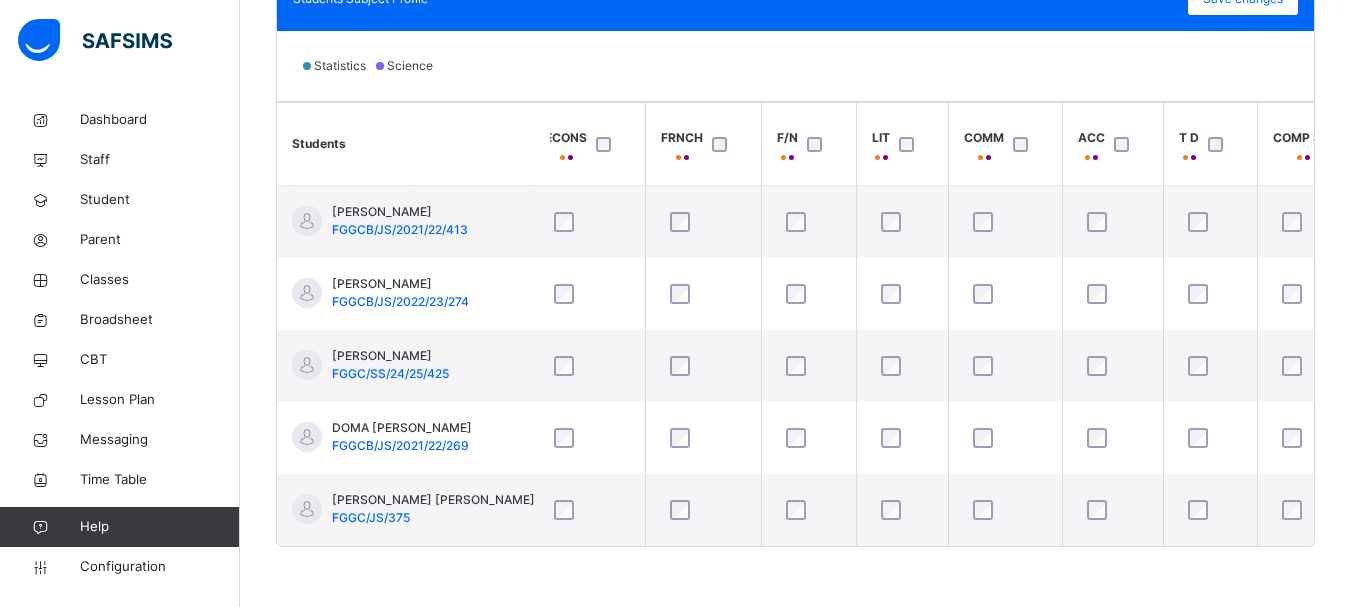 scroll, scrollTop: 0, scrollLeft: 1129, axis: horizontal 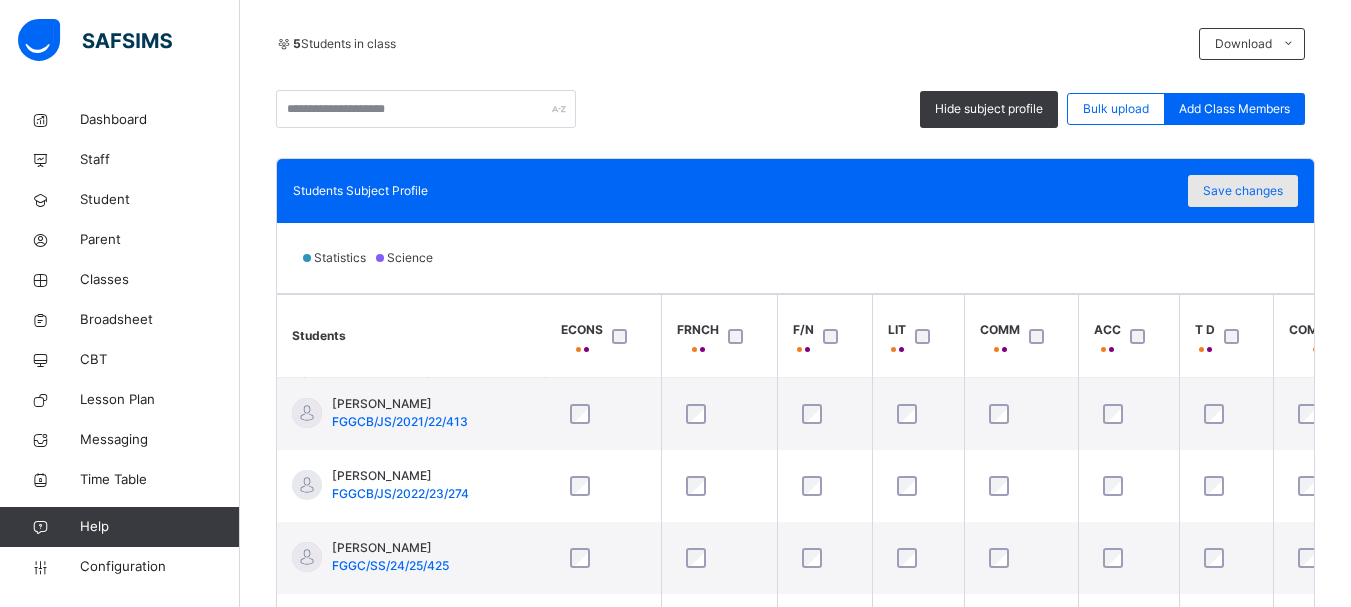 click on "Save changes" at bounding box center (1243, 191) 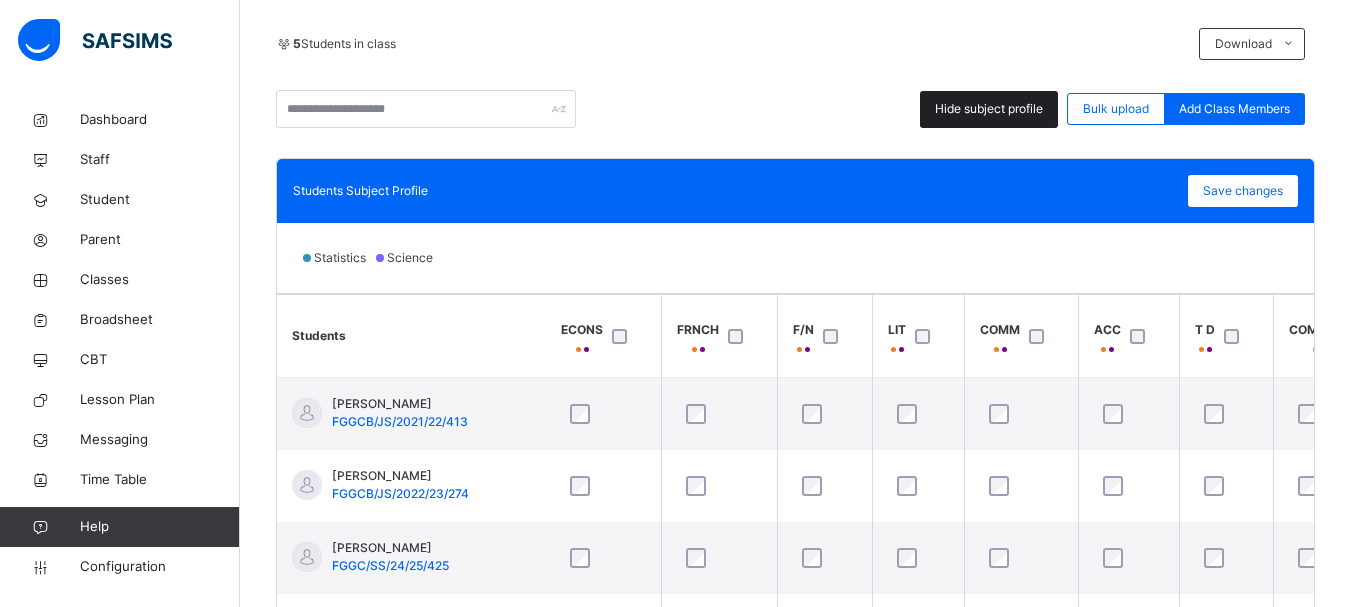 click on "Hide subject profile" at bounding box center (989, 109) 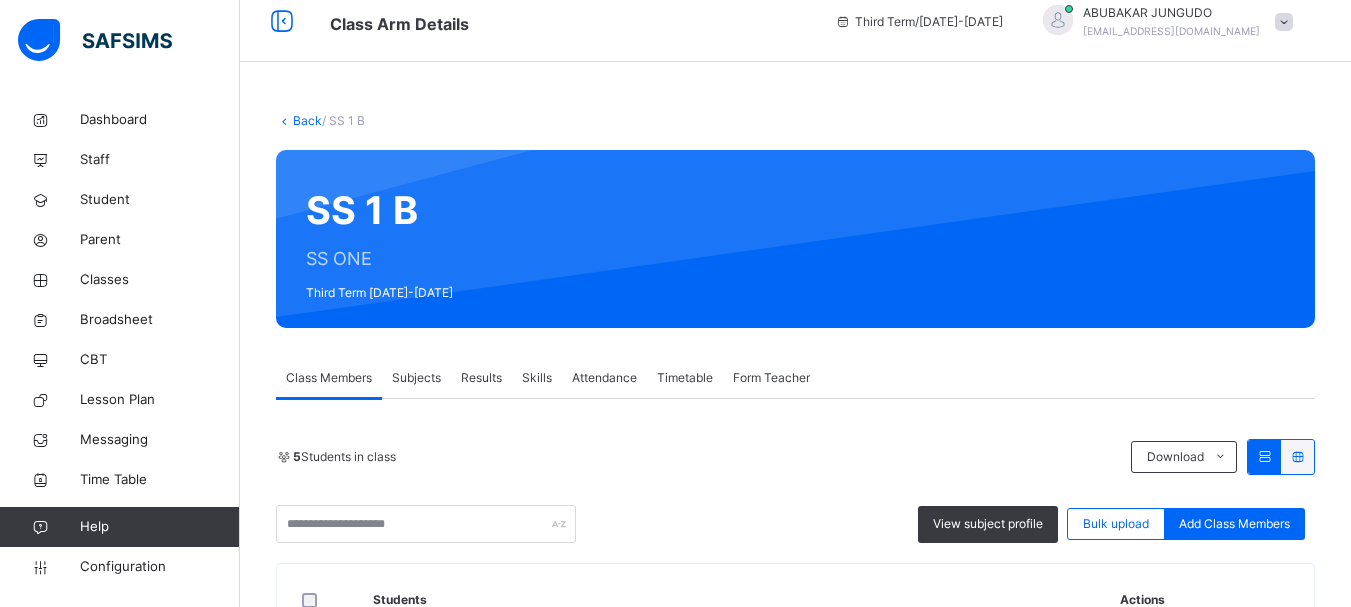 scroll, scrollTop: 0, scrollLeft: 0, axis: both 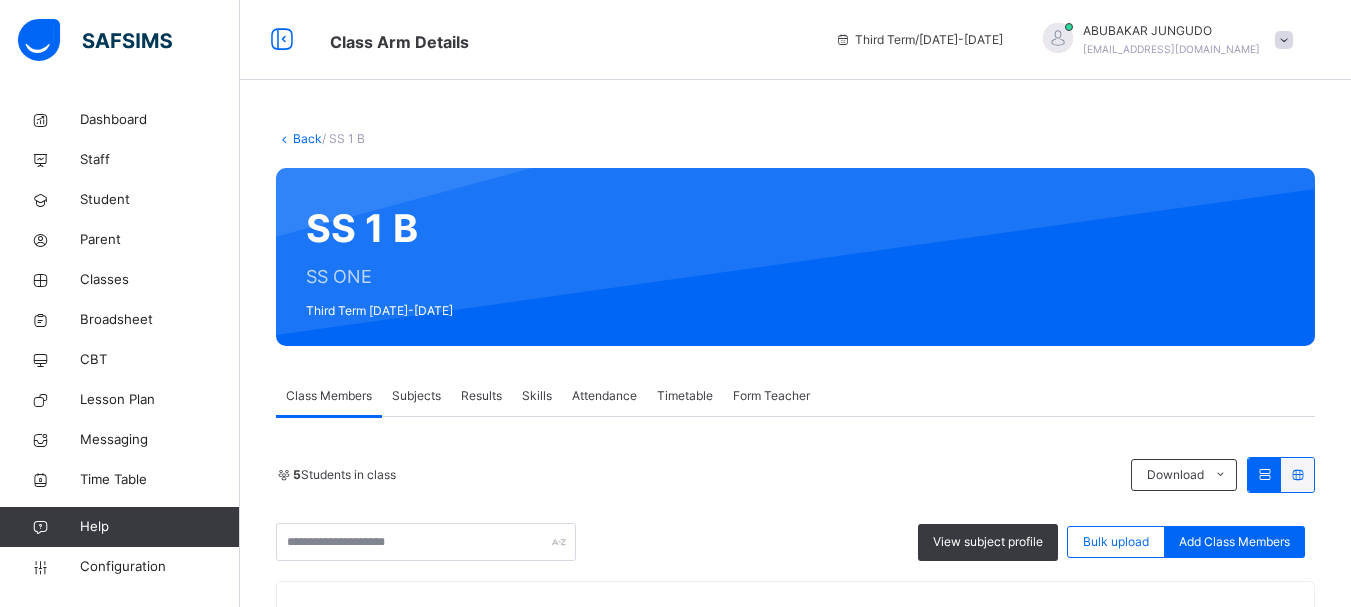click on "Back" at bounding box center (307, 138) 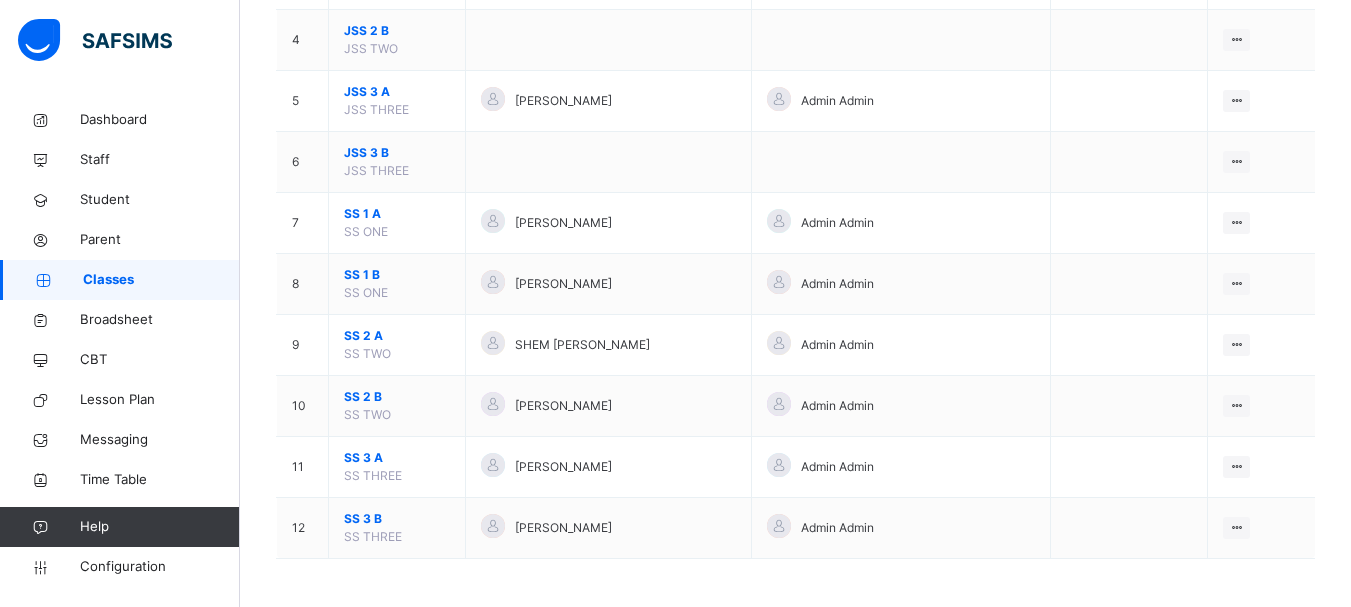 scroll, scrollTop: 413, scrollLeft: 0, axis: vertical 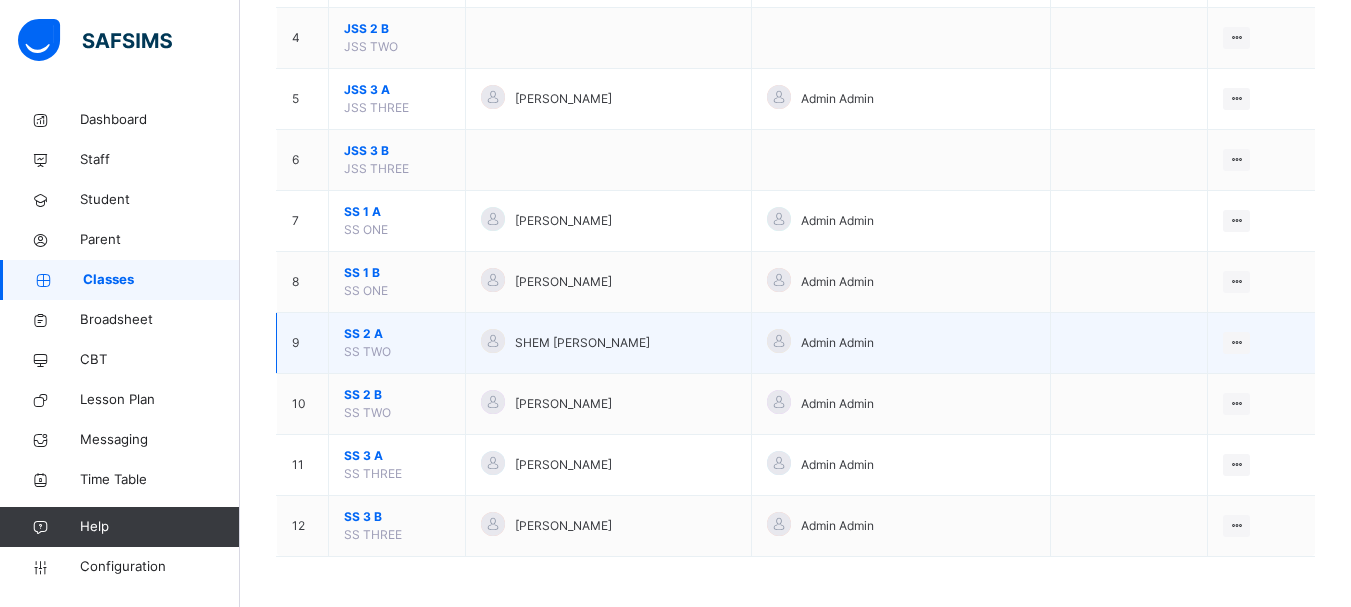 click on "SS 2   A" at bounding box center [397, 334] 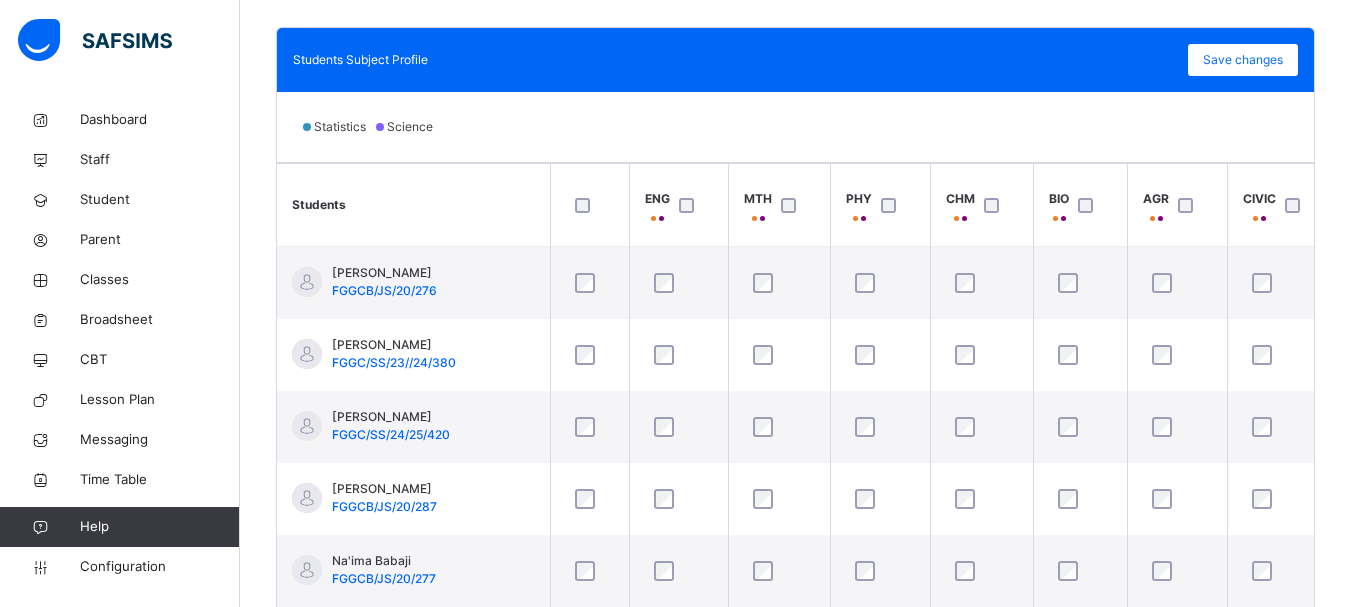 scroll, scrollTop: 676, scrollLeft: 0, axis: vertical 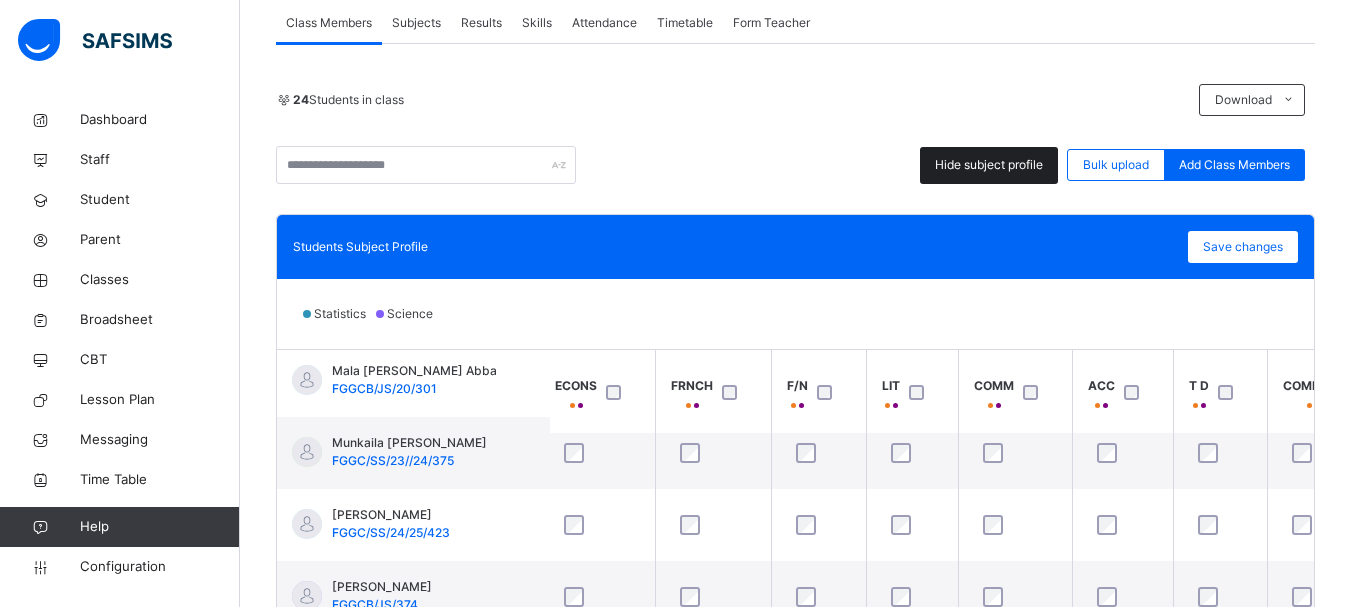 click on "Hide subject profile" at bounding box center [989, 165] 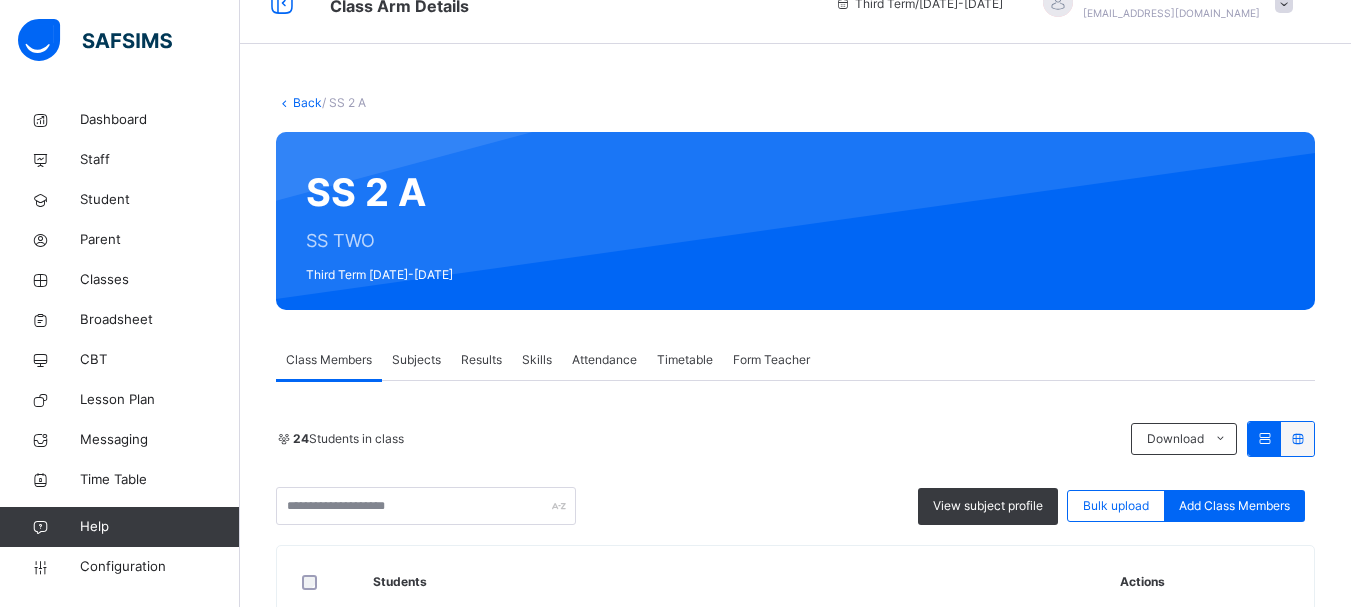 scroll, scrollTop: 28, scrollLeft: 0, axis: vertical 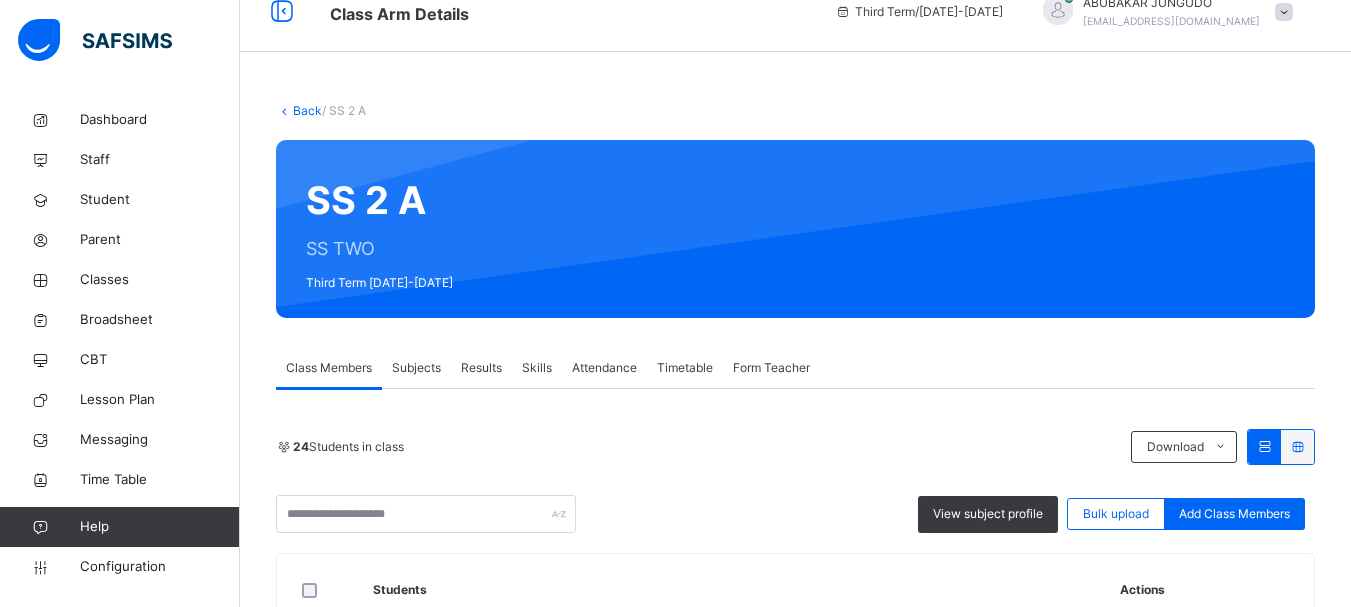 click on "Back" at bounding box center (307, 110) 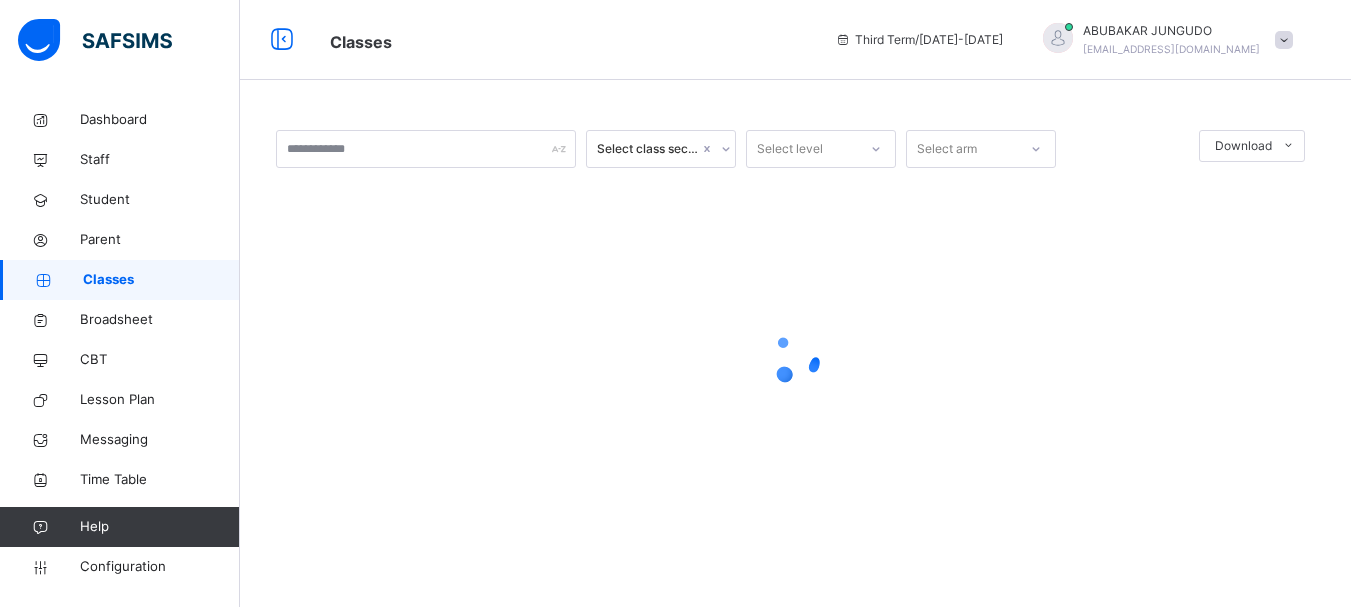 scroll, scrollTop: 0, scrollLeft: 0, axis: both 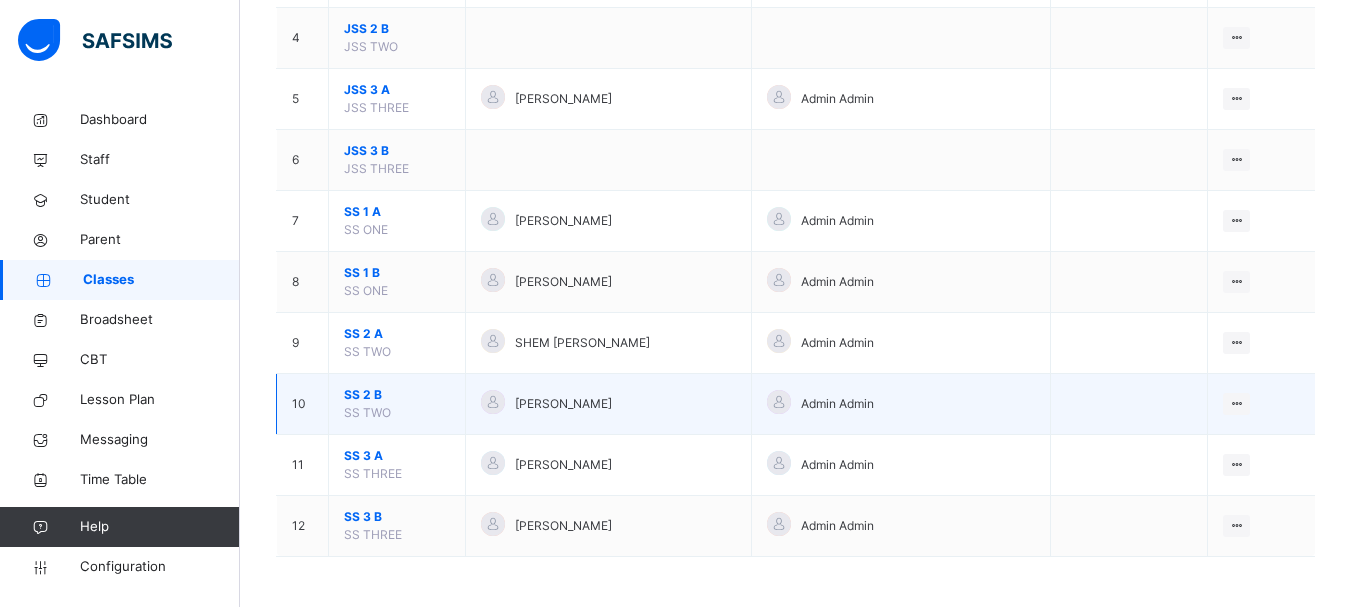 click on "SS 2   B" at bounding box center (397, 395) 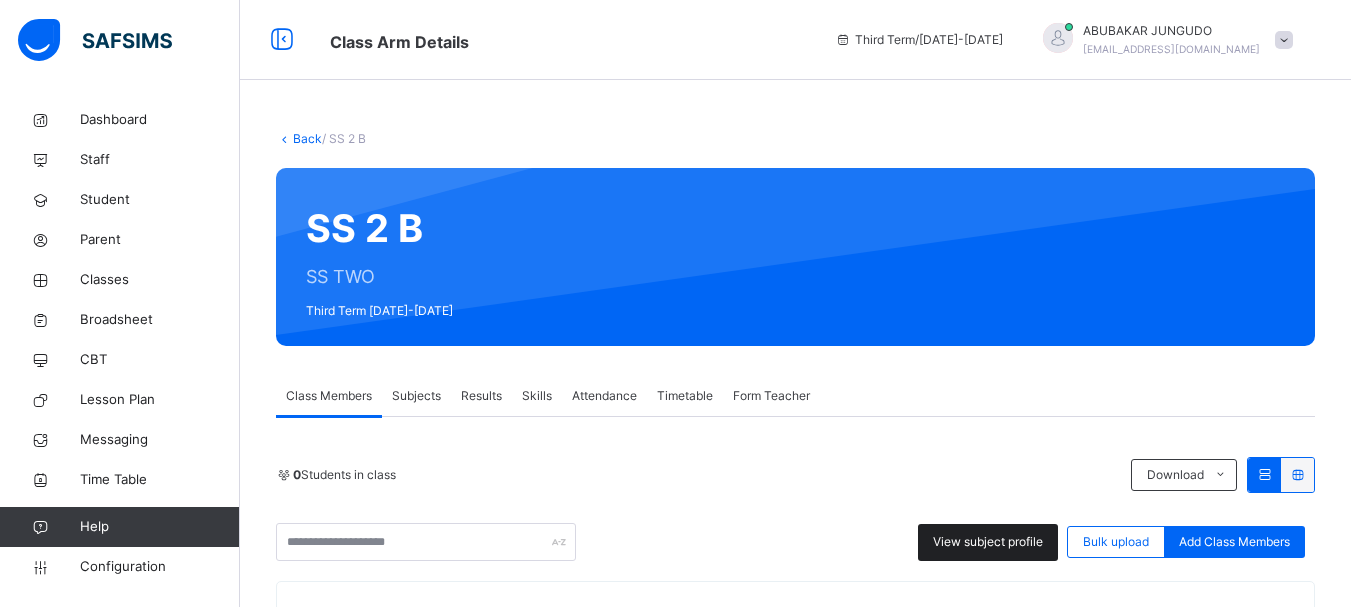 click on "View subject profile" at bounding box center (988, 542) 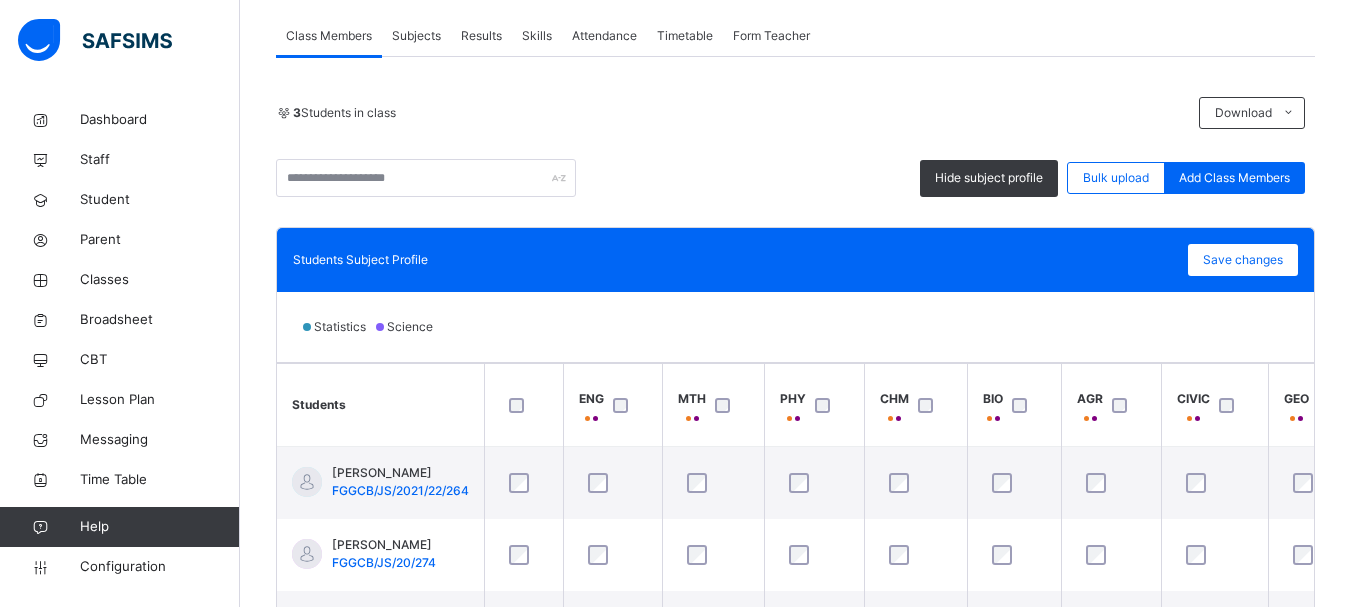 scroll, scrollTop: 485, scrollLeft: 0, axis: vertical 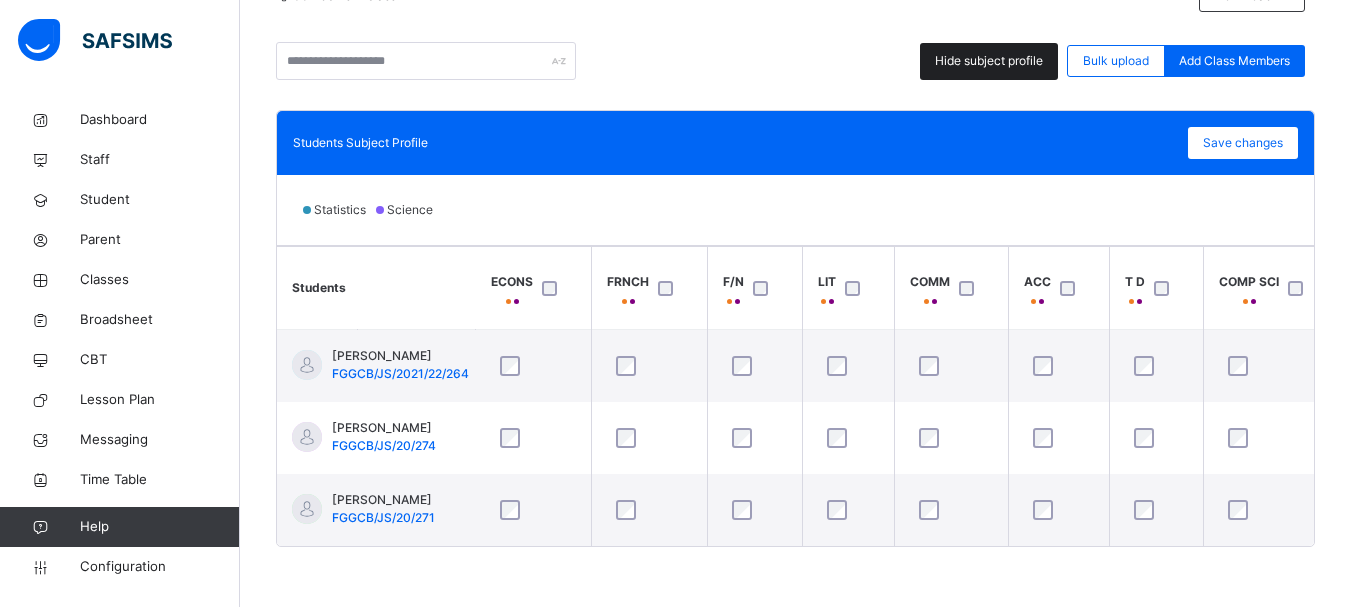 click on "Hide subject profile" at bounding box center [989, 61] 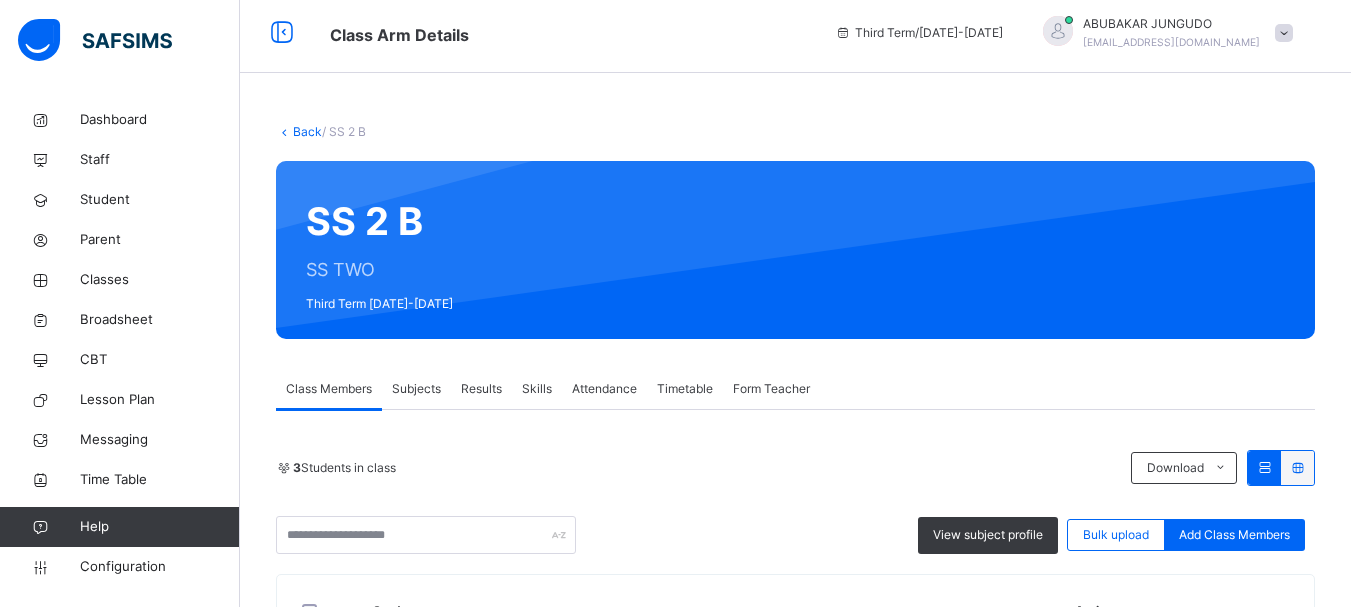 scroll, scrollTop: 0, scrollLeft: 0, axis: both 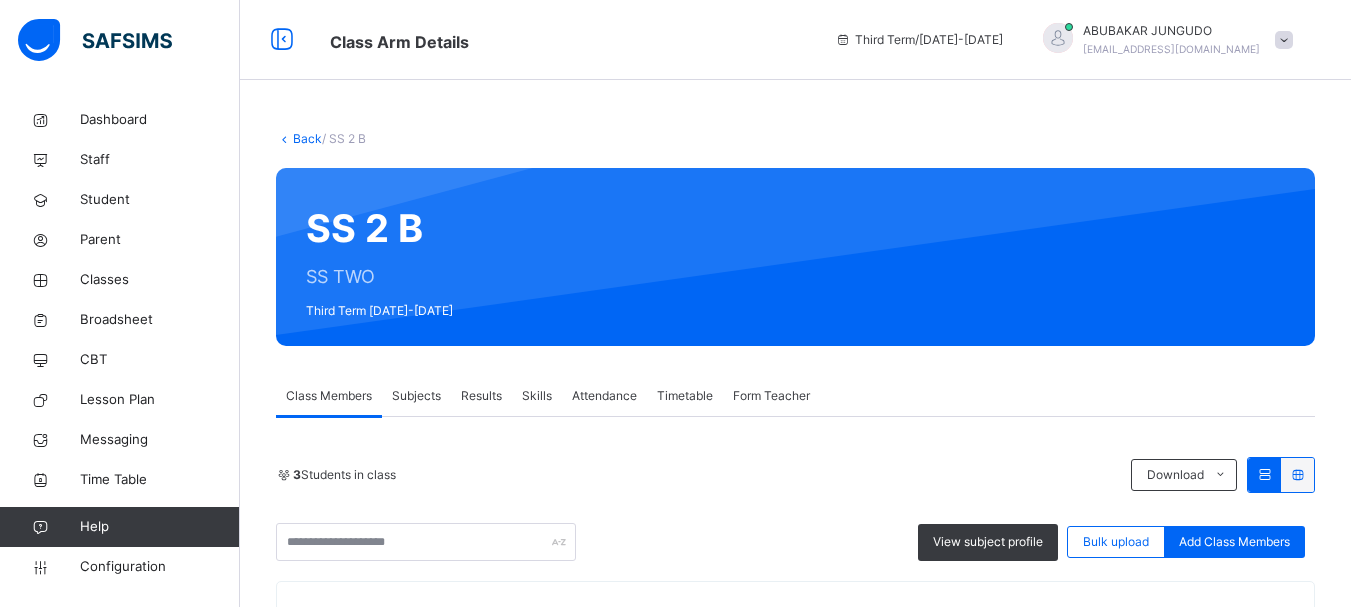 click on "Back" at bounding box center [307, 138] 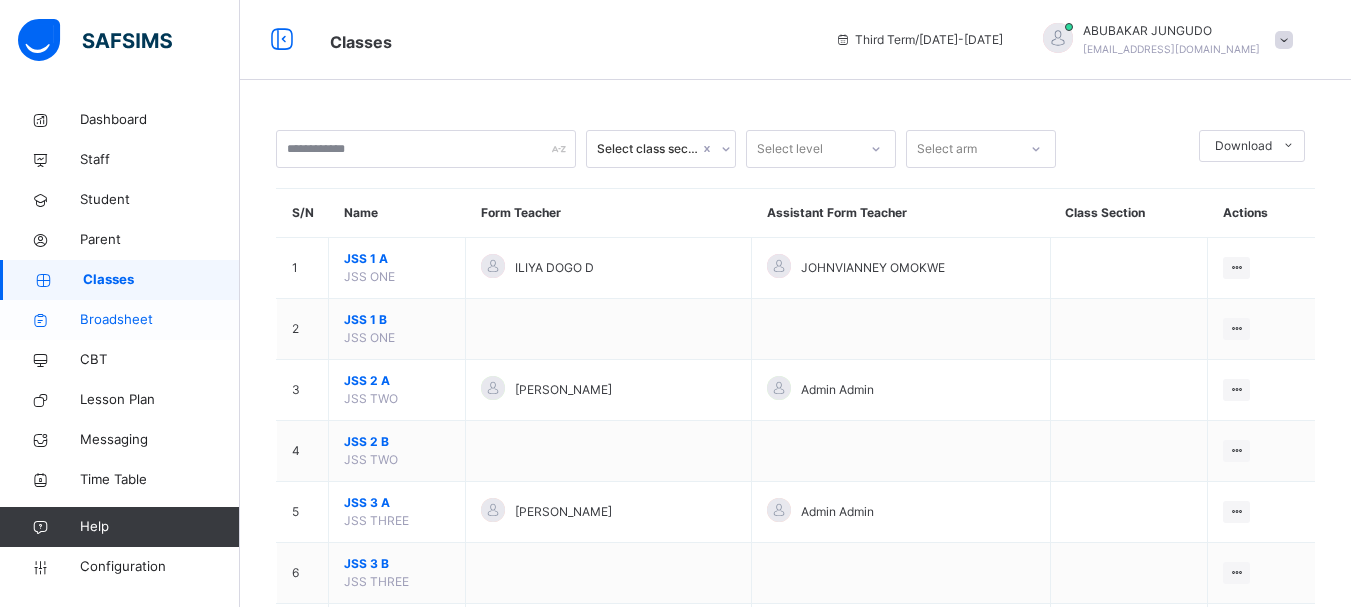 click on "Broadsheet" at bounding box center [160, 320] 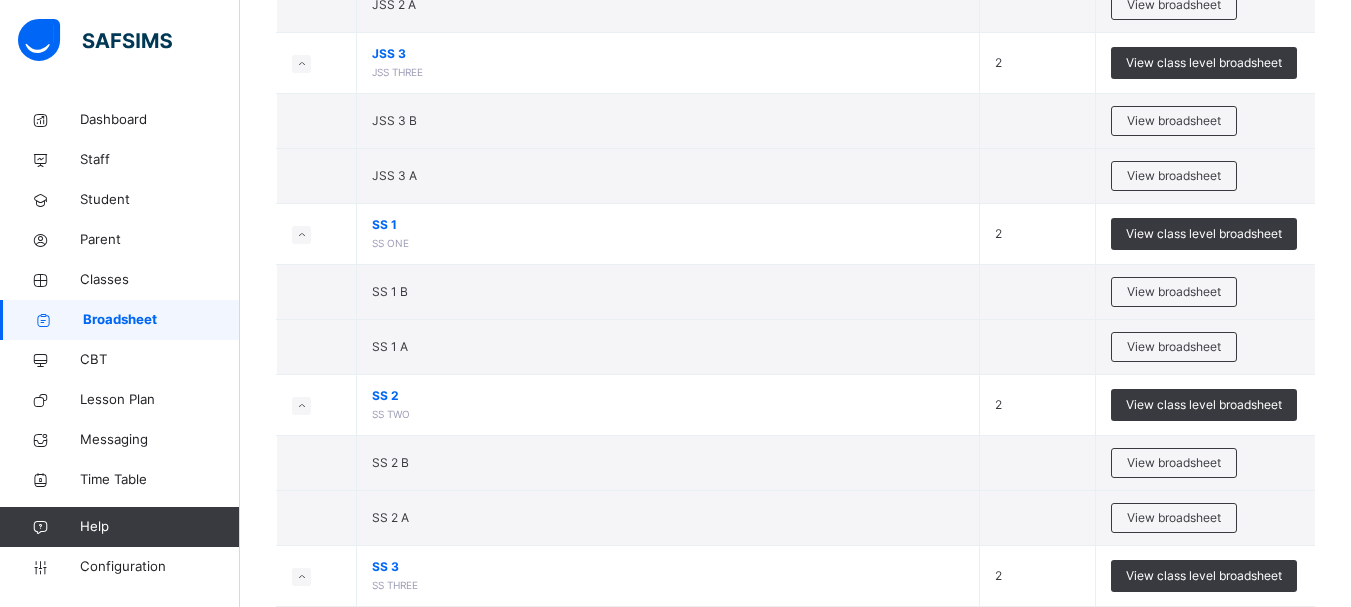 scroll, scrollTop: 560, scrollLeft: 0, axis: vertical 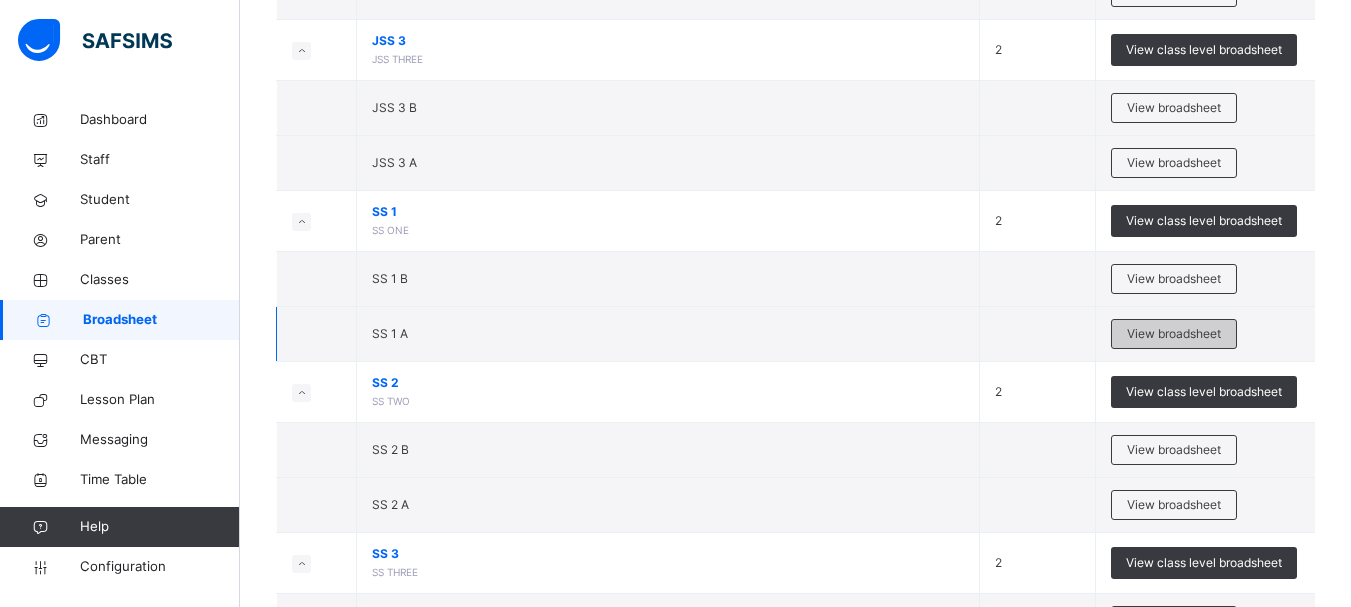 click on "View broadsheet" at bounding box center (1174, 334) 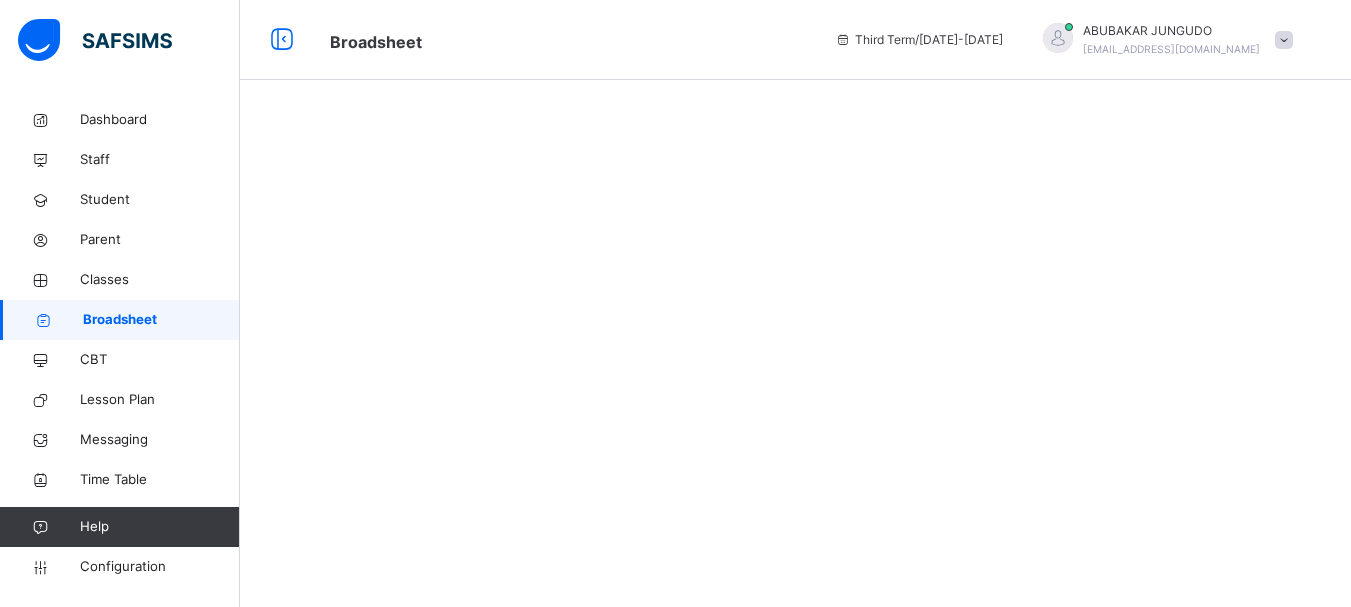 scroll, scrollTop: 0, scrollLeft: 0, axis: both 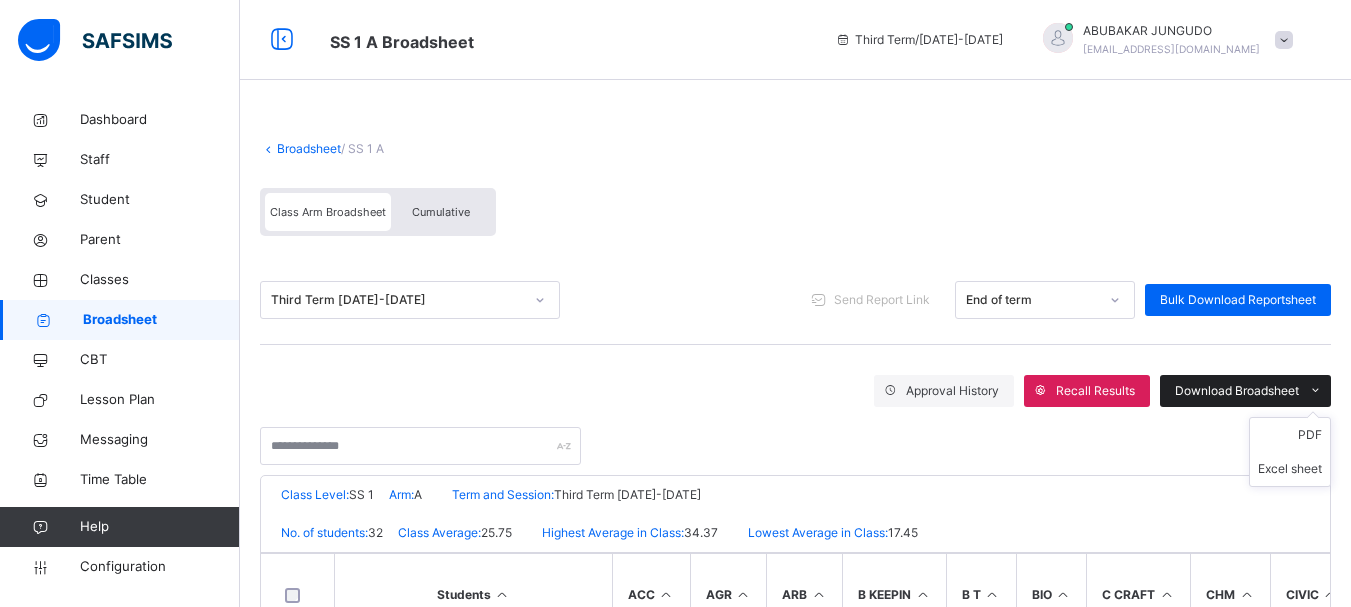 click at bounding box center (1315, 391) 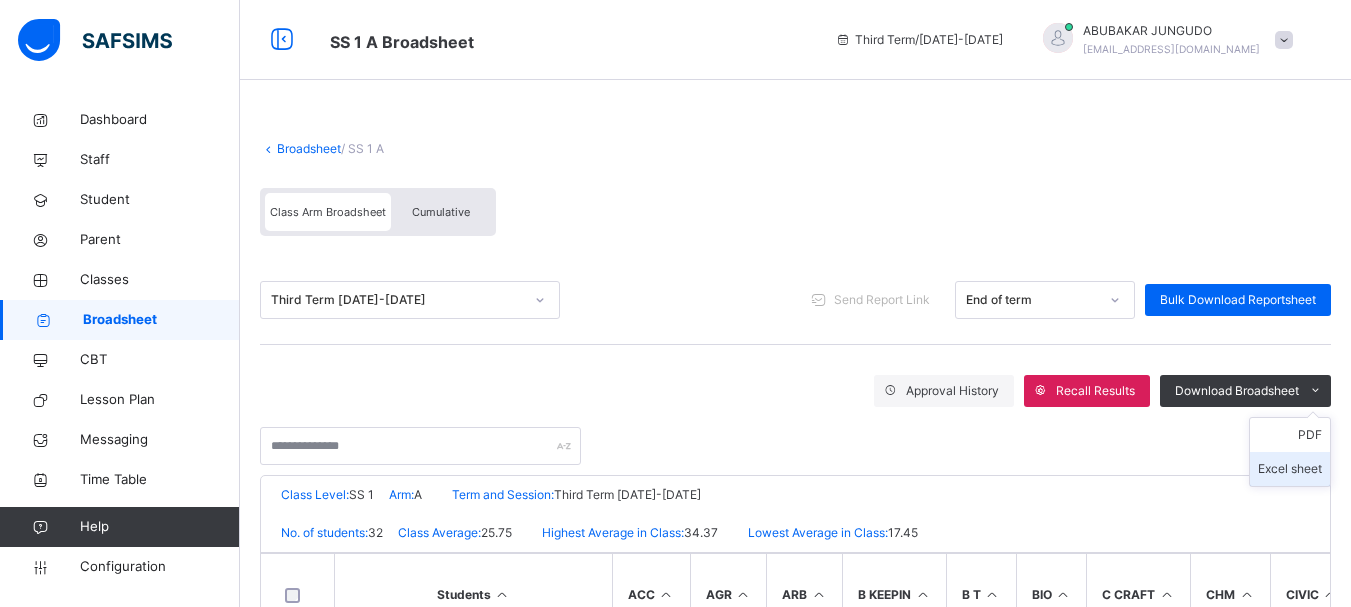 click on "Excel sheet" at bounding box center [1290, 469] 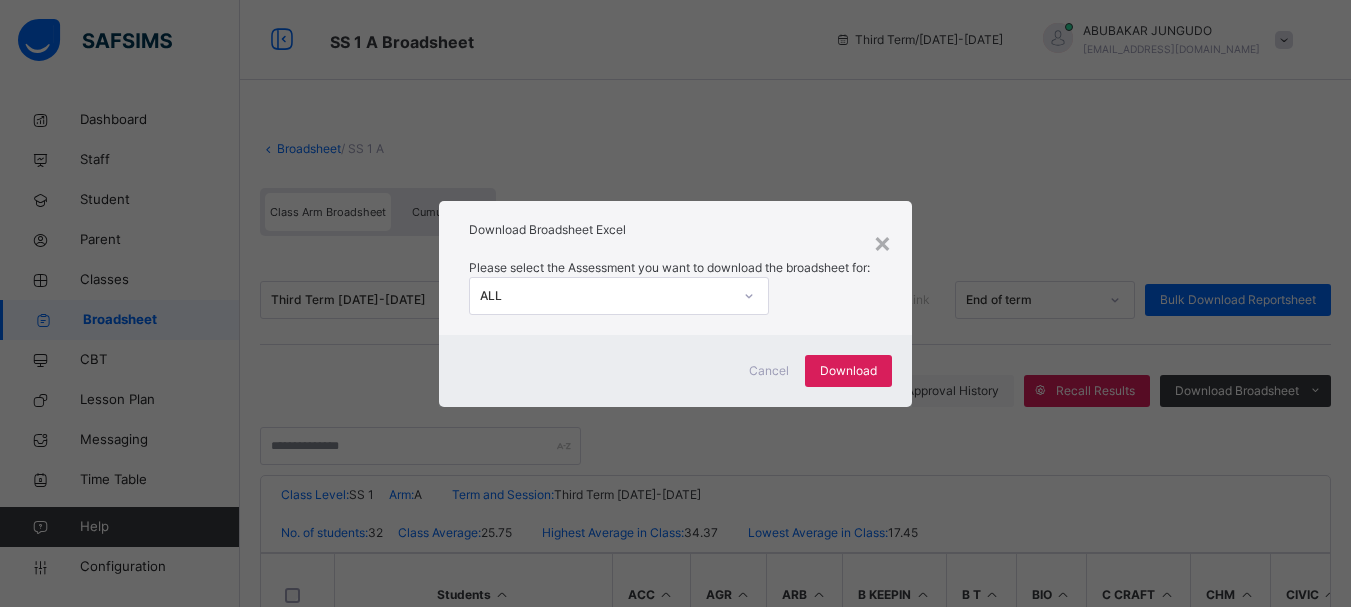 click on "ALL" at bounding box center (606, 296) 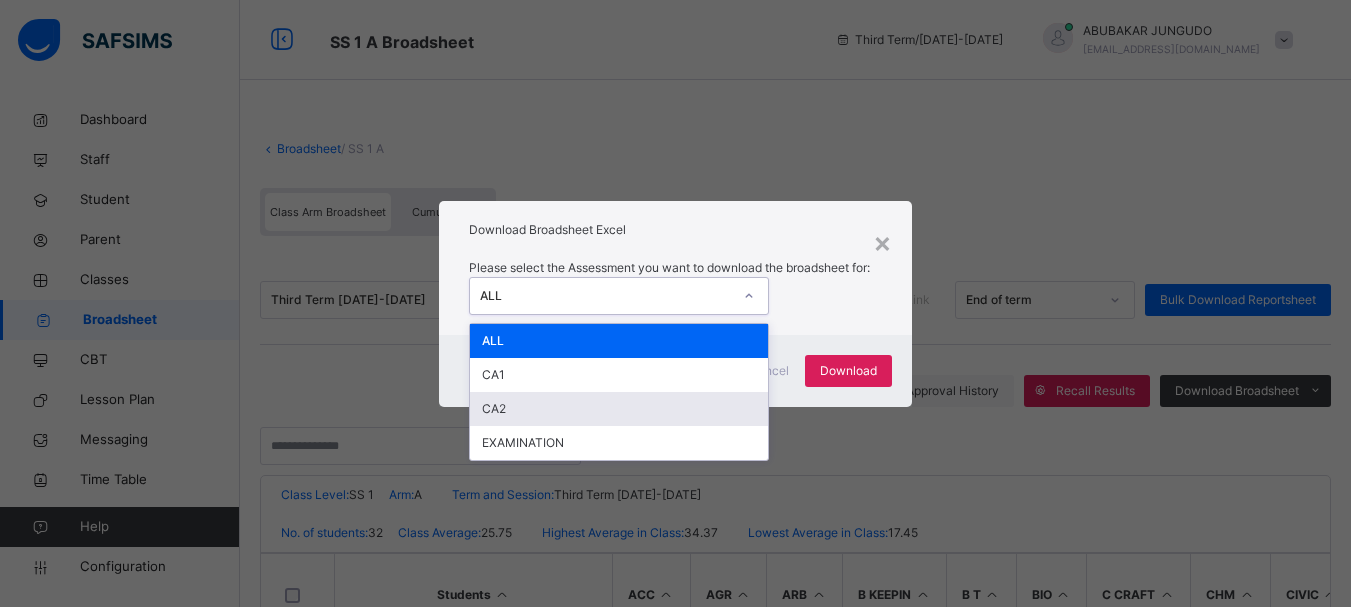 click on "CA2" at bounding box center [619, 409] 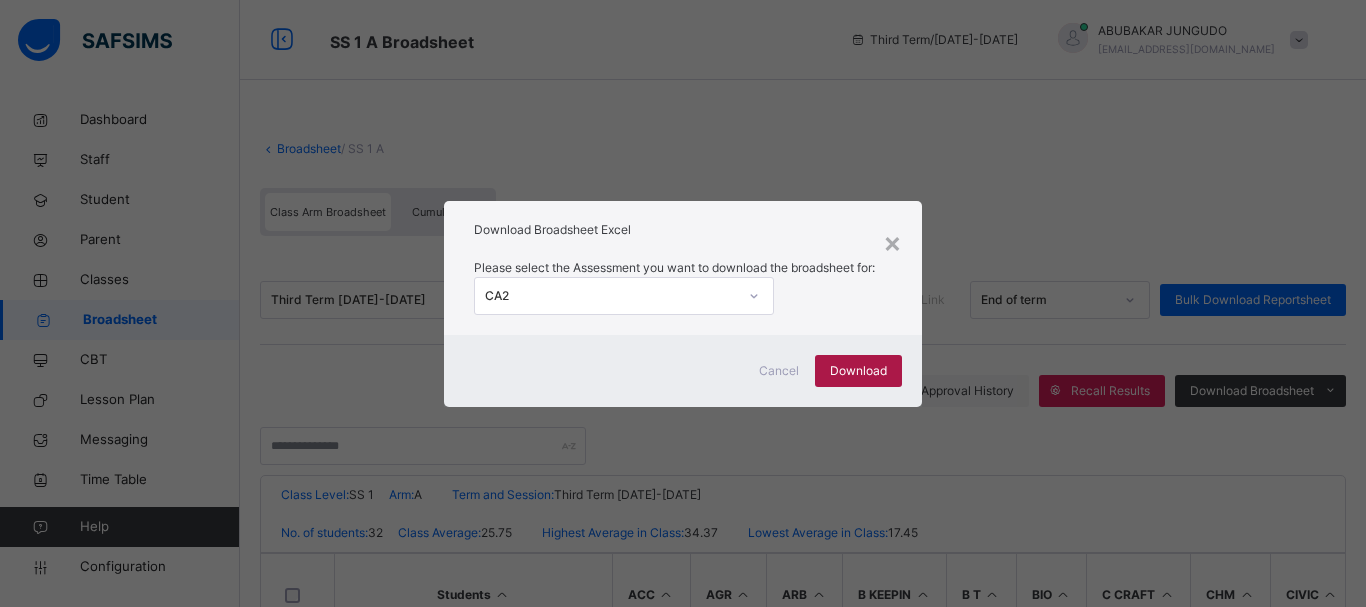 click on "Download" at bounding box center [858, 371] 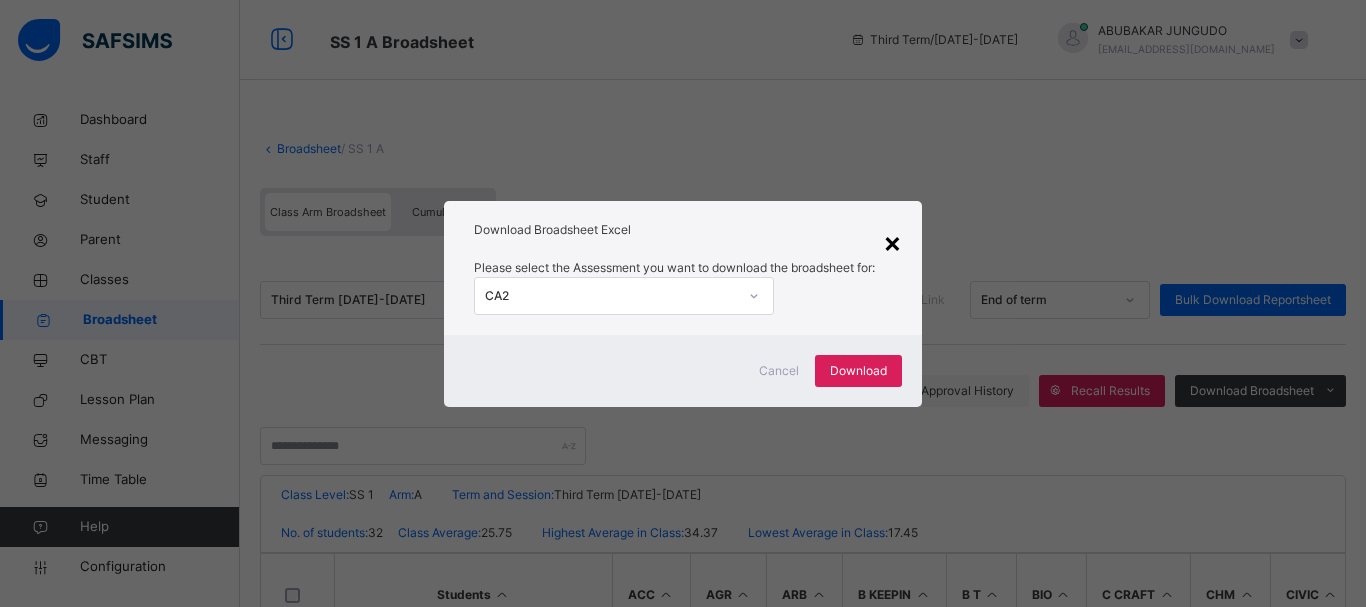 click on "×" at bounding box center [892, 242] 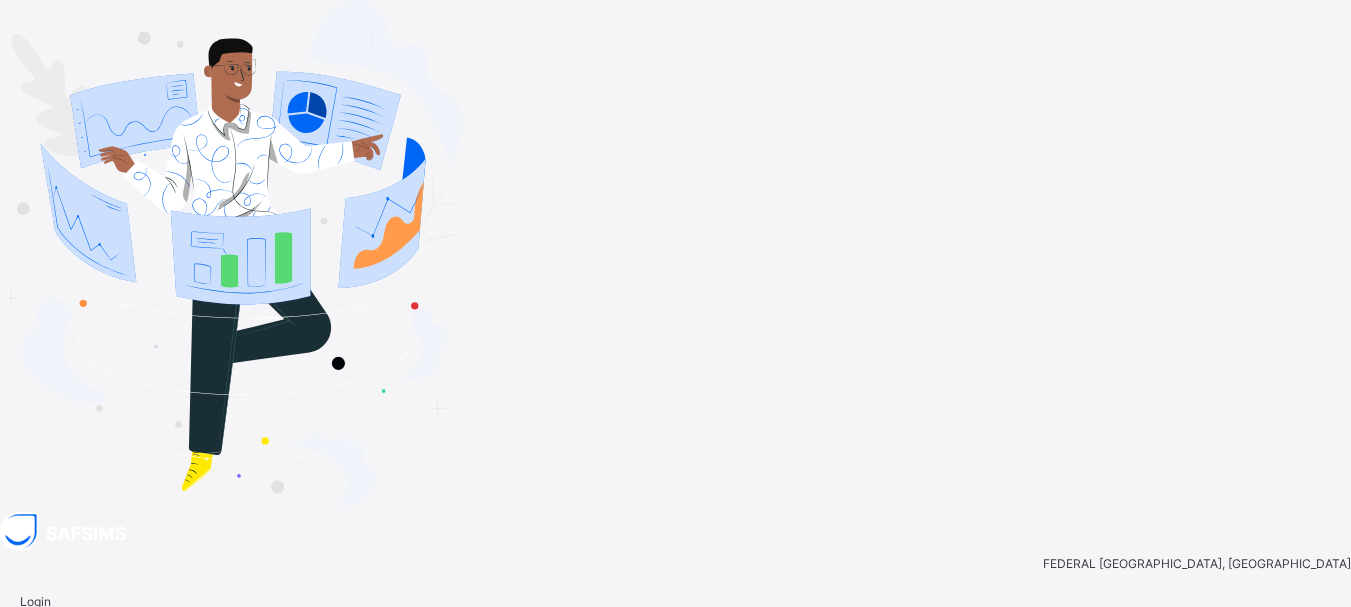 click on "**********" at bounding box center [675, 697] 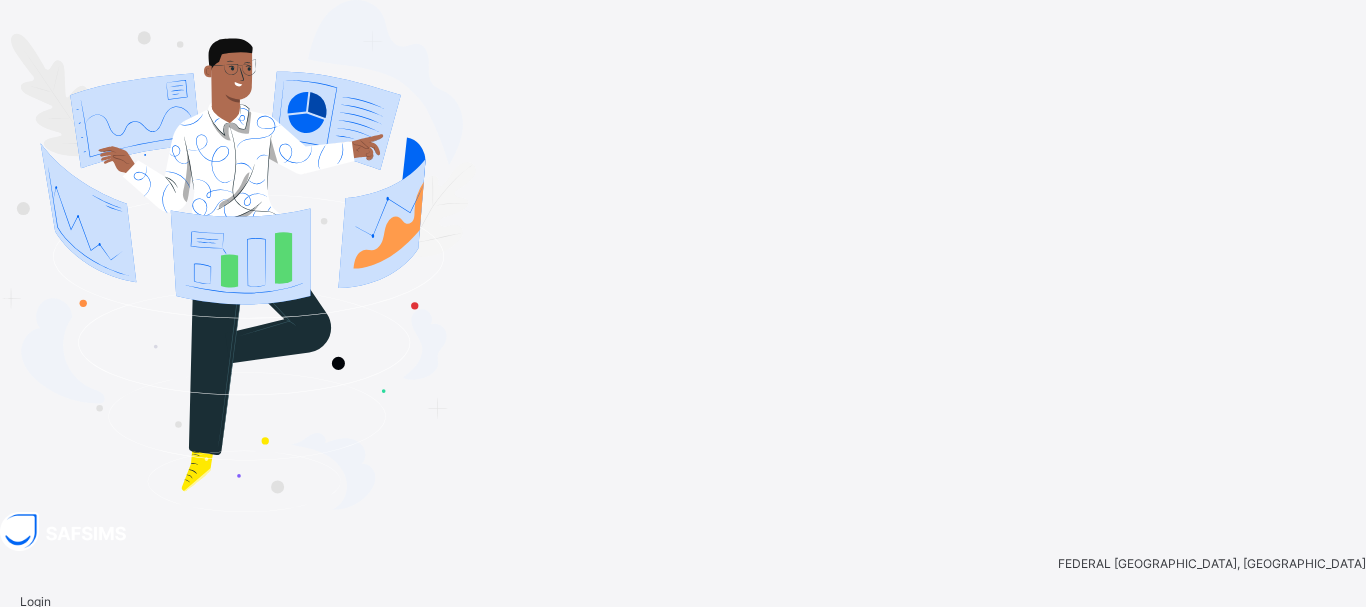 click on "Login" at bounding box center [1313, 750] 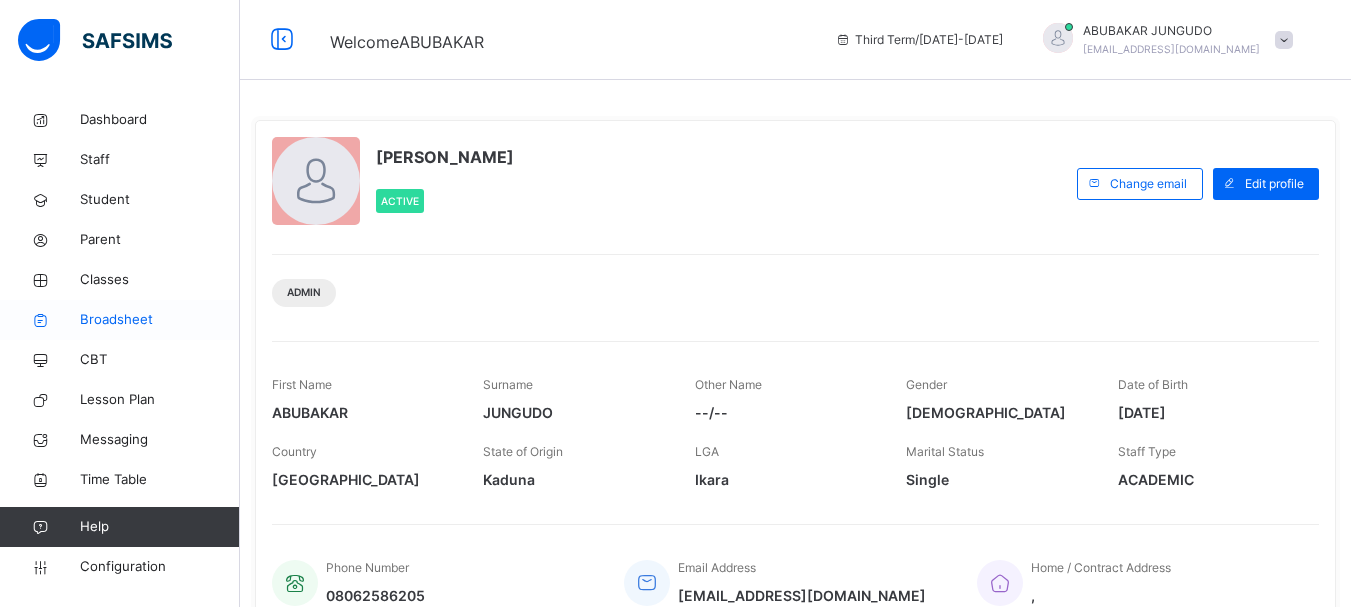 click on "Broadsheet" at bounding box center (160, 320) 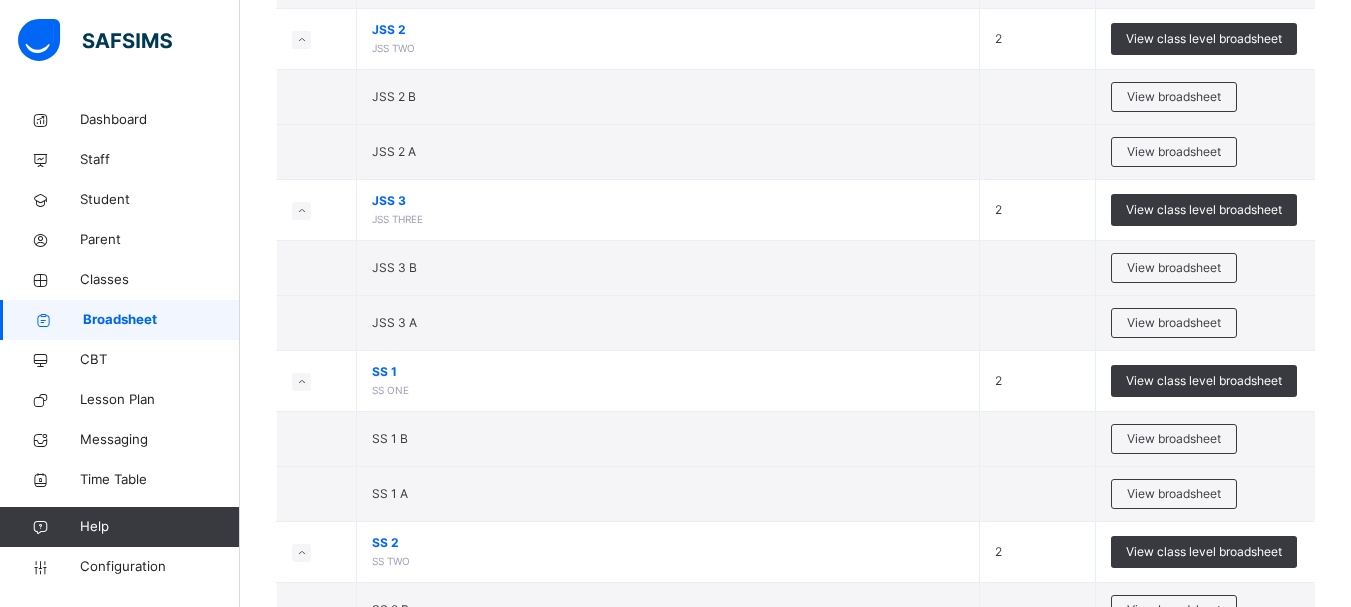 scroll, scrollTop: 440, scrollLeft: 0, axis: vertical 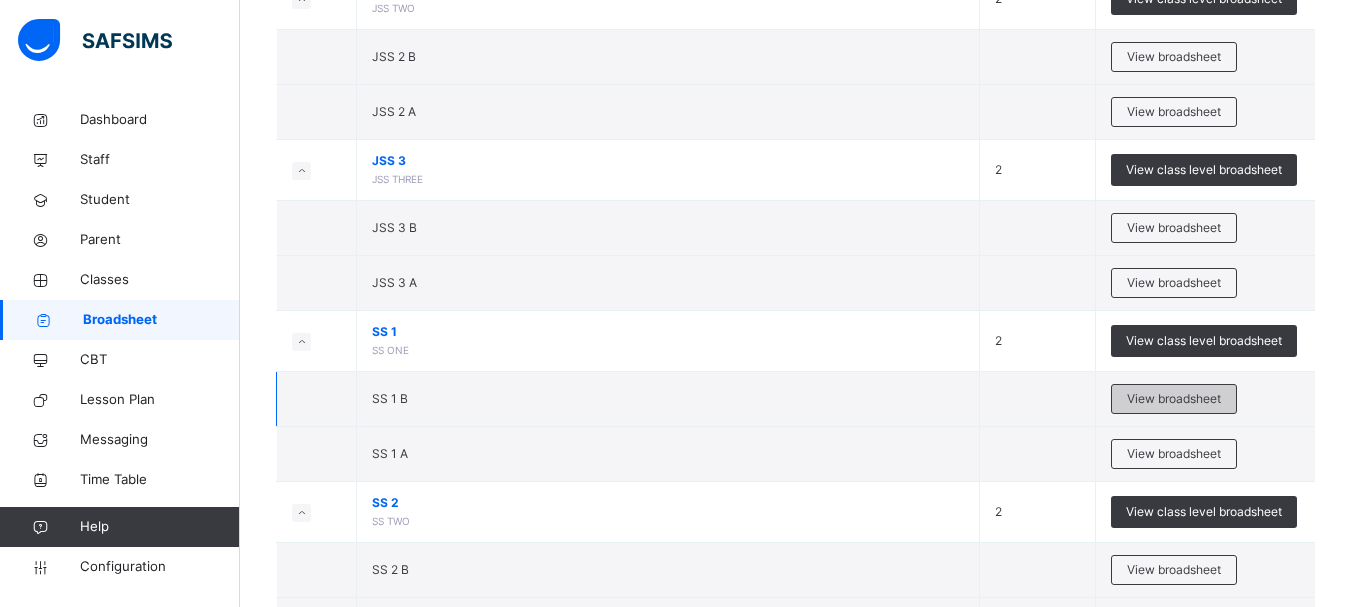 click on "View broadsheet" at bounding box center [1174, 399] 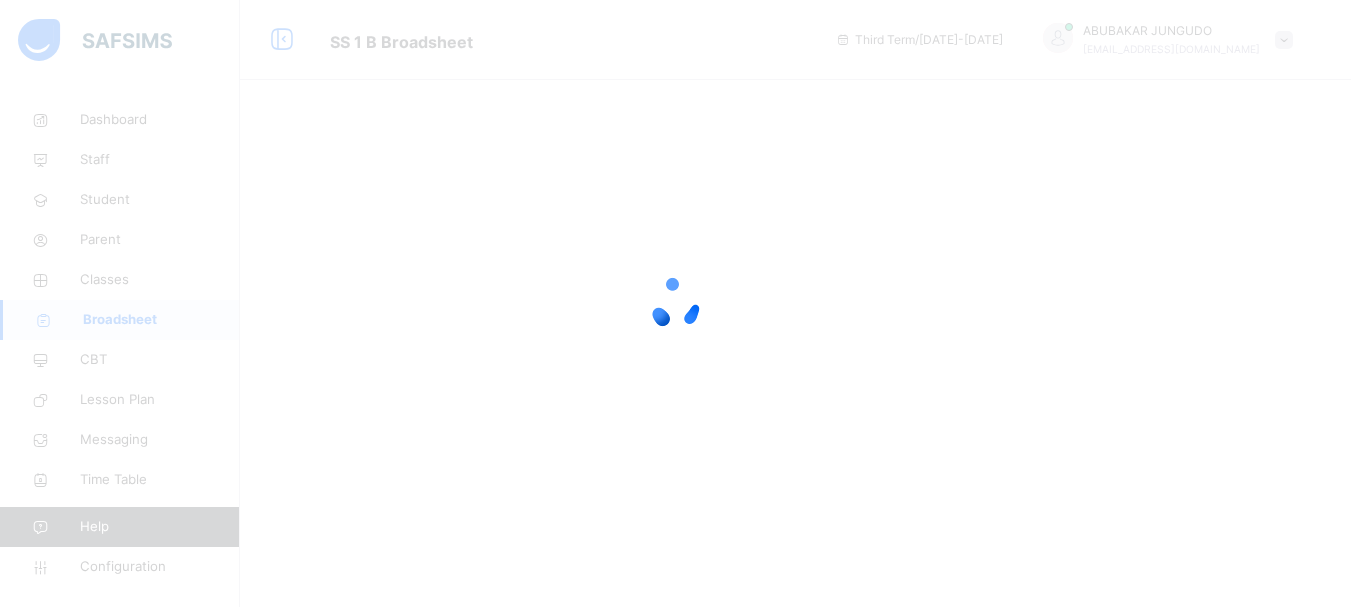 scroll, scrollTop: 0, scrollLeft: 0, axis: both 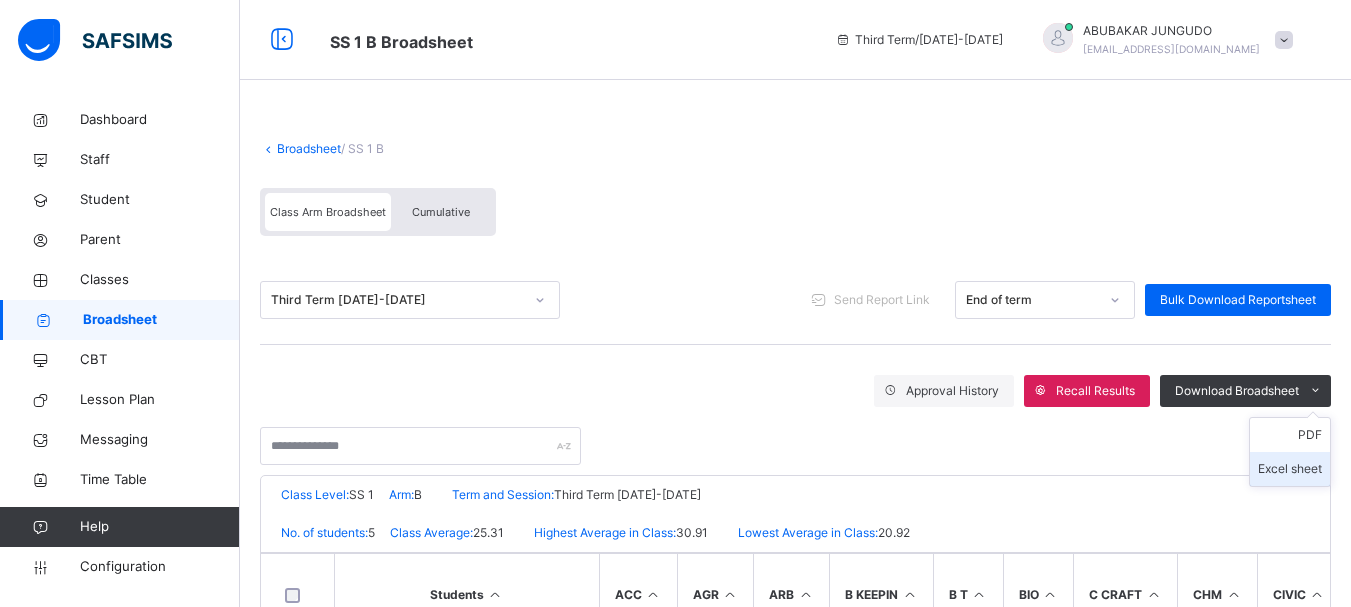 click on "Excel sheet" at bounding box center (1290, 469) 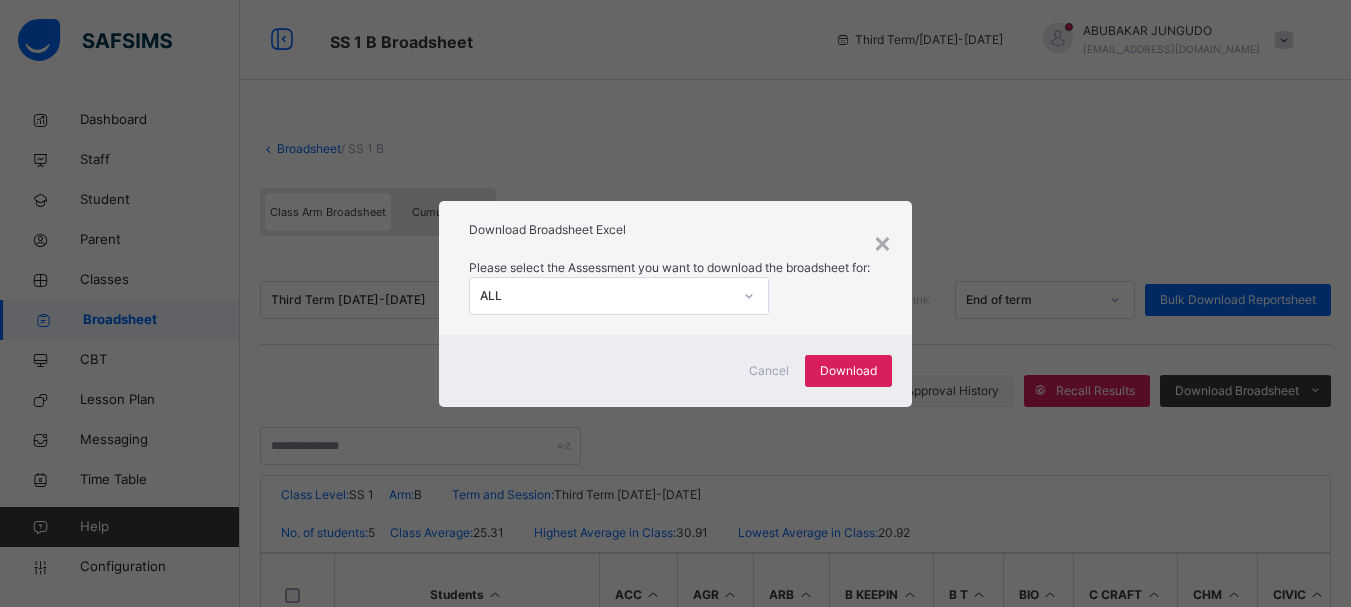 click on "ALL" at bounding box center (606, 296) 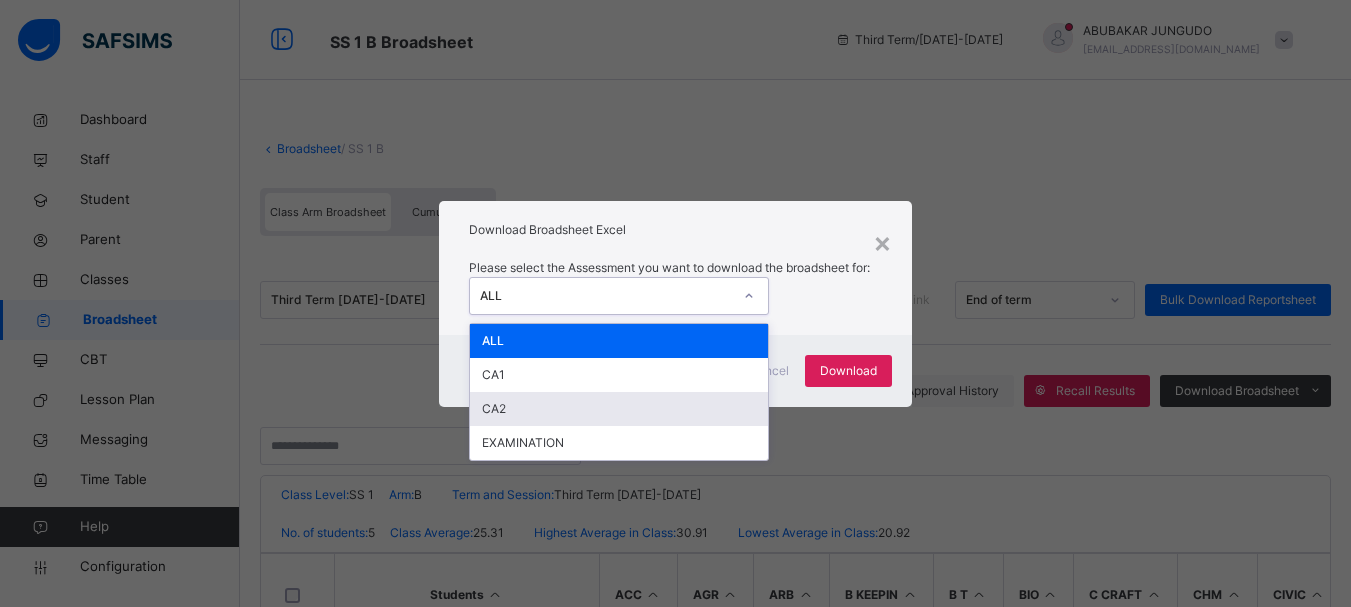 click on "CA2" at bounding box center (619, 409) 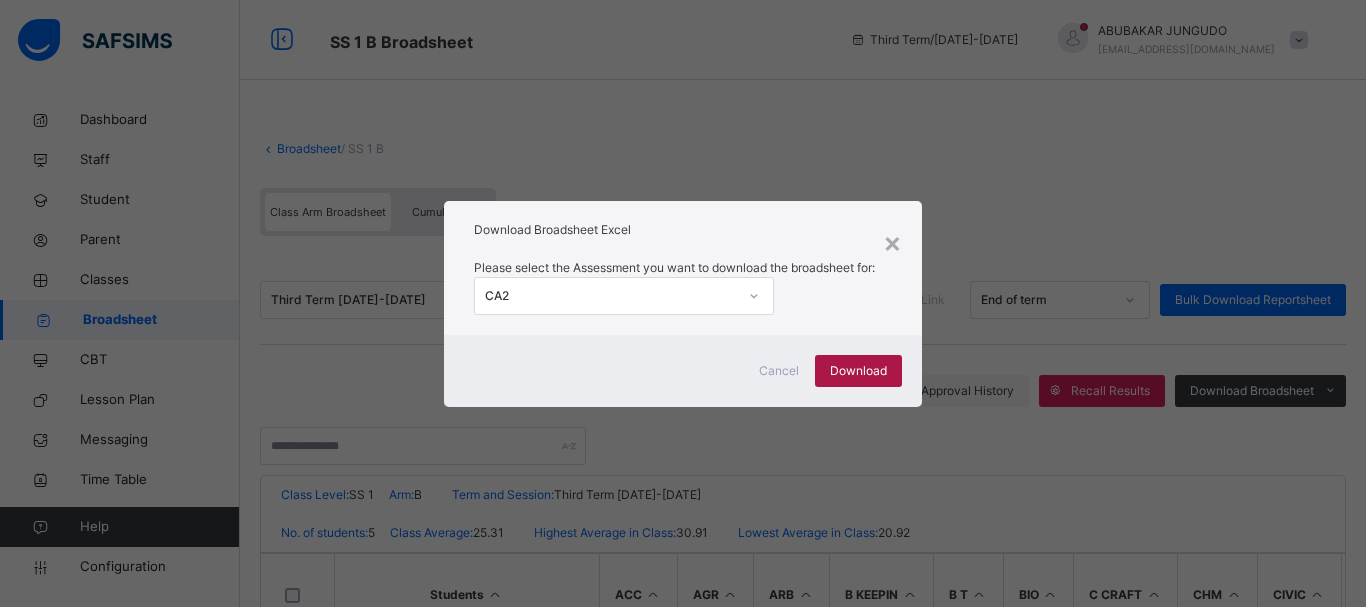 click on "Download" at bounding box center [858, 371] 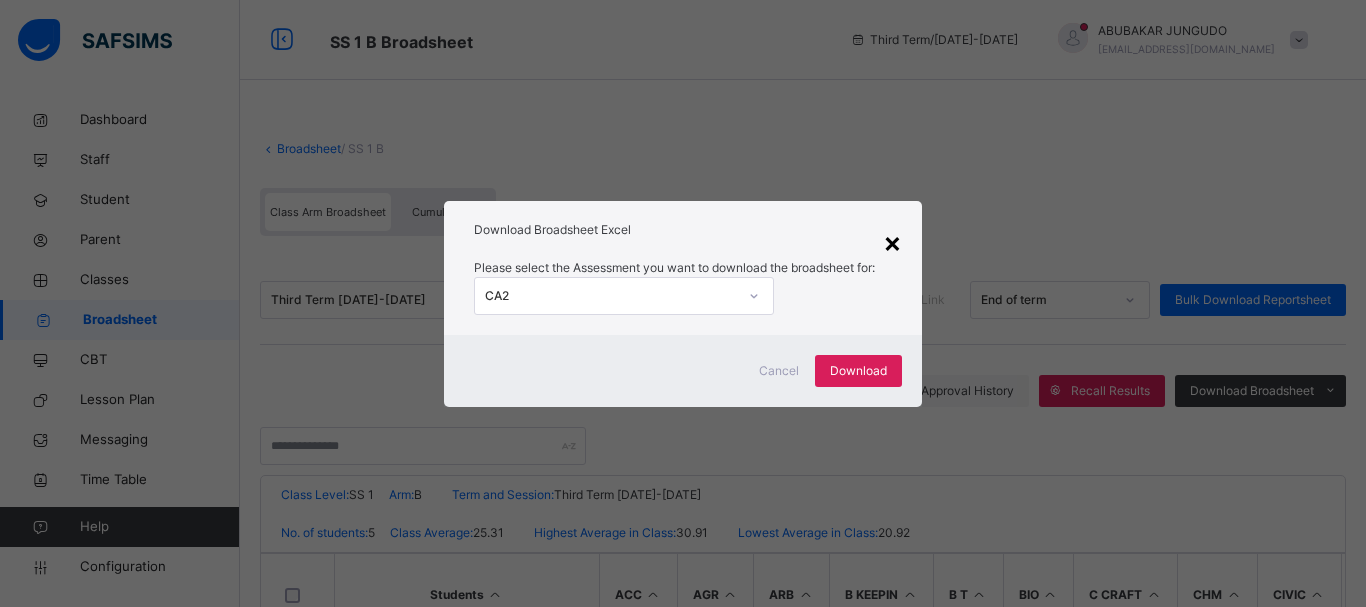 click on "×" at bounding box center (892, 242) 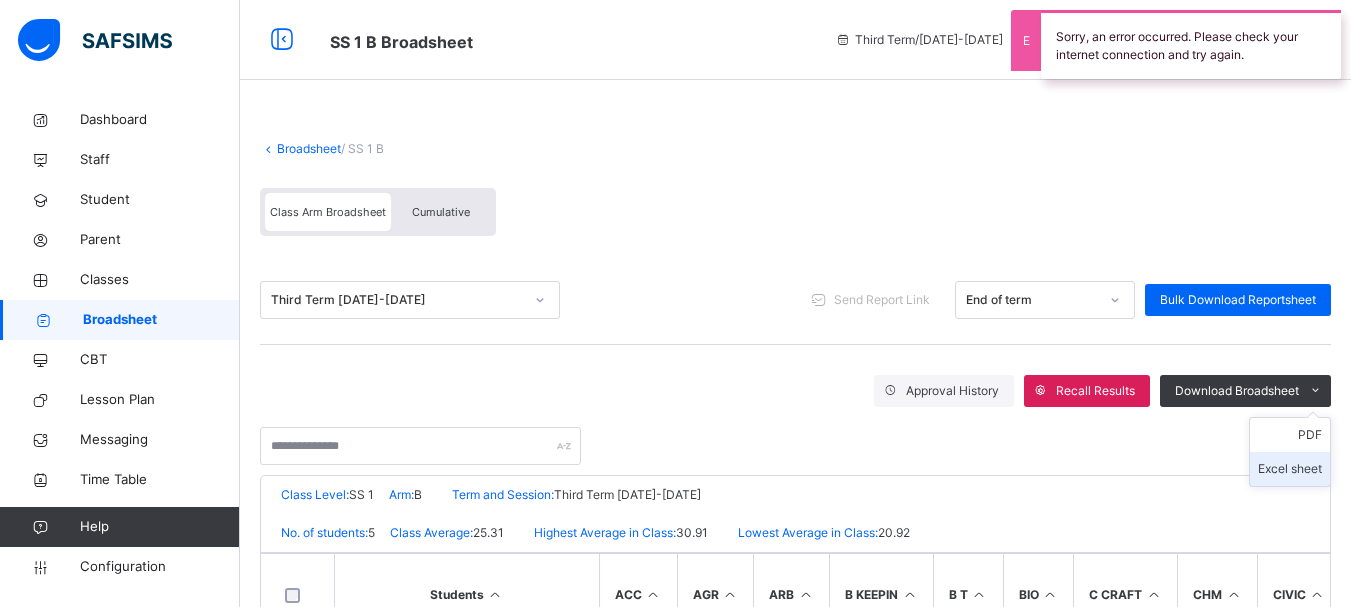 click on "Excel sheet" at bounding box center (1290, 469) 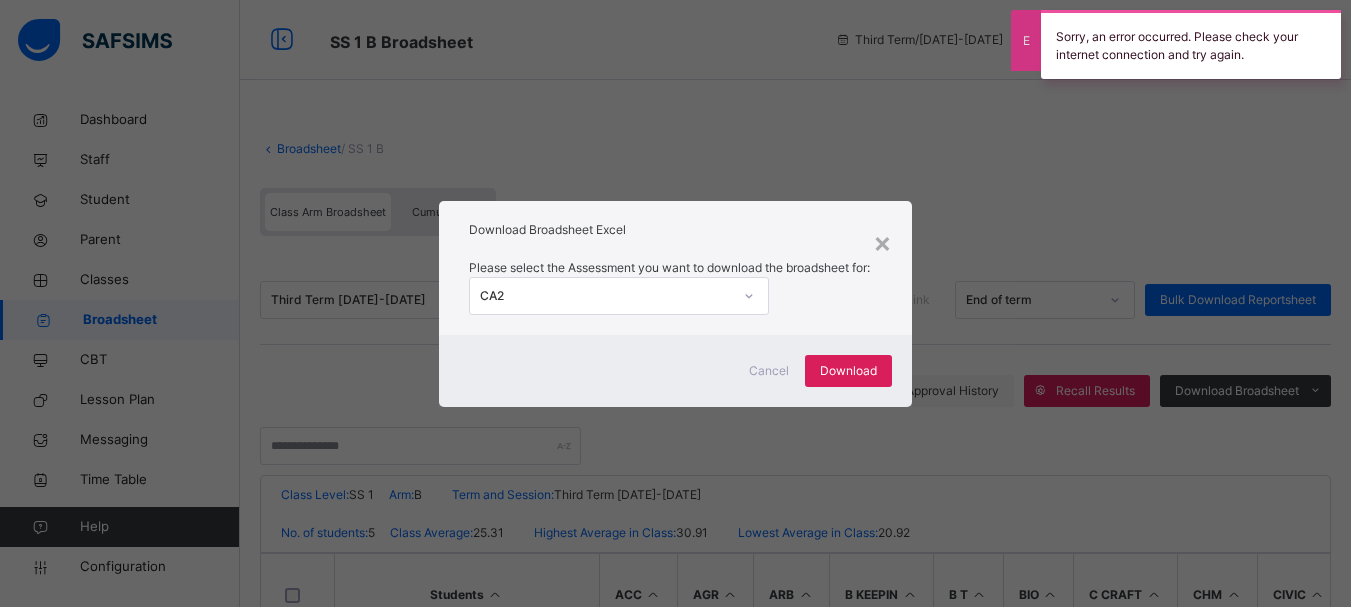 click on "CA2" at bounding box center [606, 296] 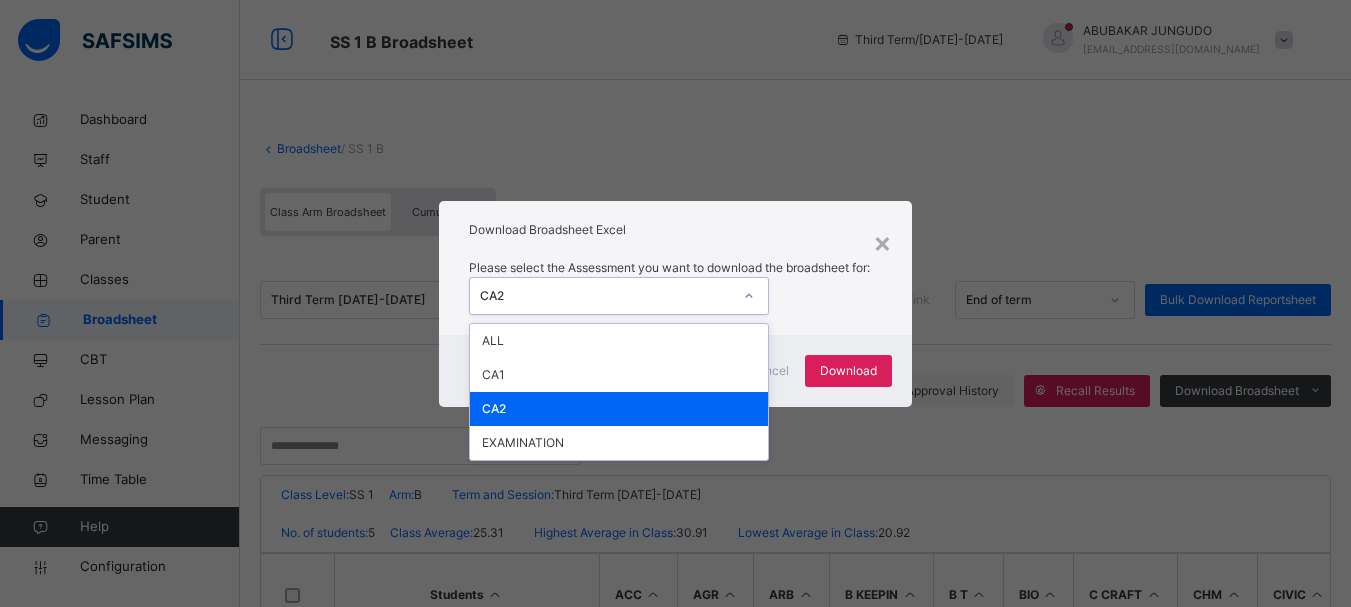 click on "CA2" at bounding box center [619, 409] 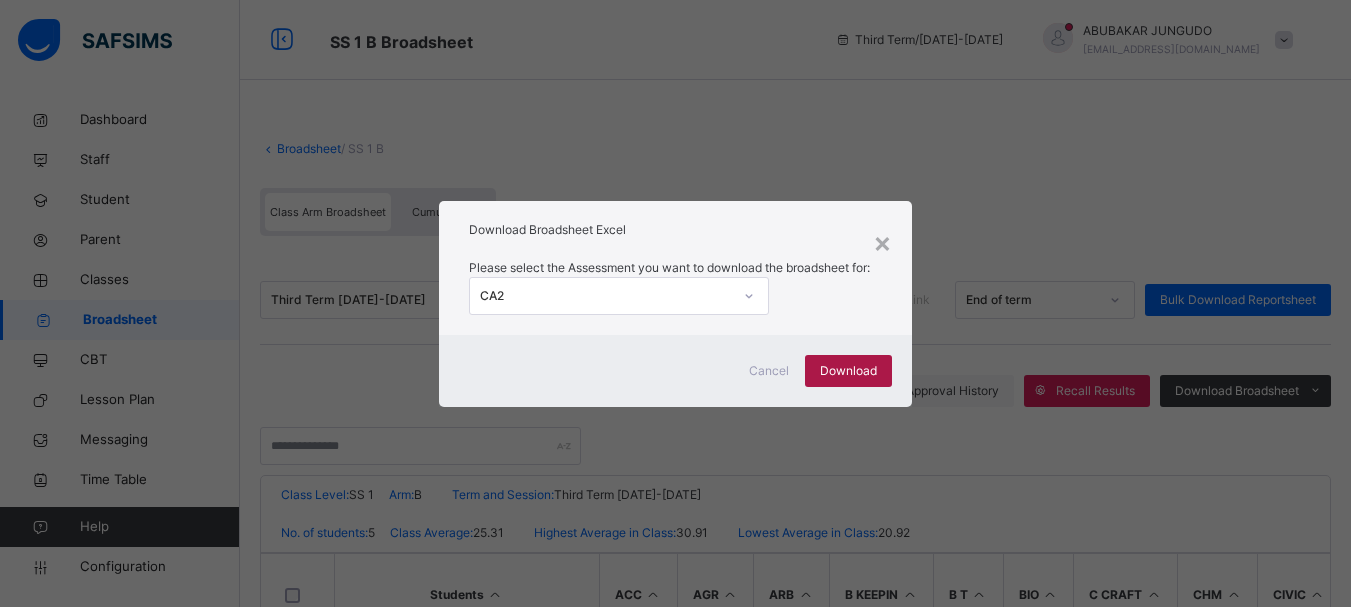 click on "Download" at bounding box center [848, 371] 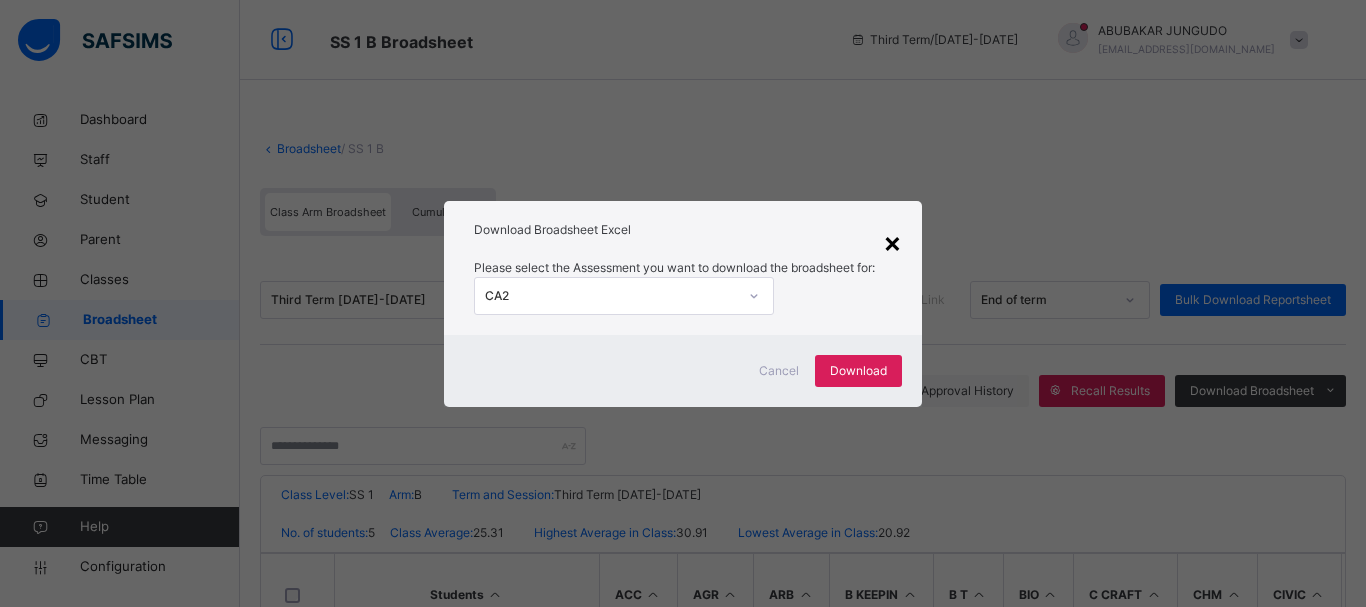 click on "×" at bounding box center (892, 242) 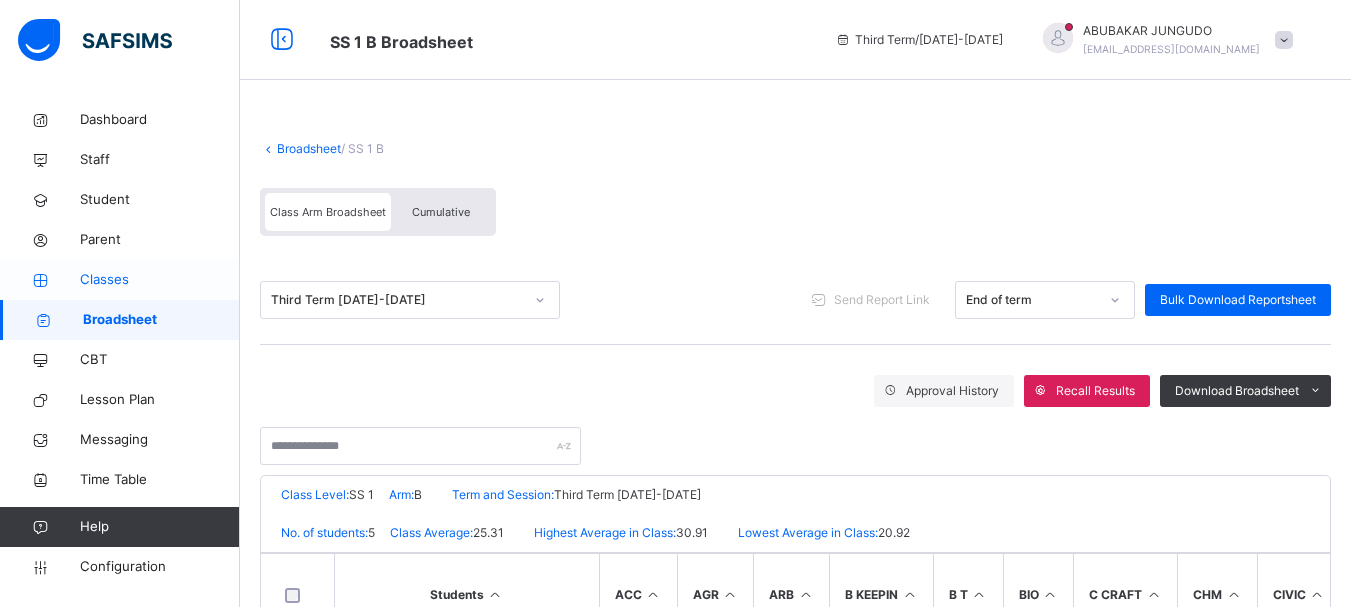 click on "Classes" at bounding box center (160, 280) 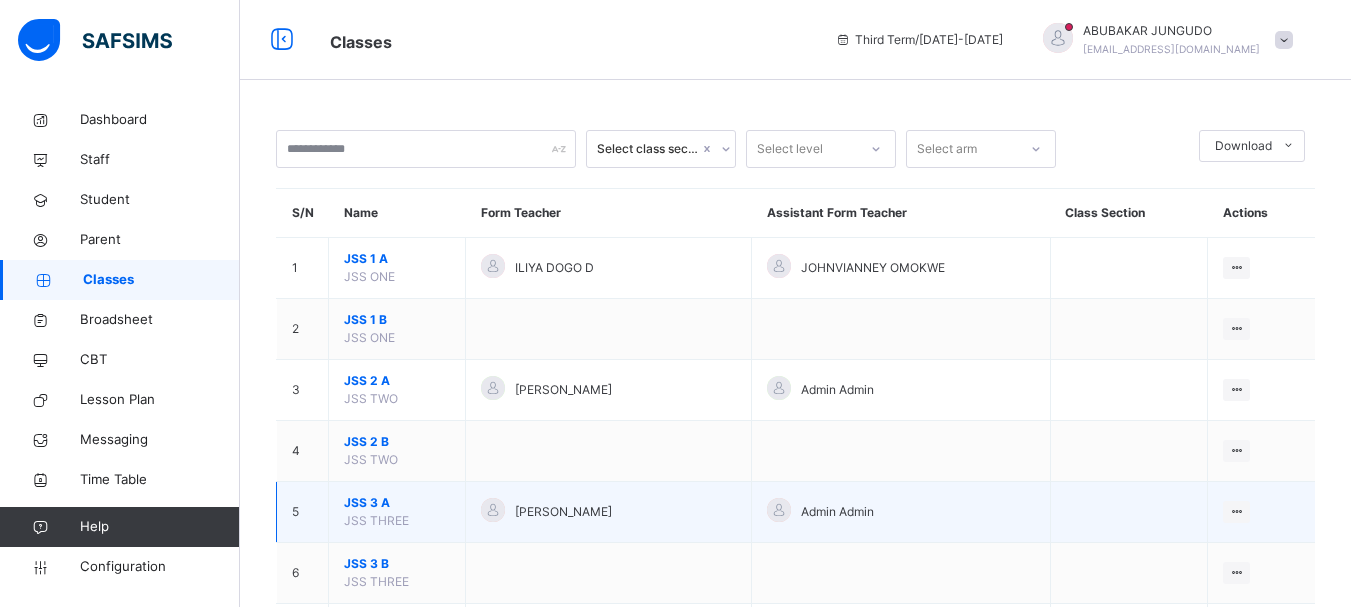click on "Admin Admin" at bounding box center [901, 512] 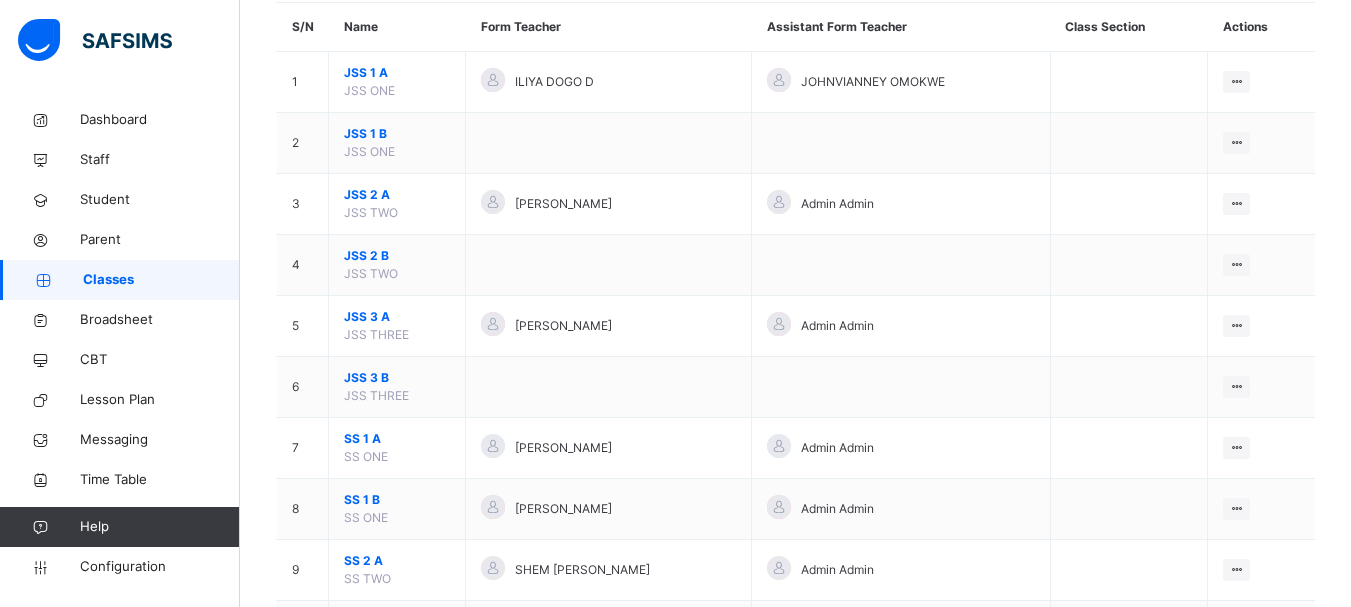 scroll, scrollTop: 200, scrollLeft: 0, axis: vertical 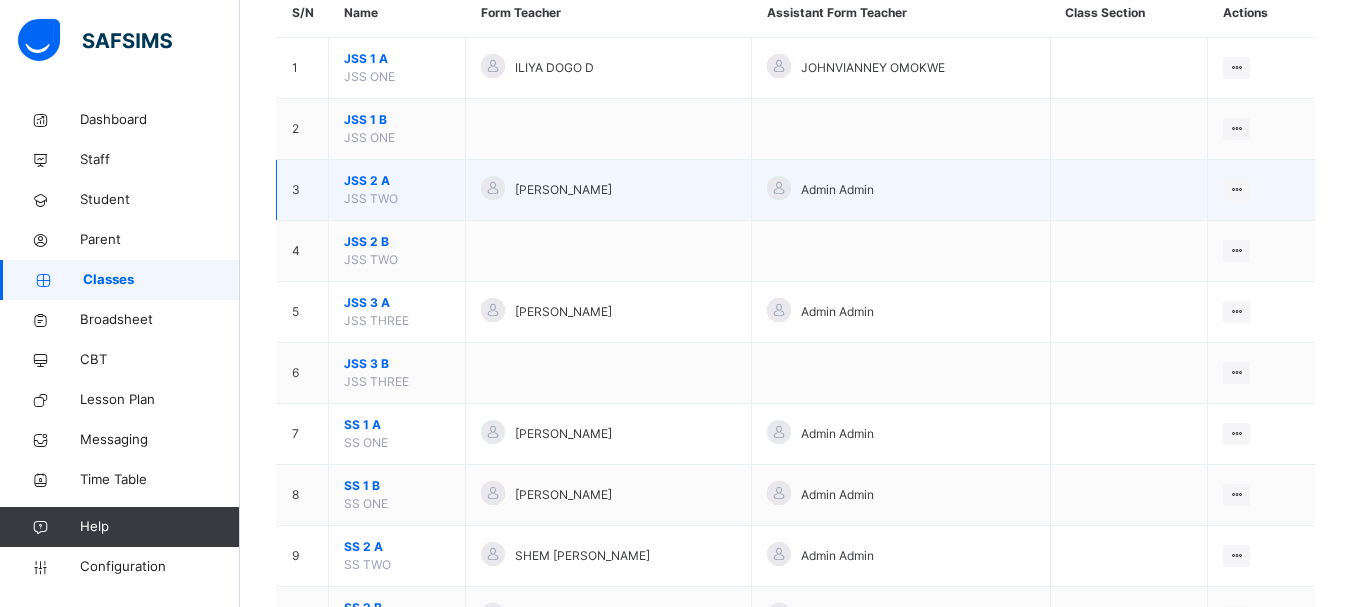 click on "JSS 2   A" at bounding box center [397, 181] 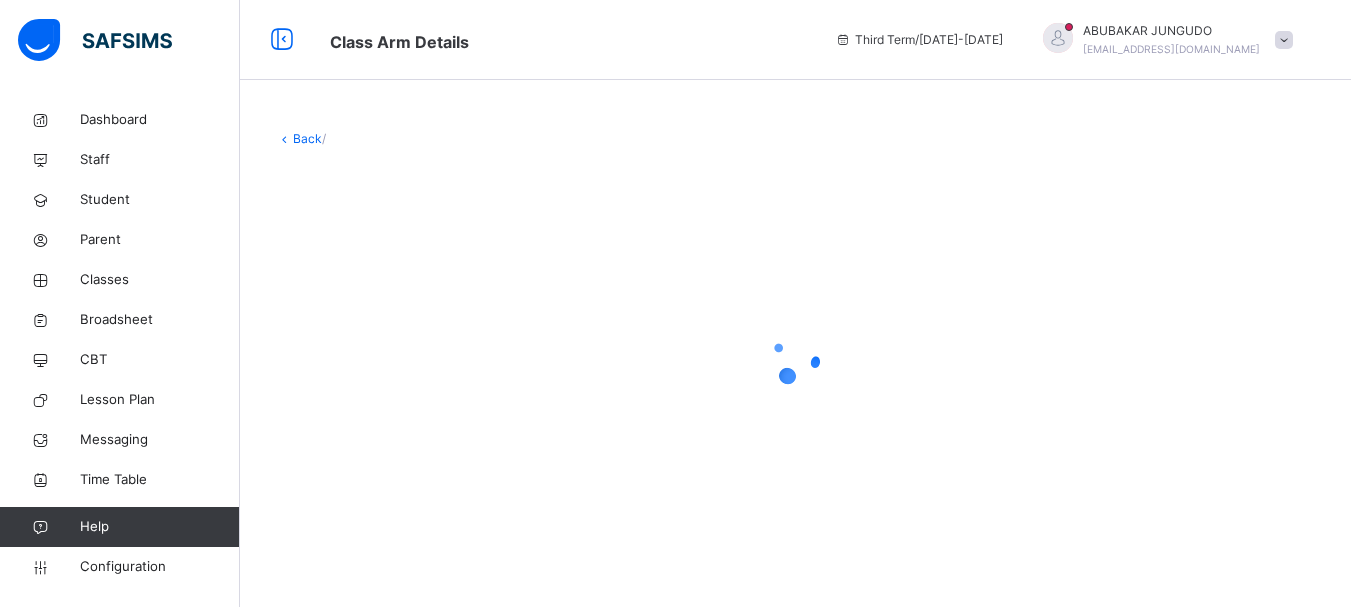 scroll, scrollTop: 0, scrollLeft: 0, axis: both 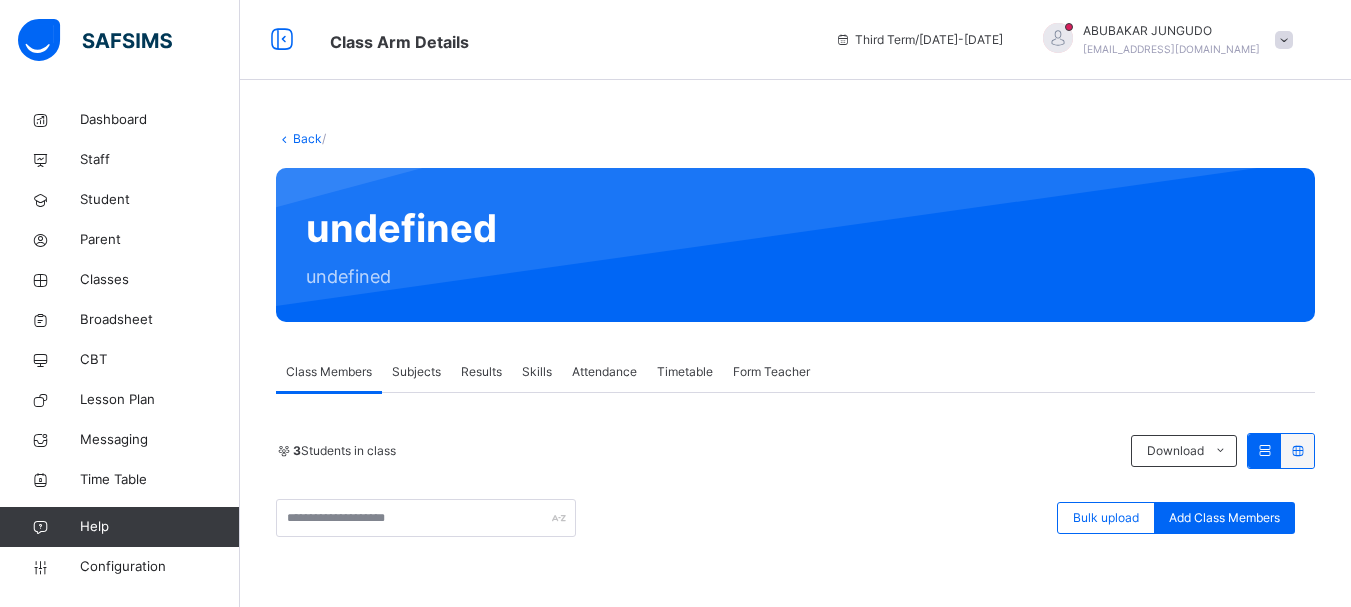 click on "Back" at bounding box center [307, 138] 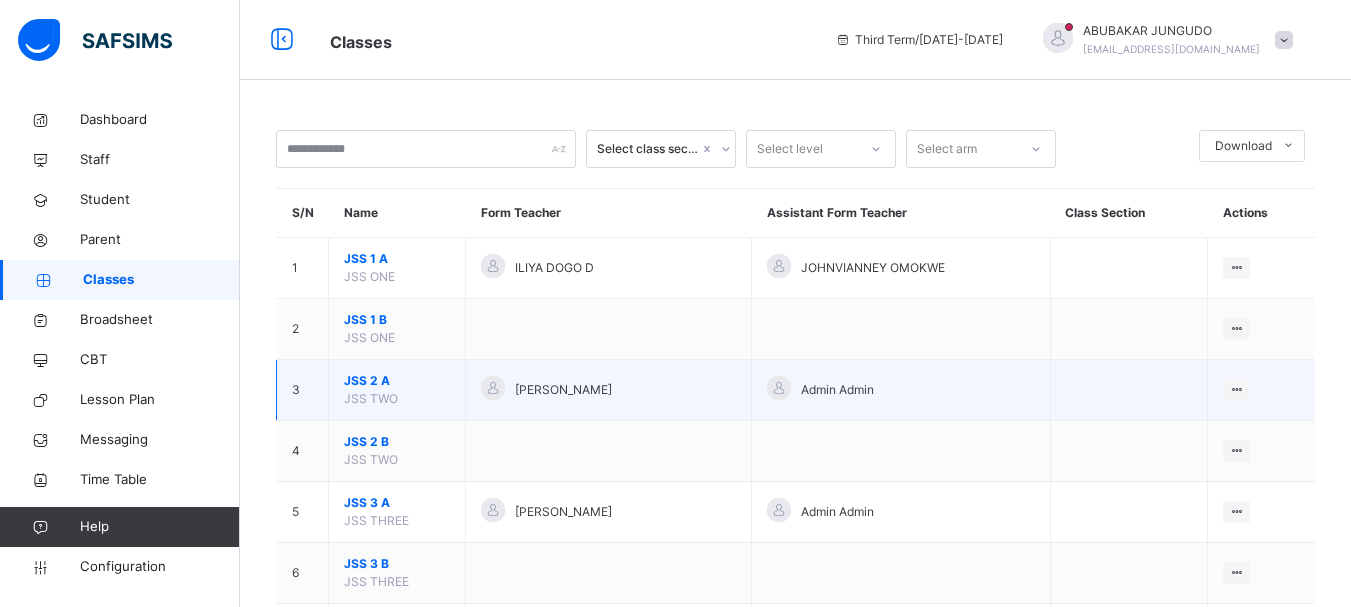 click on "JSS 2   A" at bounding box center [397, 381] 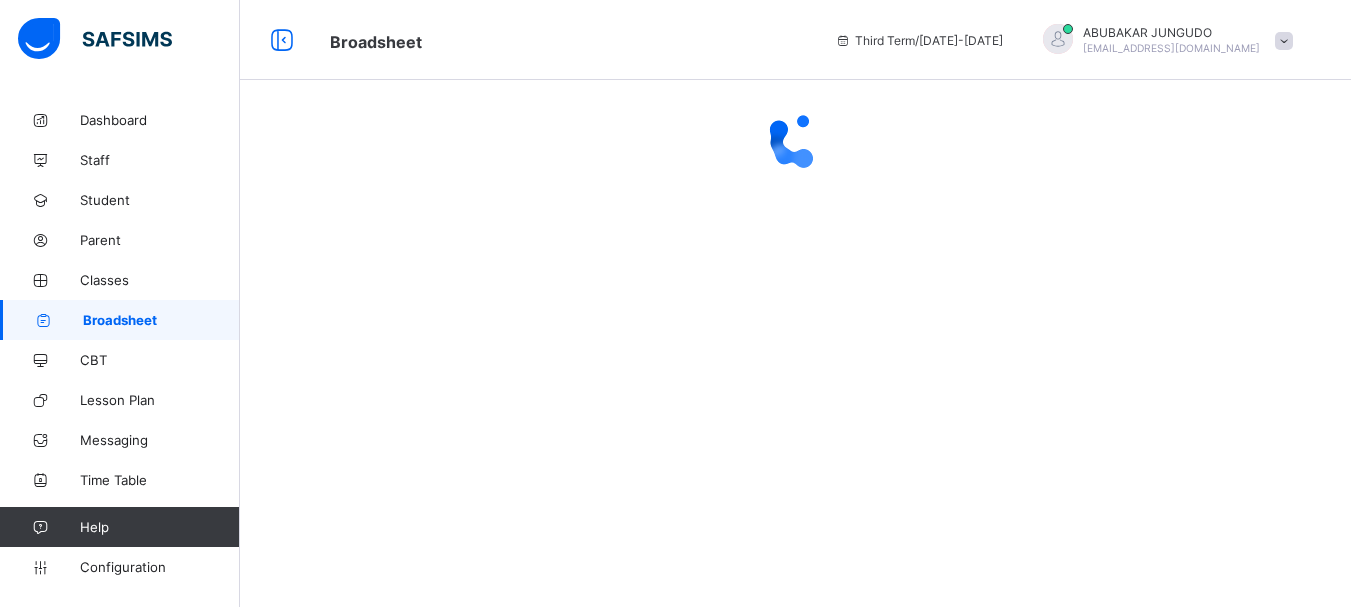 scroll, scrollTop: 0, scrollLeft: 0, axis: both 